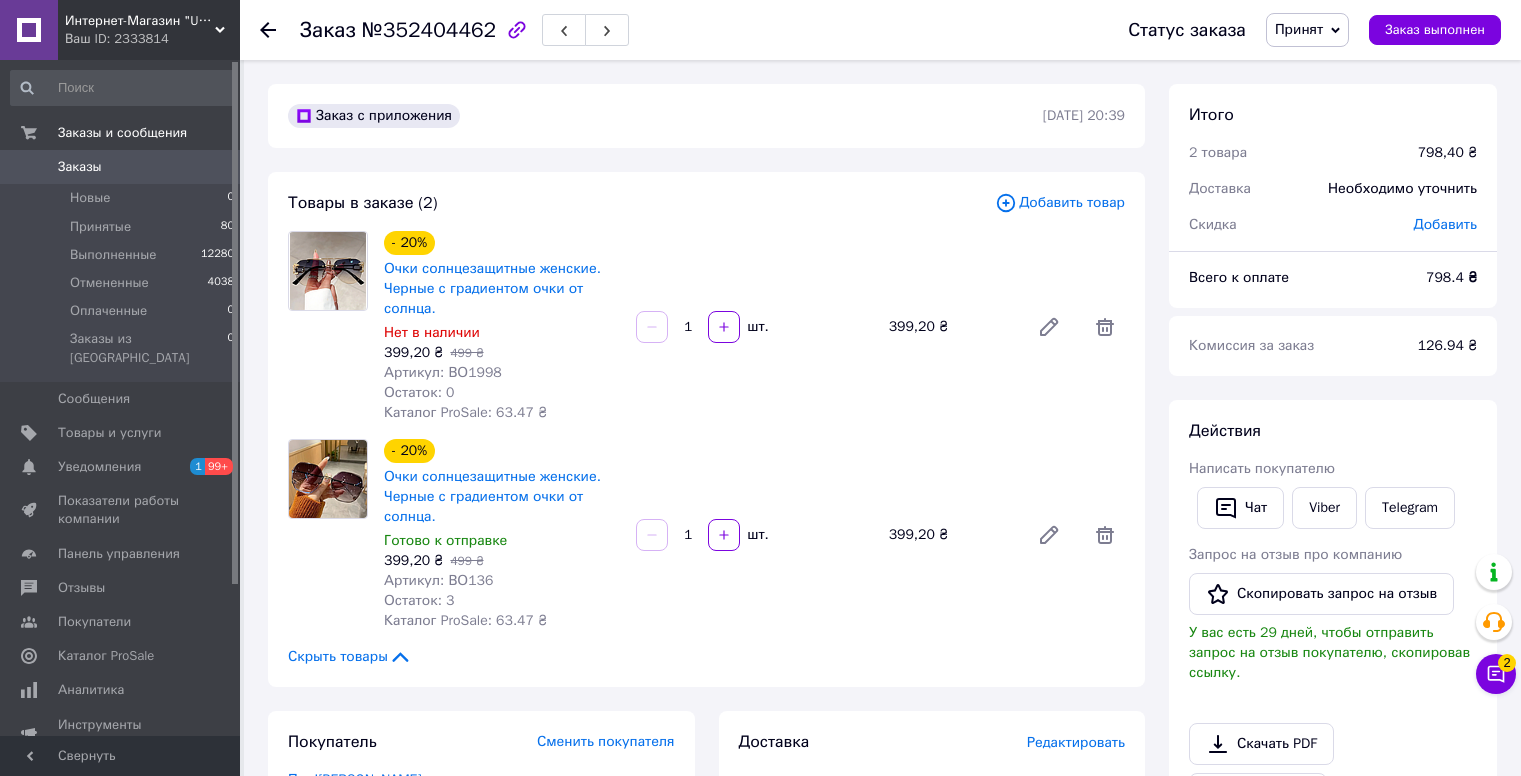 scroll, scrollTop: 0, scrollLeft: 0, axis: both 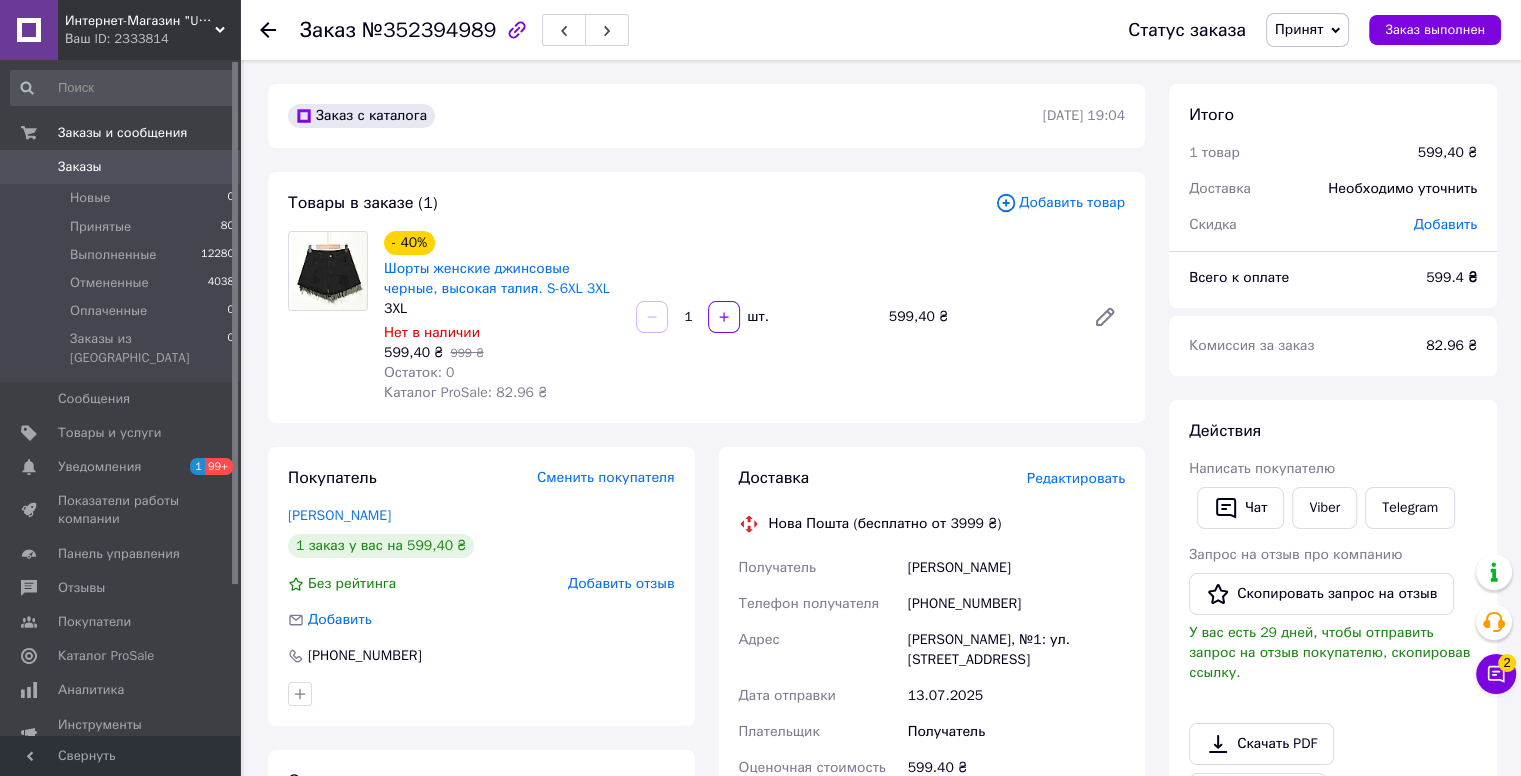click 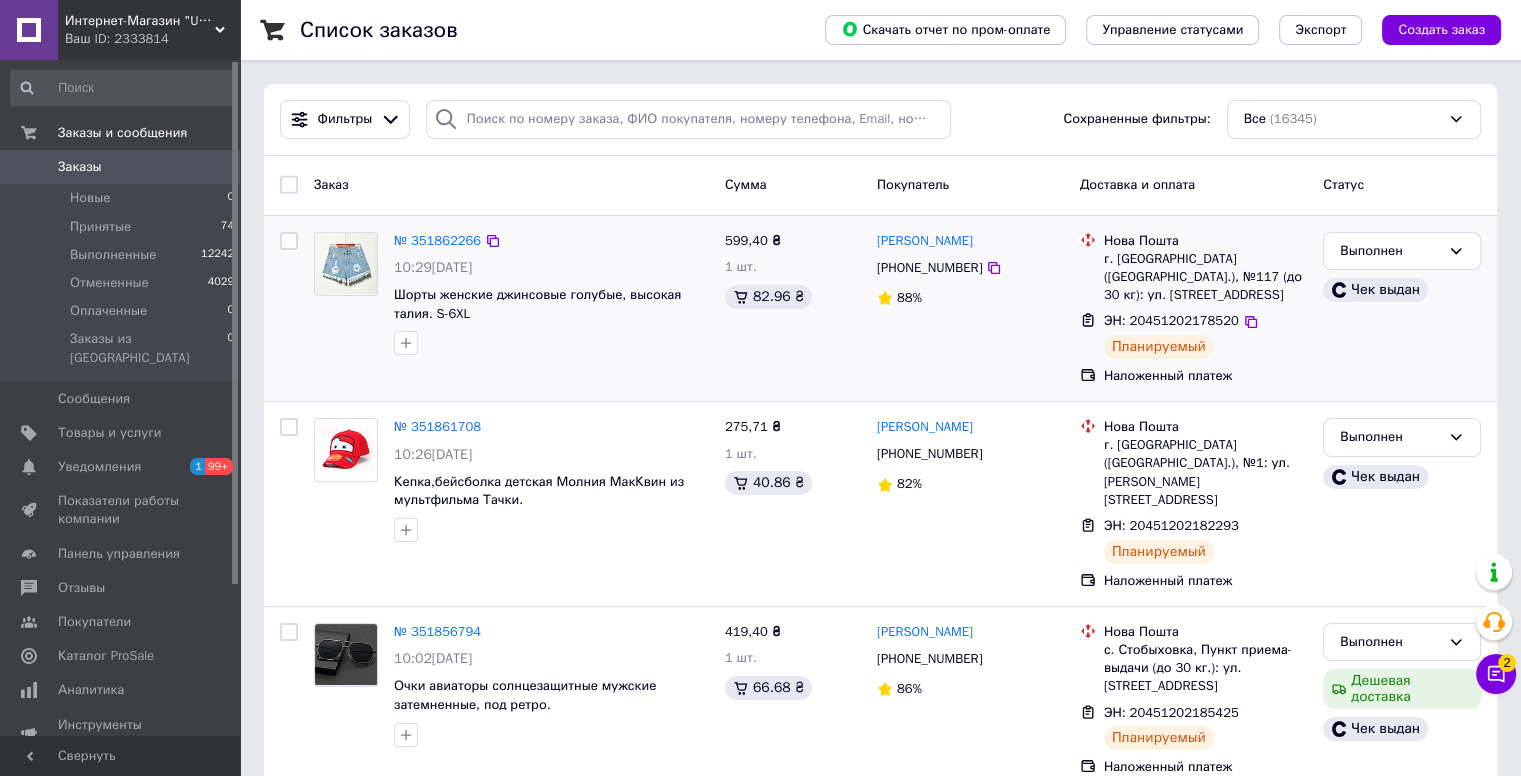 scroll, scrollTop: 0, scrollLeft: 0, axis: both 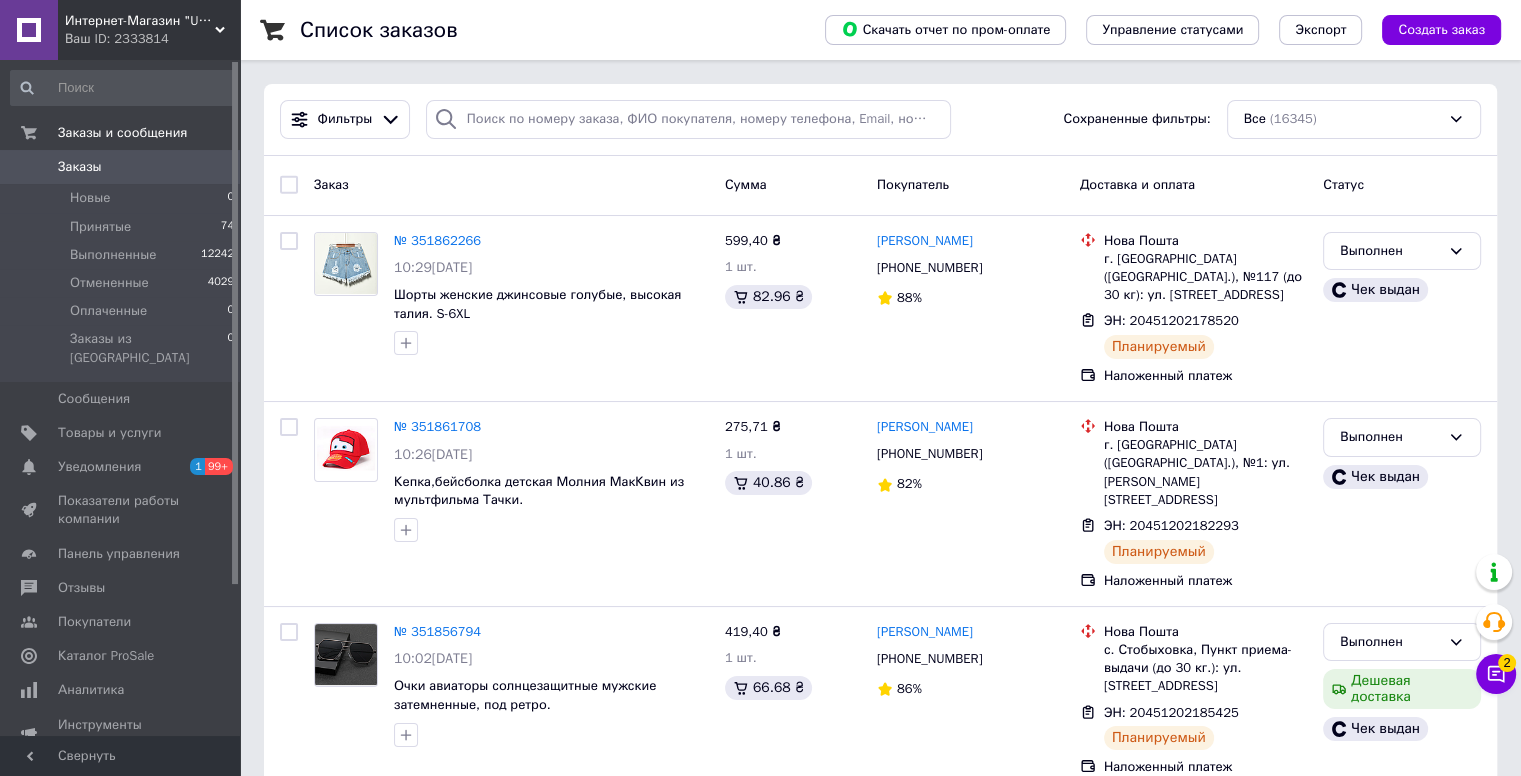 click on "Заказы 0" at bounding box center (123, 167) 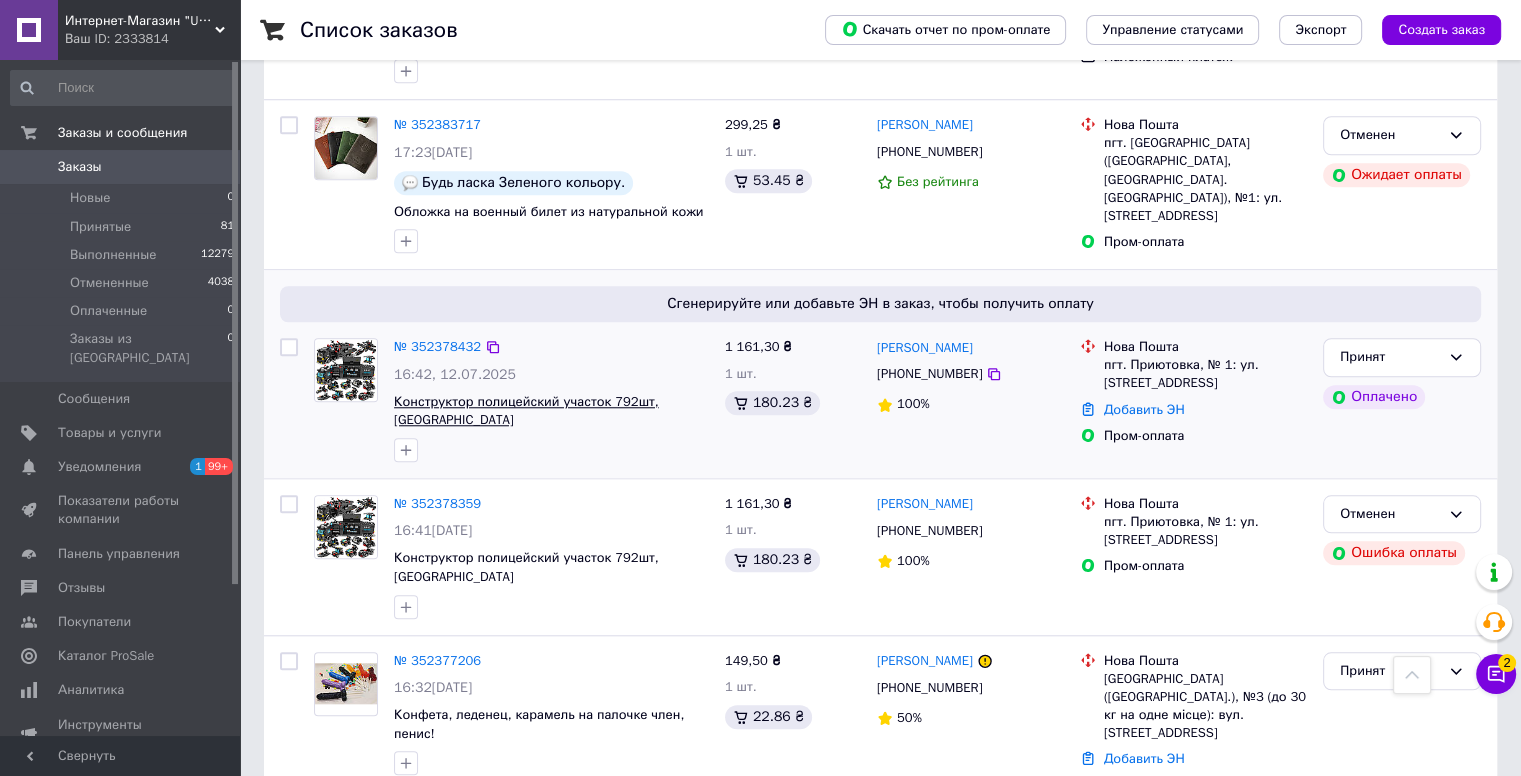 scroll, scrollTop: 1700, scrollLeft: 0, axis: vertical 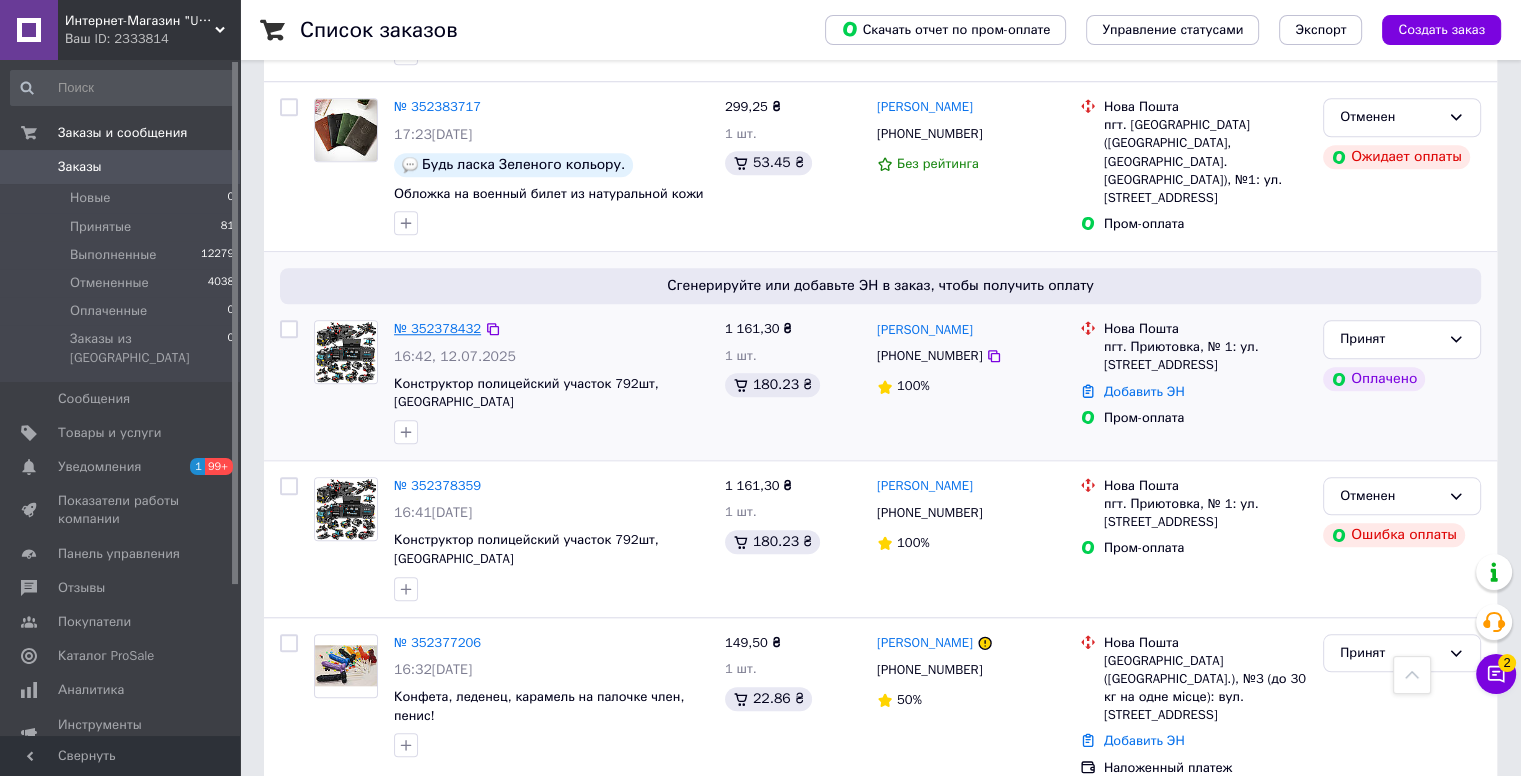 click on "№ 352378432" at bounding box center [437, 328] 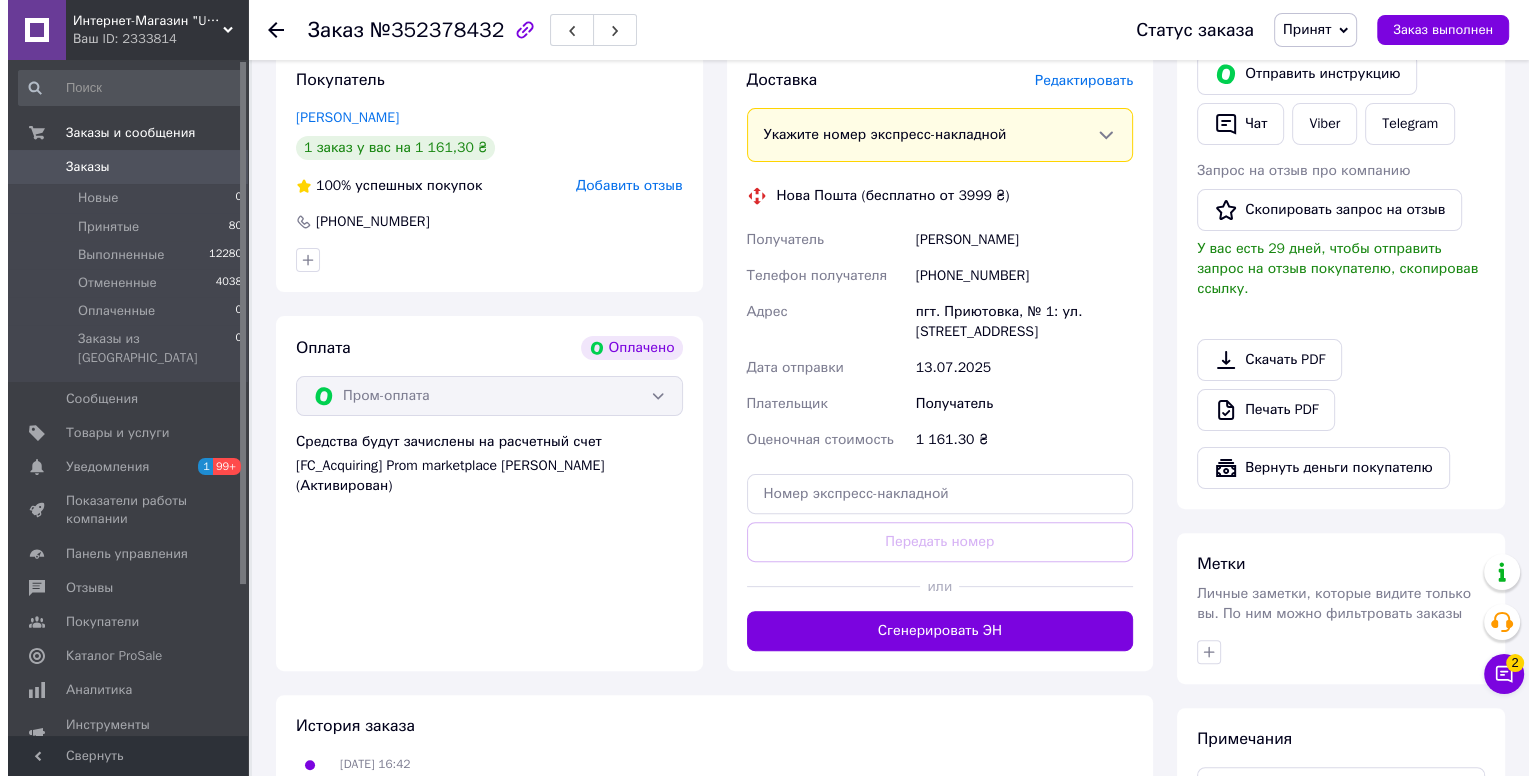 scroll, scrollTop: 316, scrollLeft: 0, axis: vertical 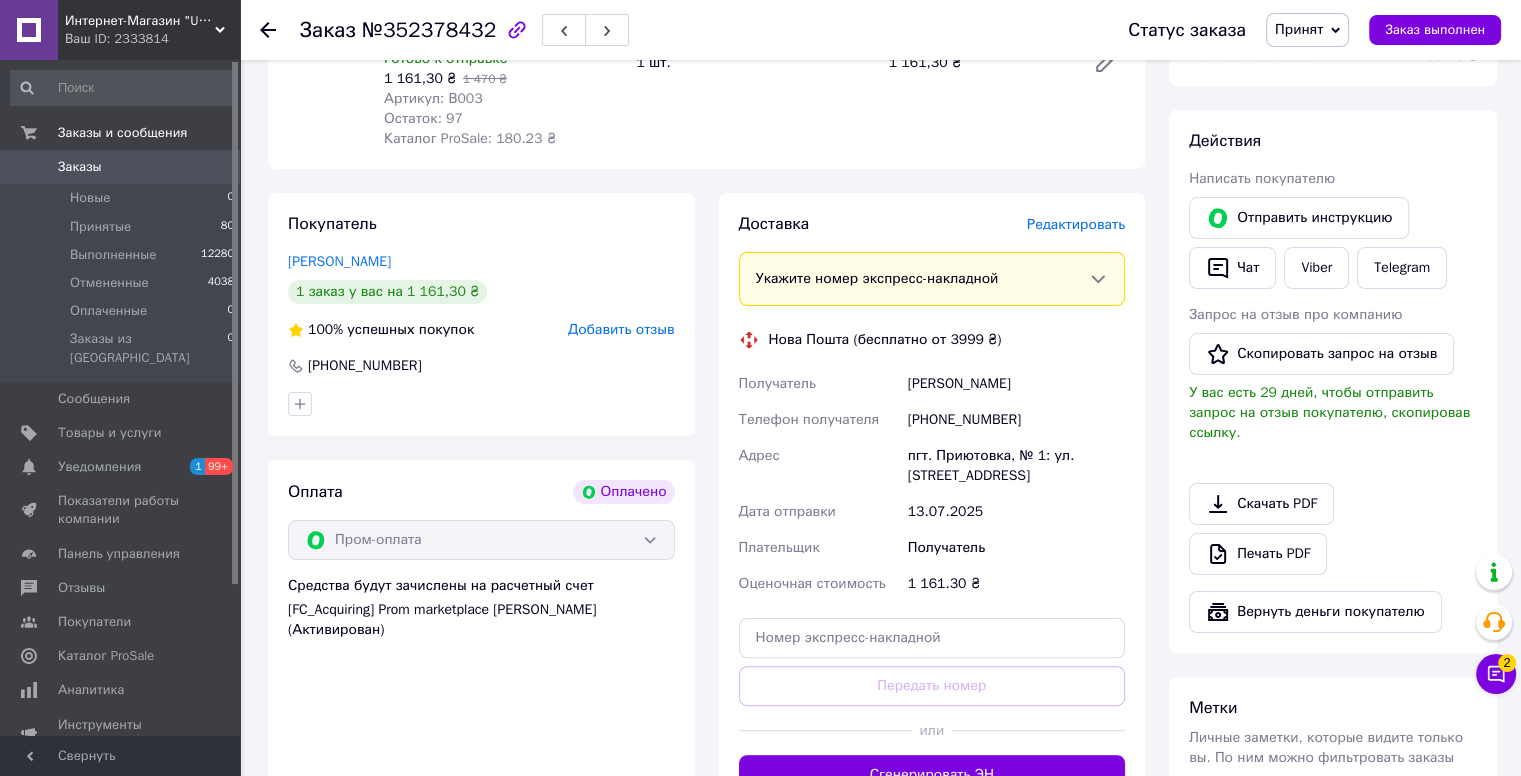 click on "Редактировать" at bounding box center [1076, 224] 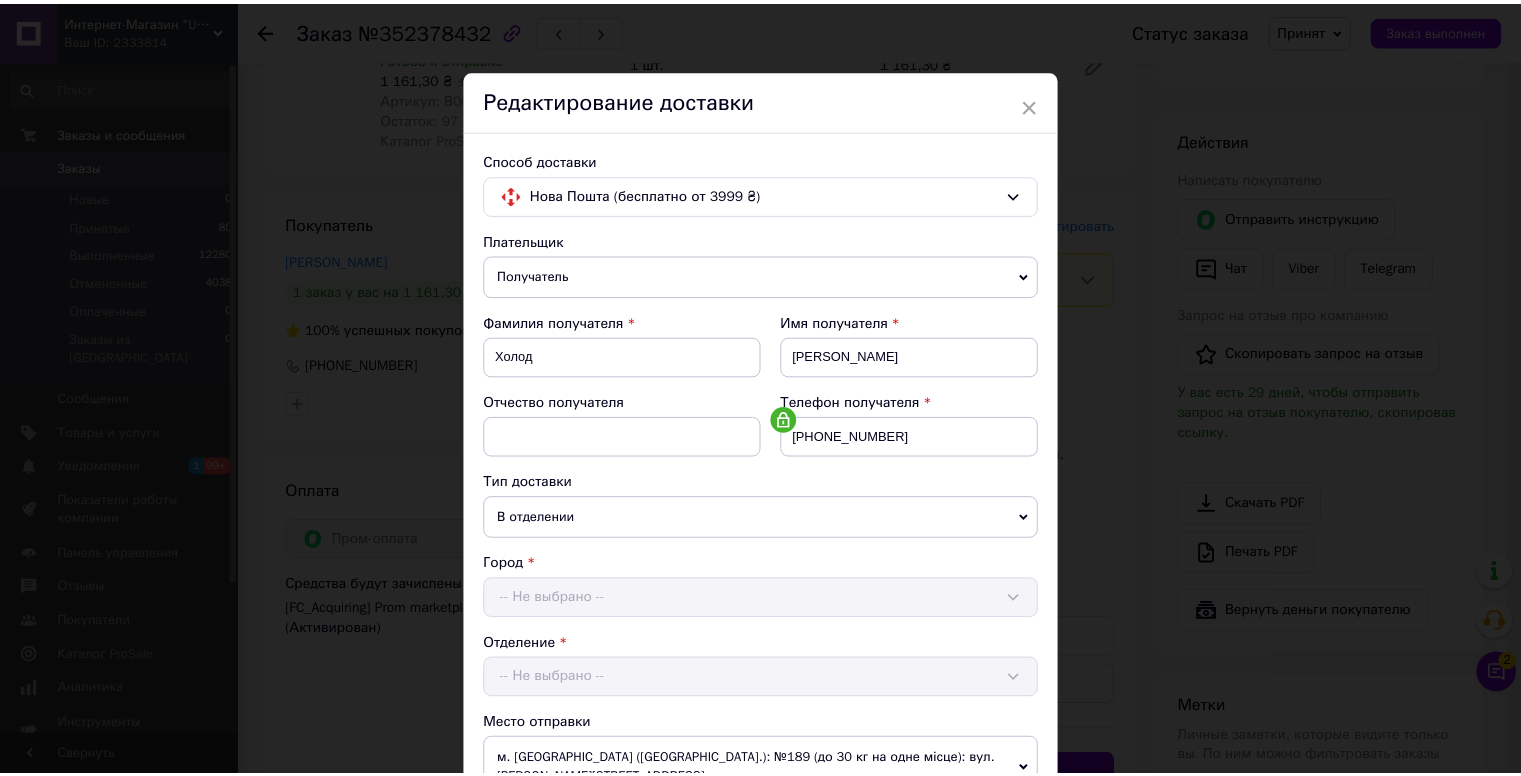 scroll, scrollTop: 546, scrollLeft: 0, axis: vertical 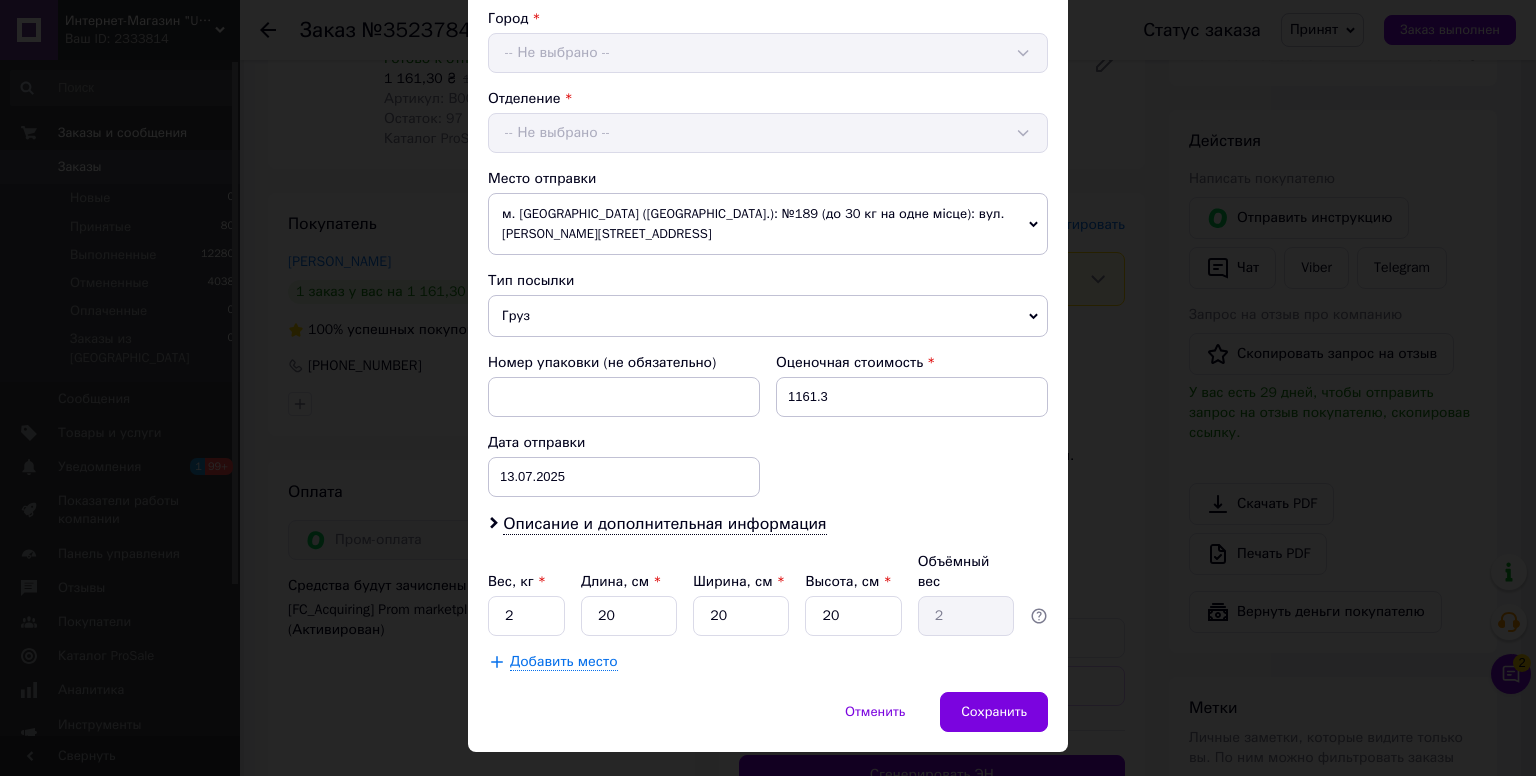 click on "× Редактирование доставки Способ доставки Нова Пошта (бесплатно от 3999 ₴) Плательщик Получатель Отправитель Фамилия получателя Холод Имя получателя Вячеслав Отчество получателя Телефон получателя +380634646042 Тип доставки В отделении Курьером В почтомате Город -- Не выбрано -- Отделение -- Не выбрано -- Место отправки м. Київ (Київська обл.): №189 (до 30 кг на одне місце): вул. Ялтинська, 24/23 Нет совпадений. Попробуйте изменить условия поиска Добавить еще место отправки Тип посылки Груз Документы Номер упаковки (не обязательно) Оценочная стоимость 1161.3 Дата отправки <" at bounding box center [768, 388] 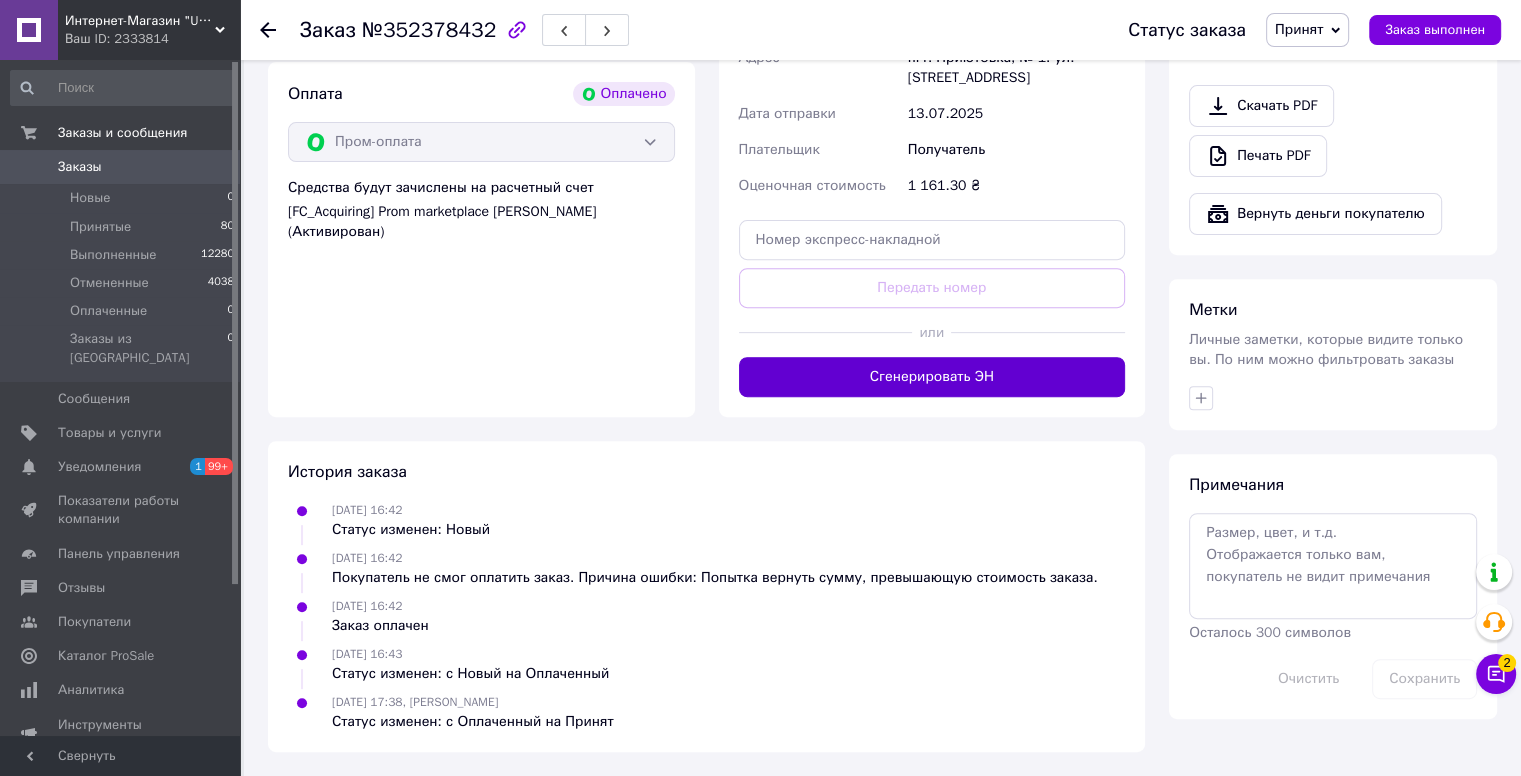 click on "Сгенерировать ЭН" at bounding box center [932, 377] 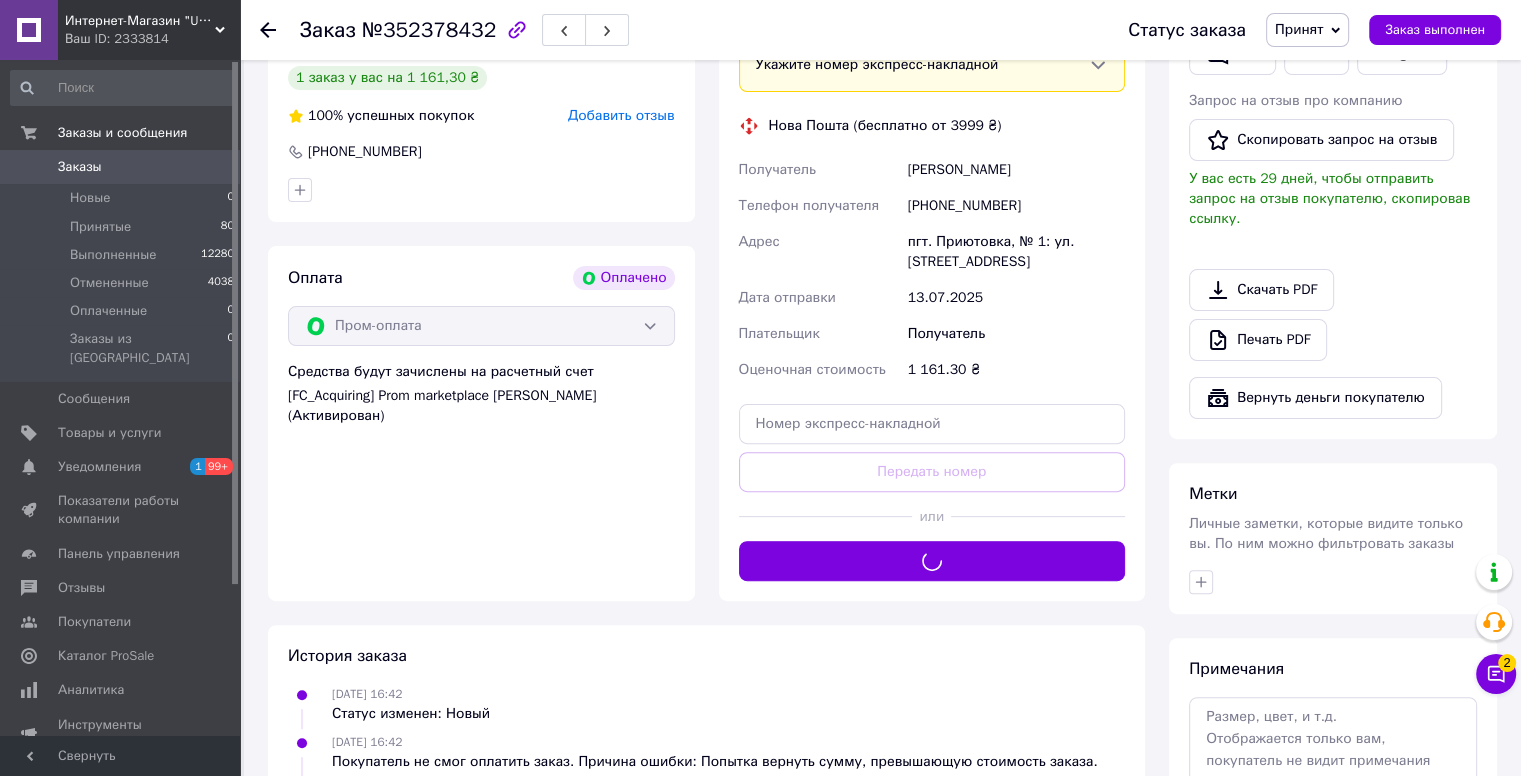 scroll, scrollTop: 316, scrollLeft: 0, axis: vertical 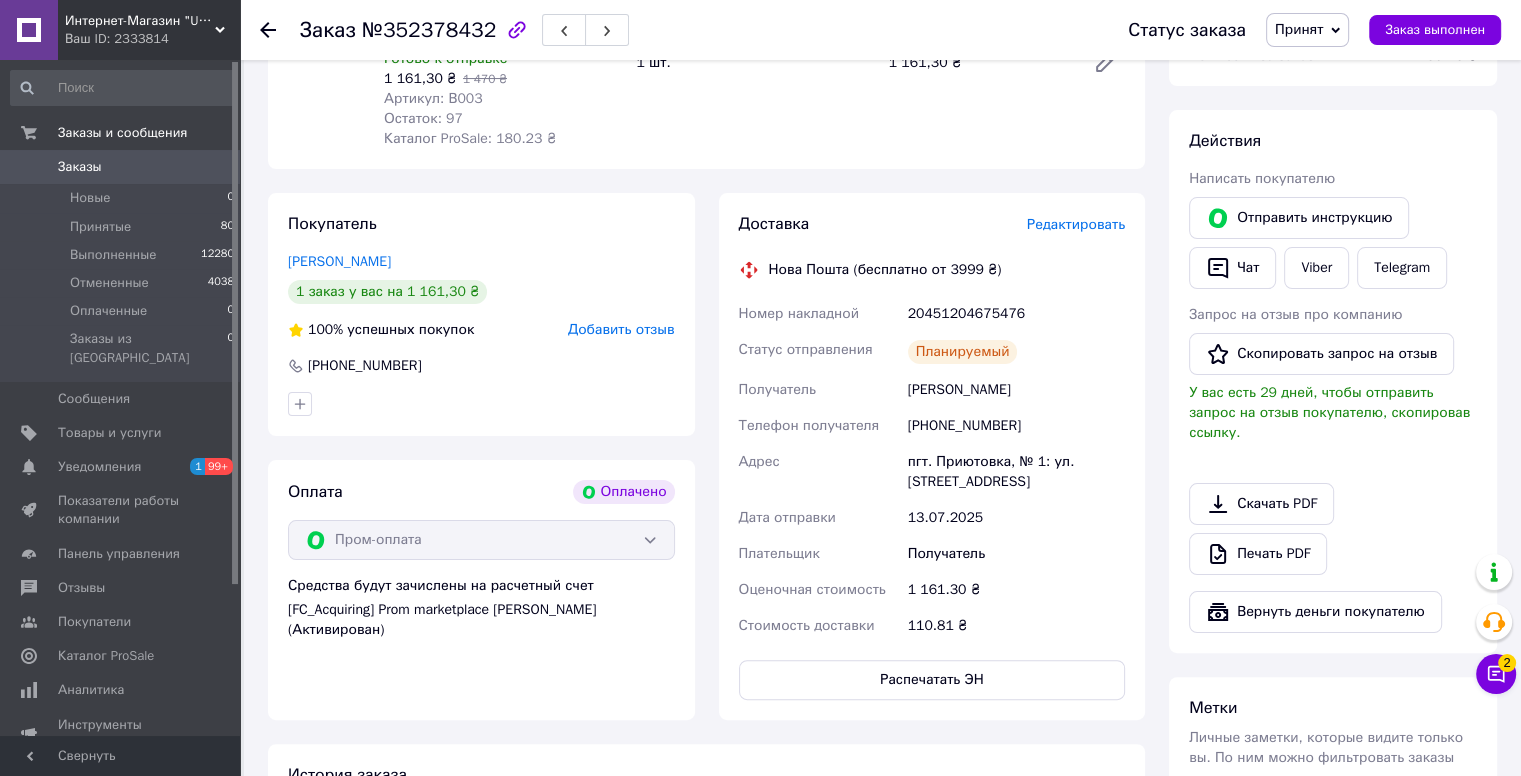 click on "Принят" at bounding box center [1307, 30] 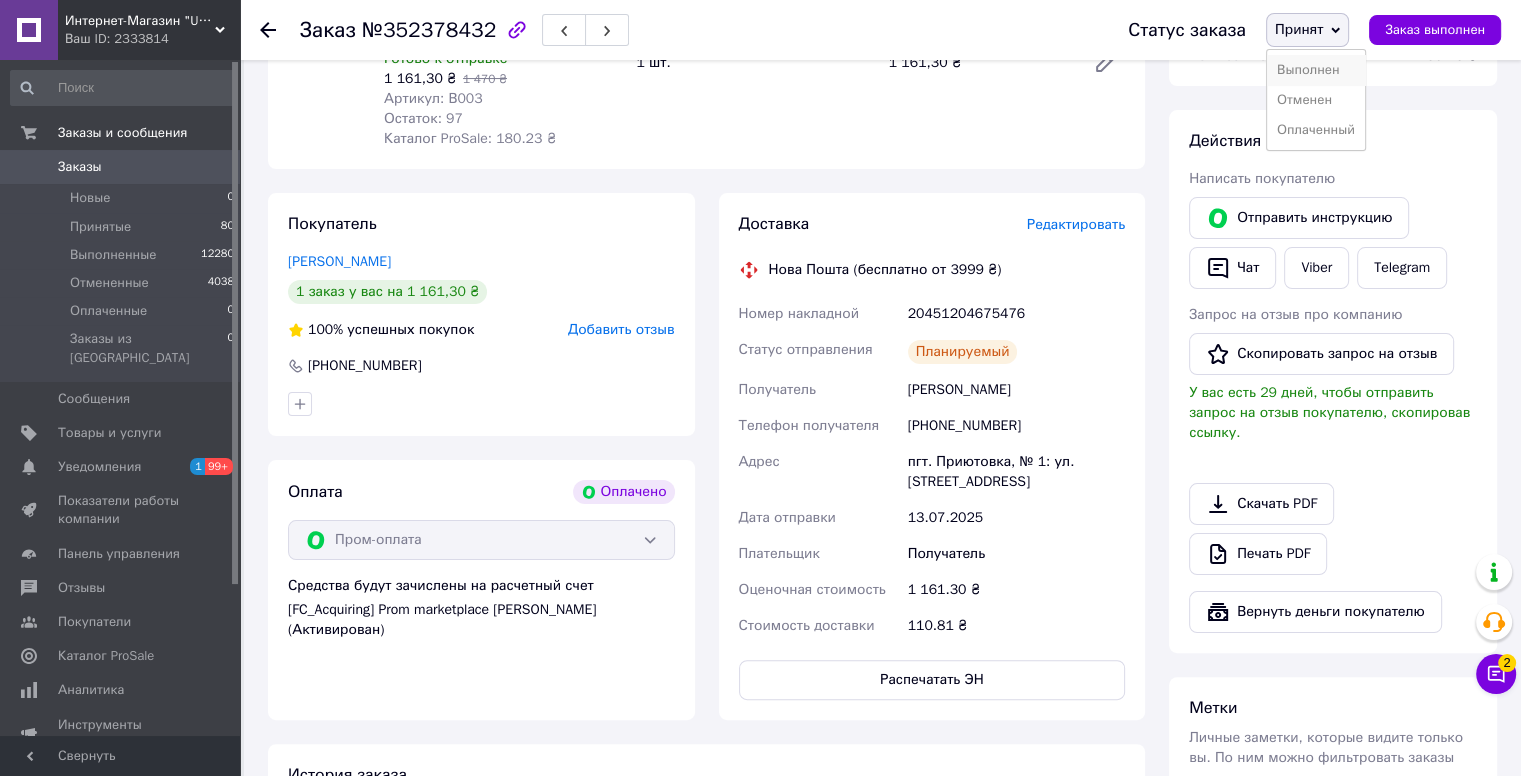 click on "Выполнен" at bounding box center [1316, 70] 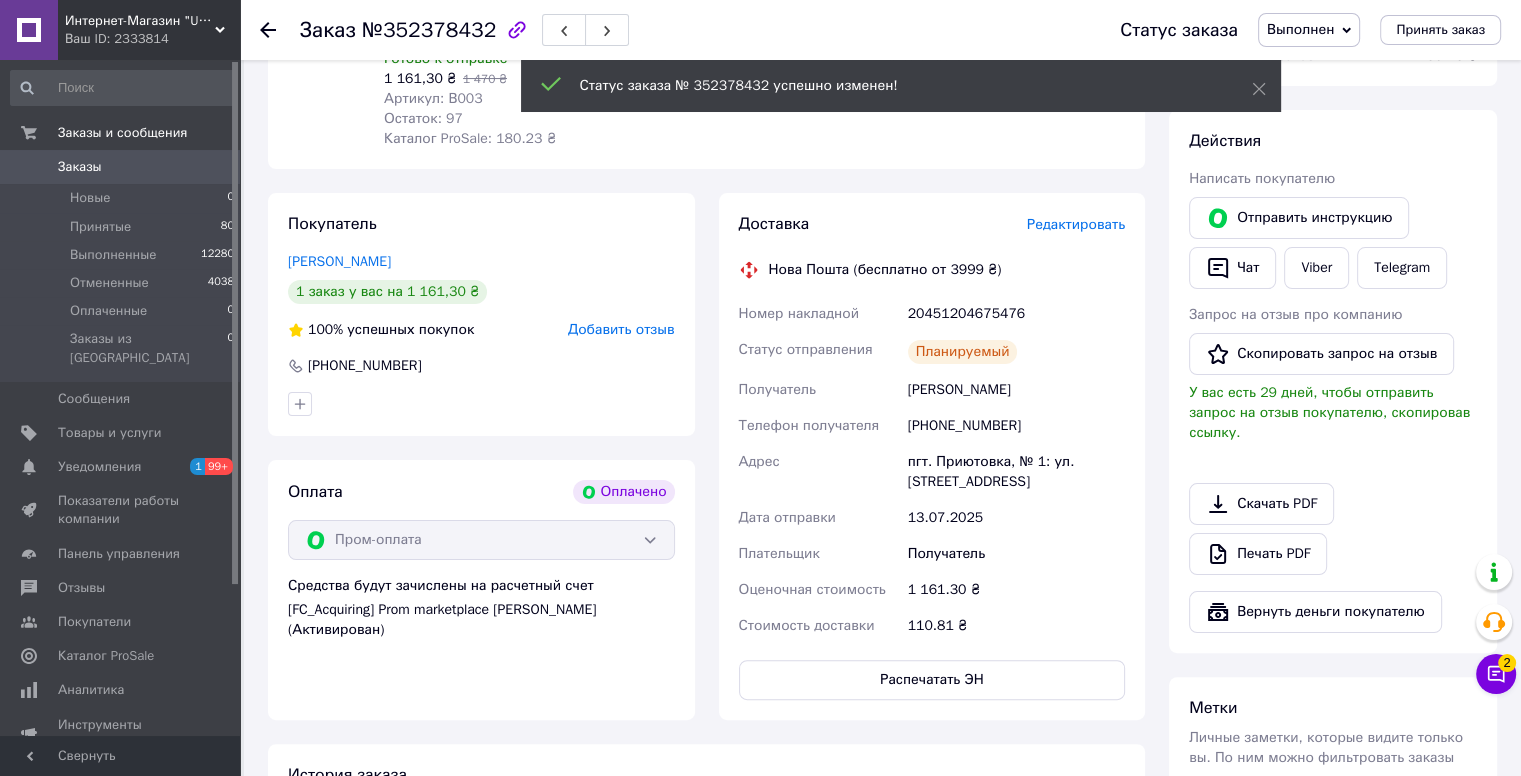 click on "Заказы" at bounding box center (121, 167) 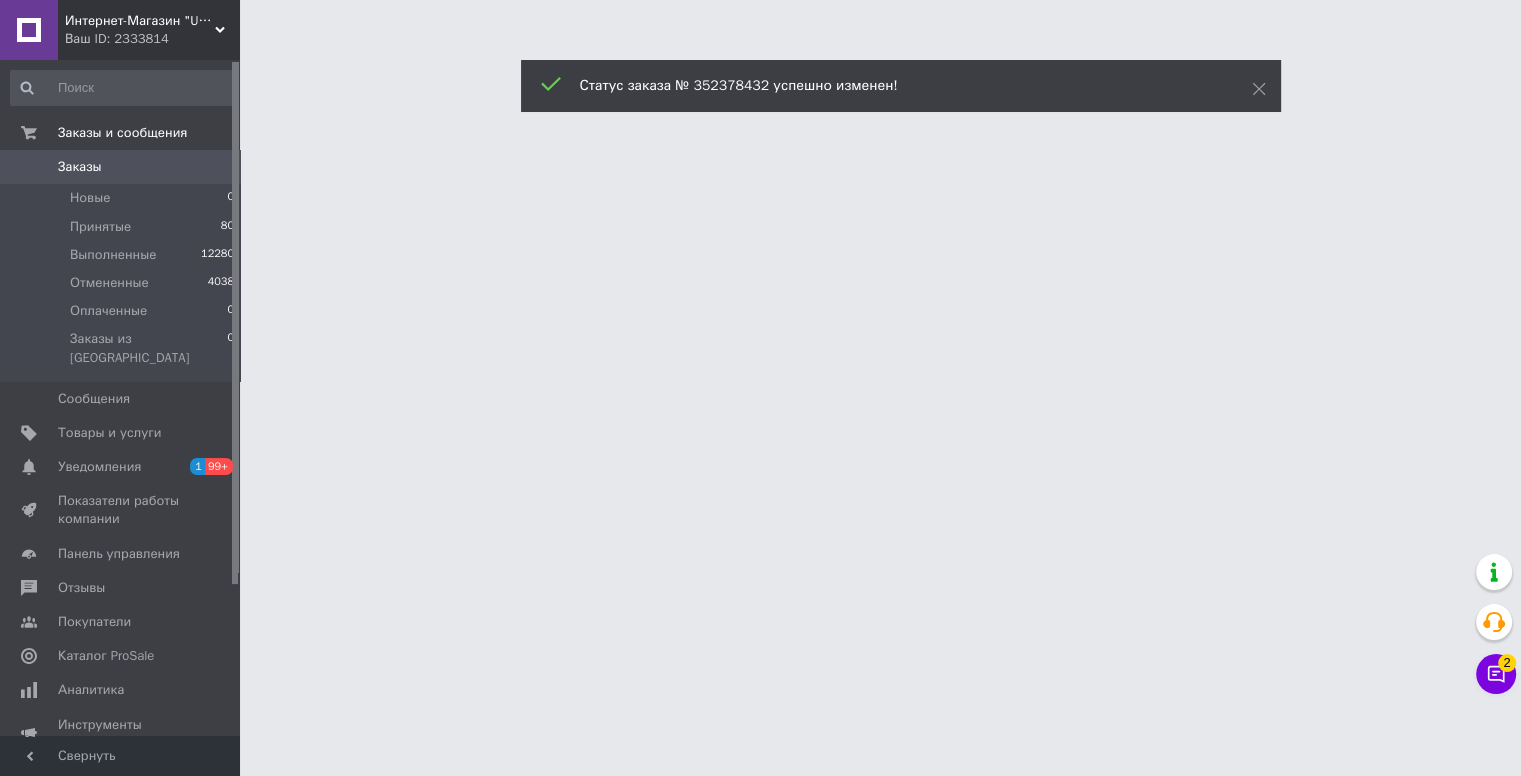 scroll, scrollTop: 0, scrollLeft: 0, axis: both 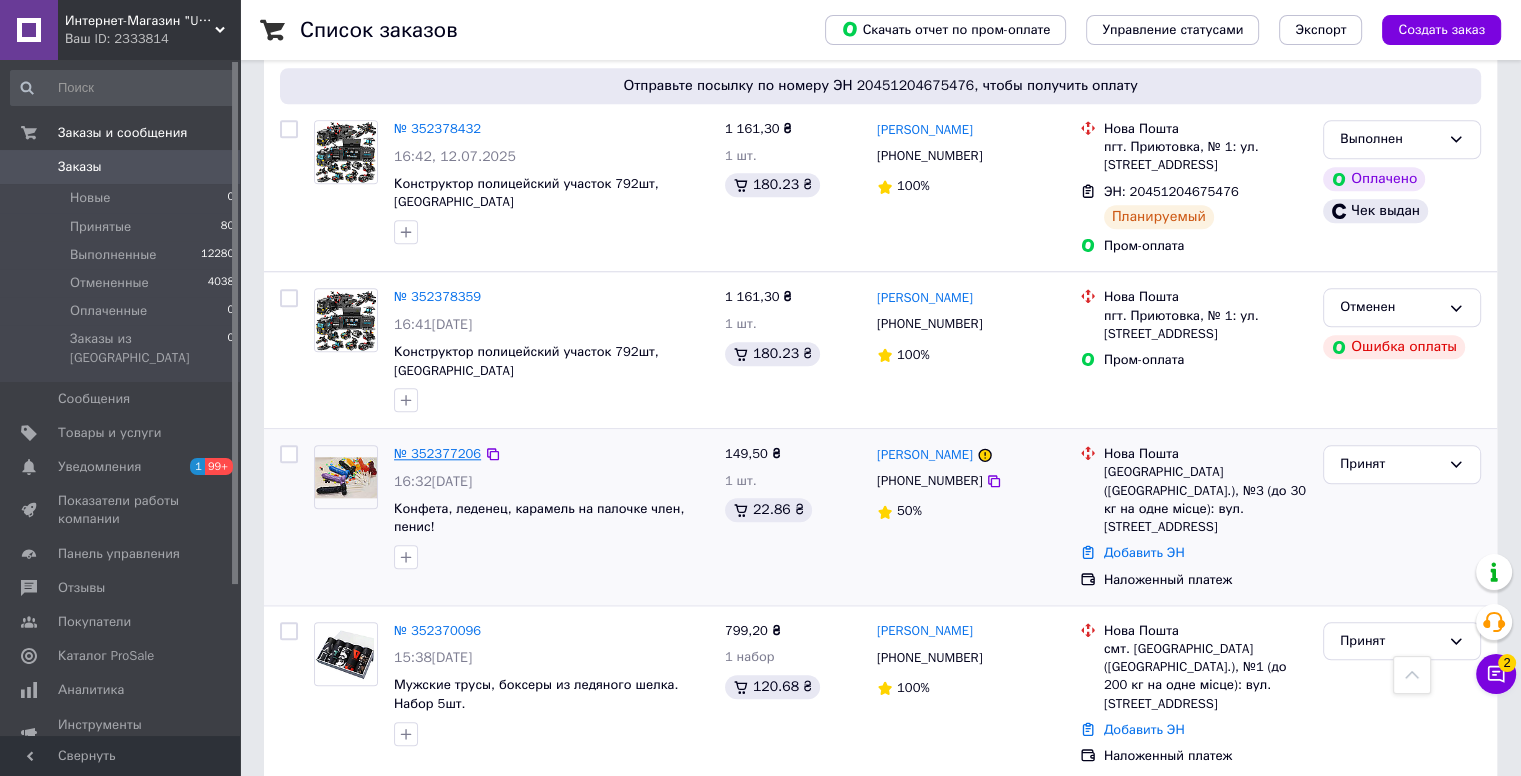 click on "№ 352377206" at bounding box center [437, 453] 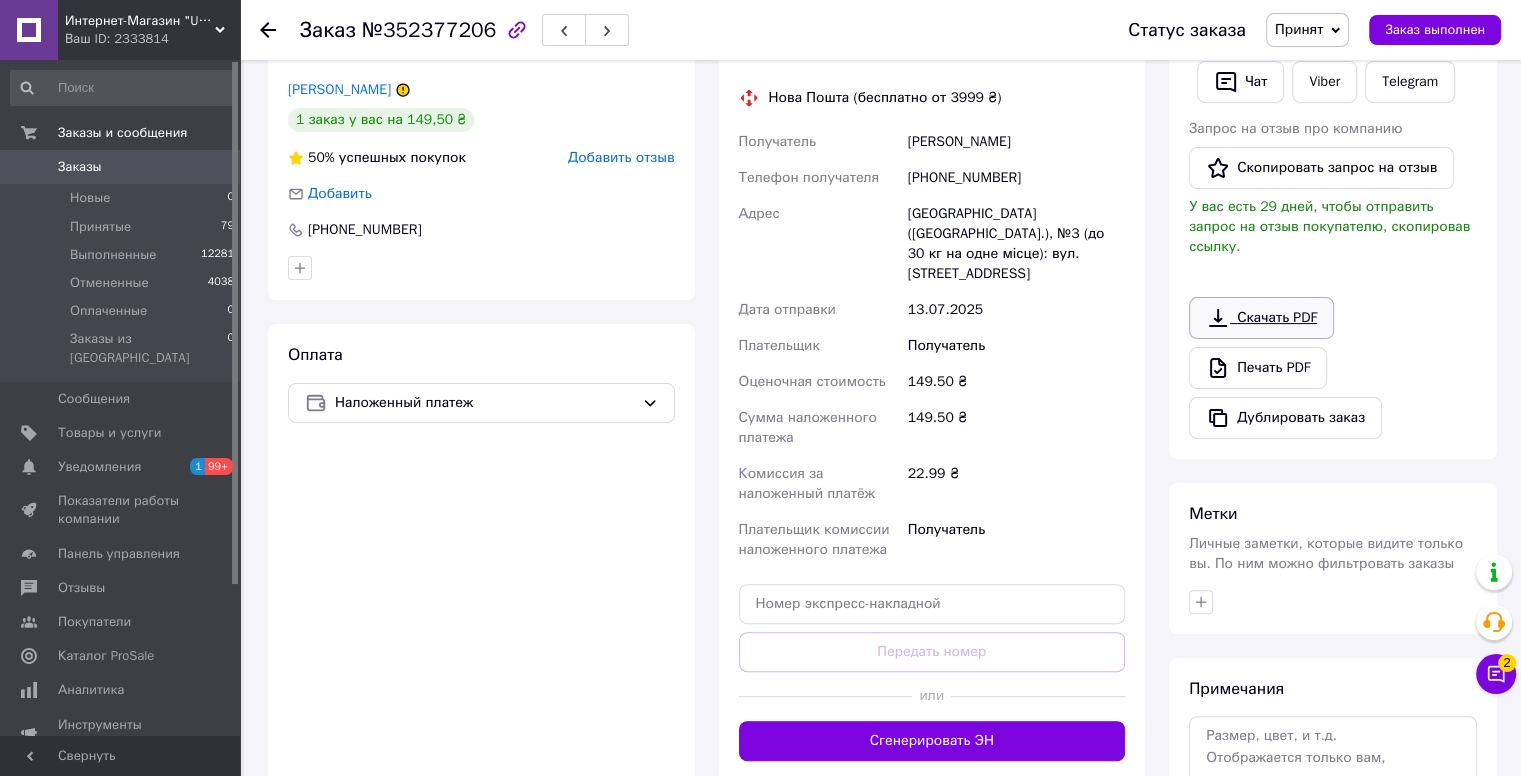 scroll, scrollTop: 126, scrollLeft: 0, axis: vertical 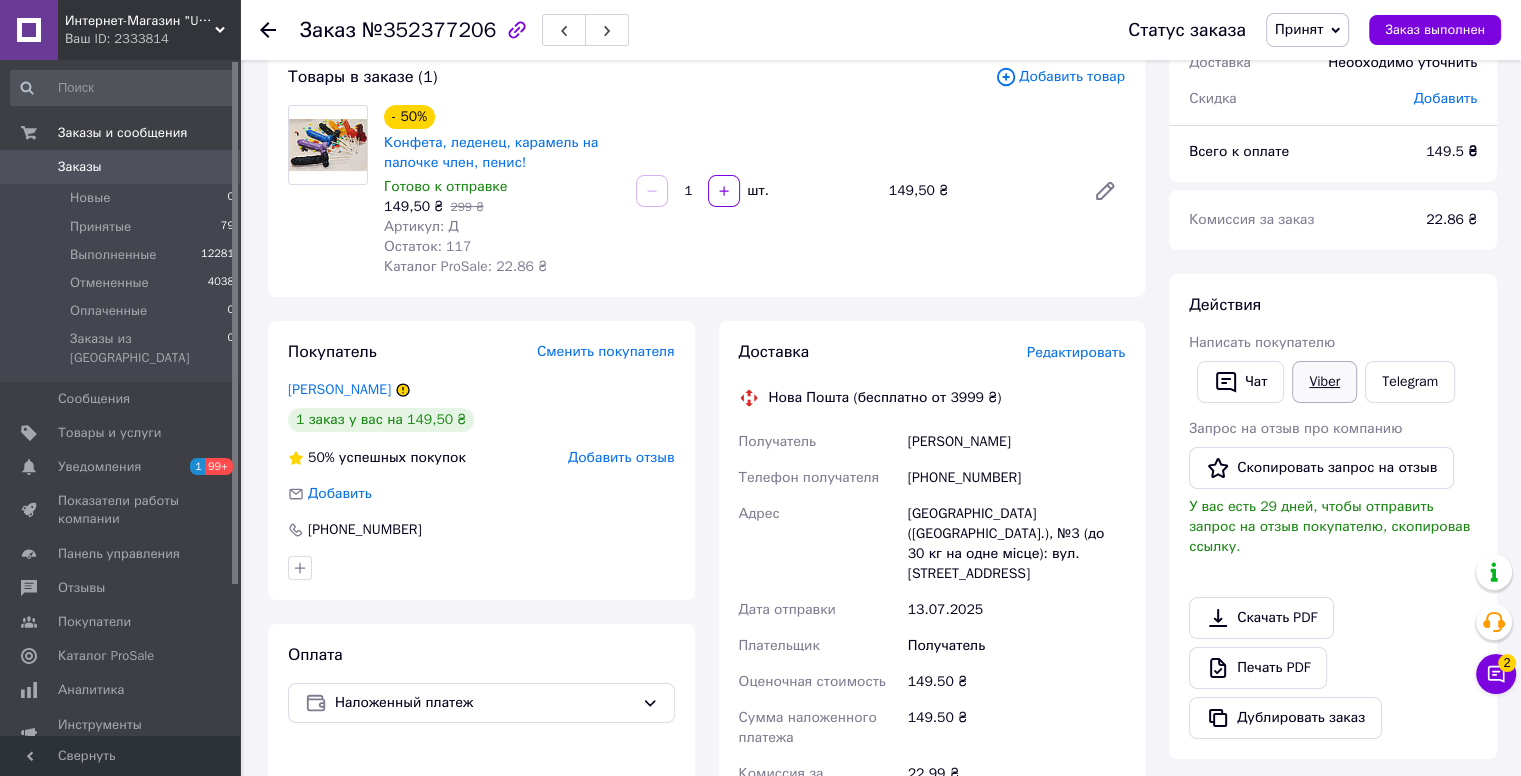 click on "Viber" at bounding box center (1324, 382) 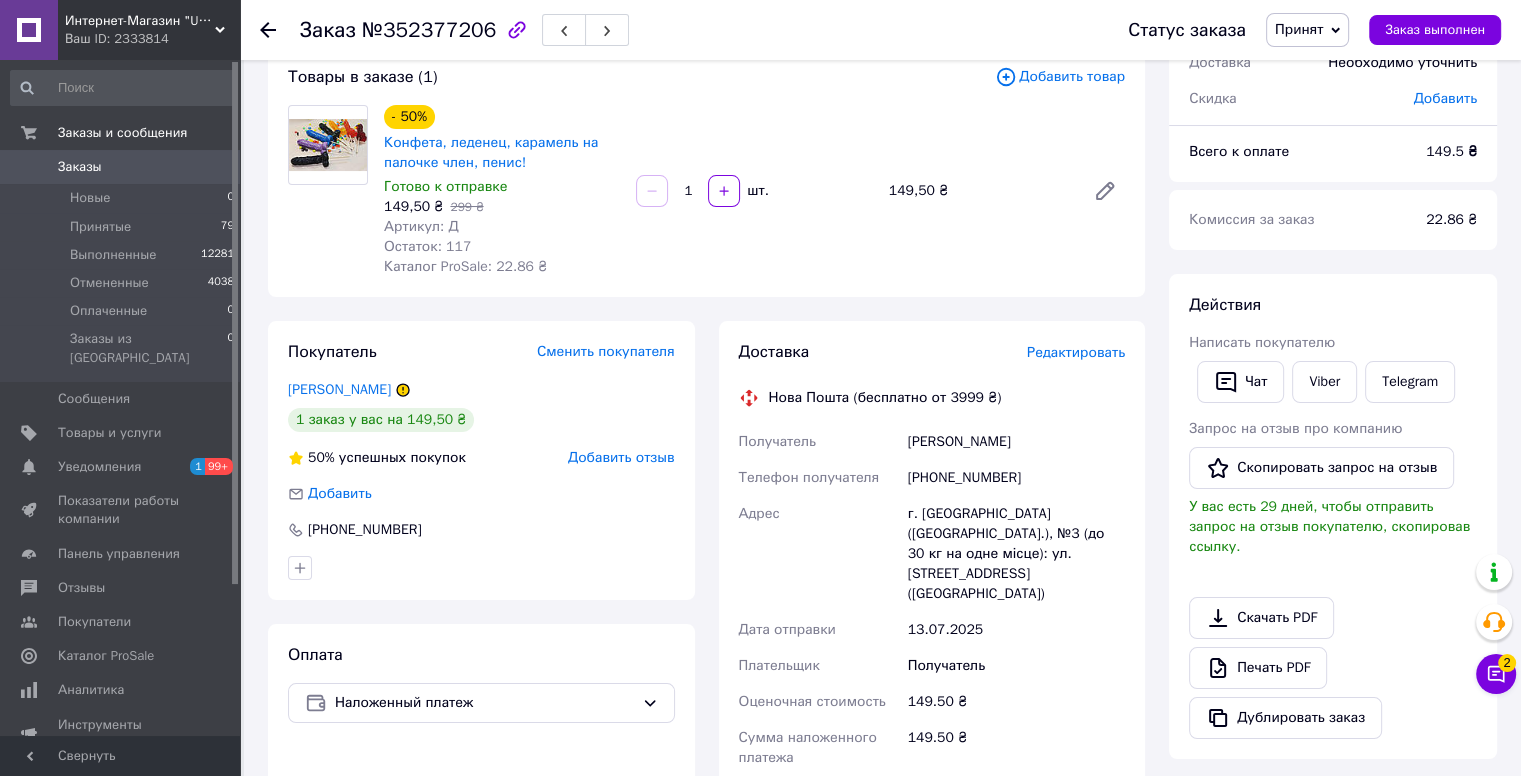 drag, startPoint x: 262, startPoint y: 29, endPoint x: 628, endPoint y: 201, distance: 404.4008 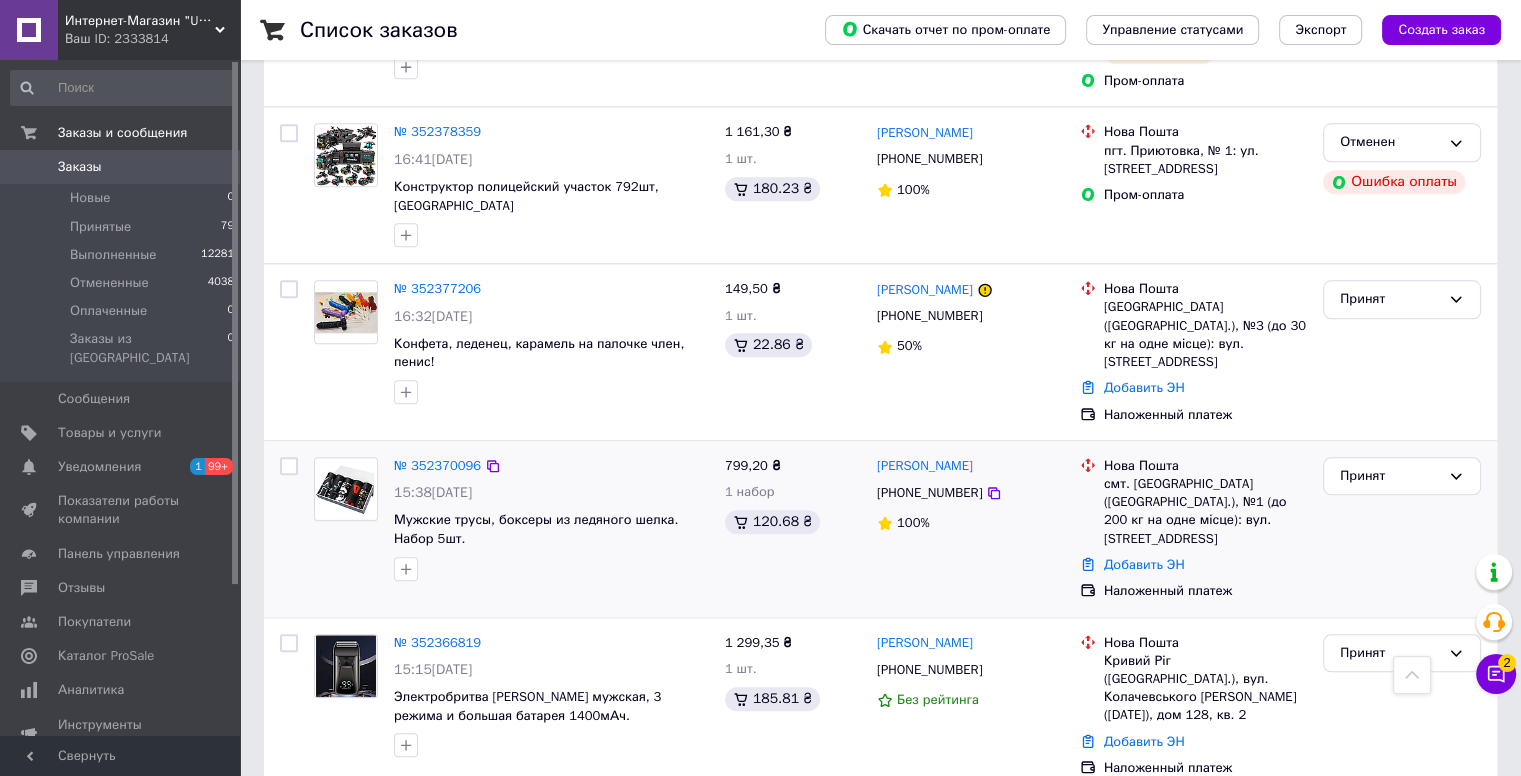 scroll, scrollTop: 2100, scrollLeft: 0, axis: vertical 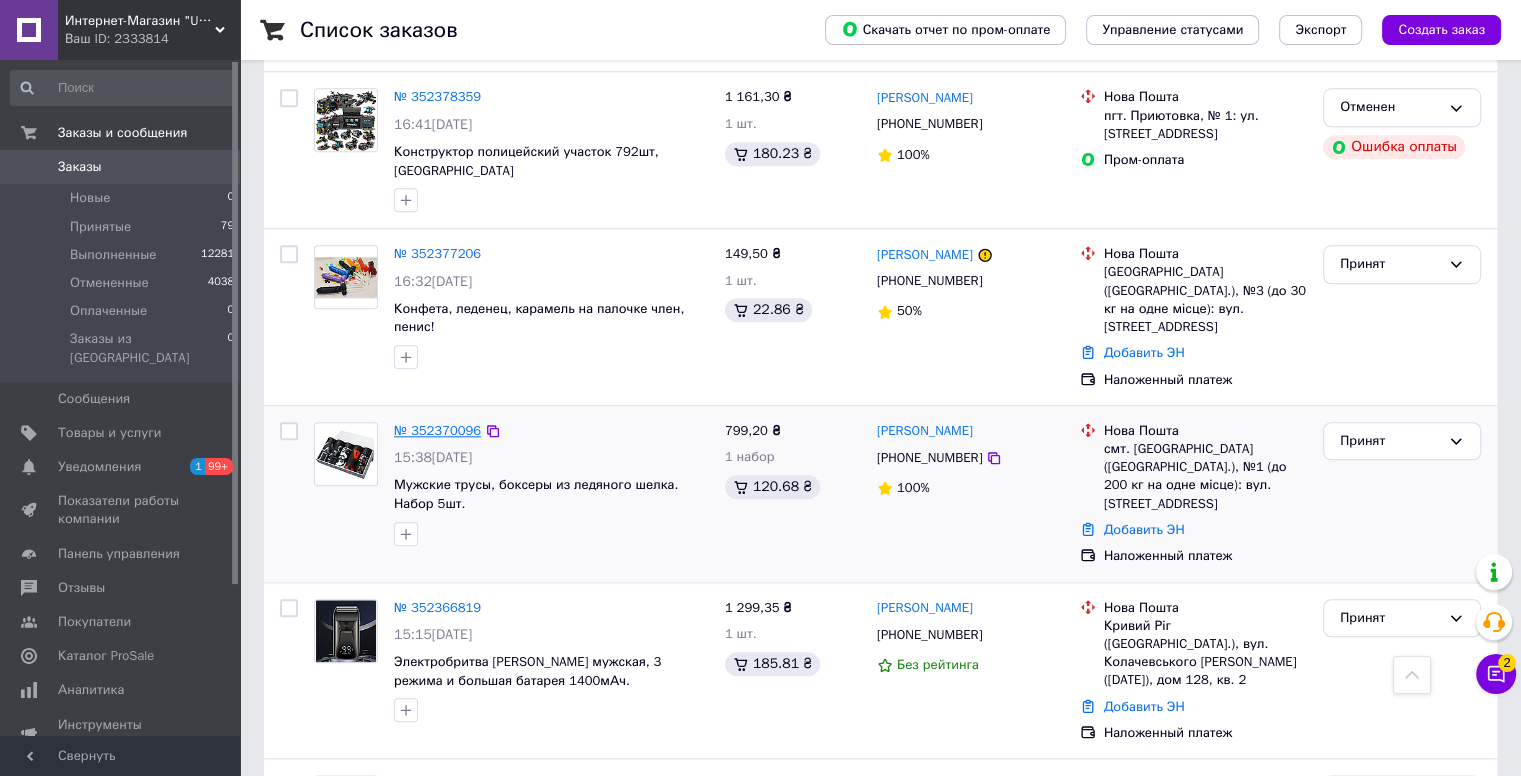 click on "№ 352370096" at bounding box center (437, 430) 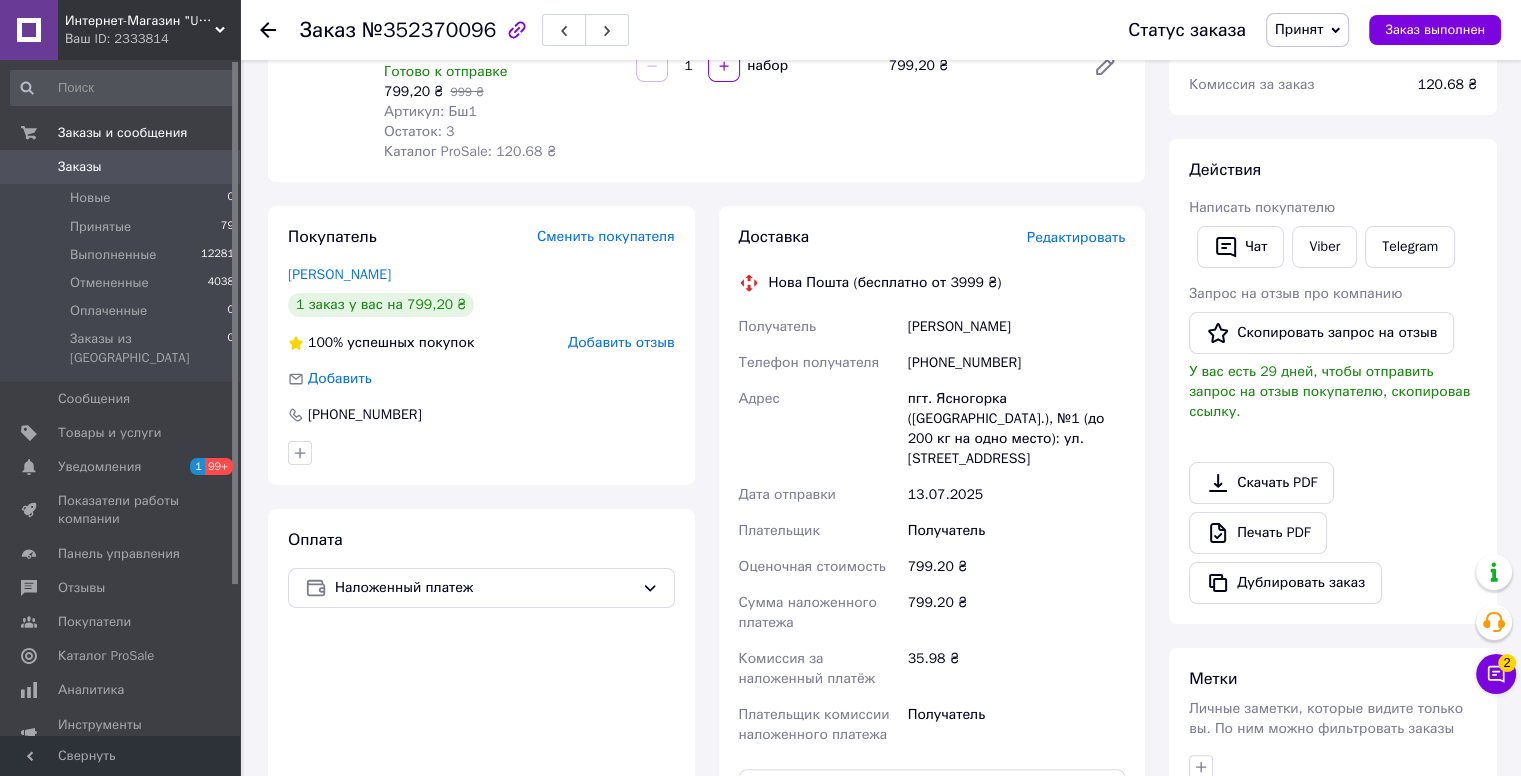 scroll, scrollTop: 246, scrollLeft: 0, axis: vertical 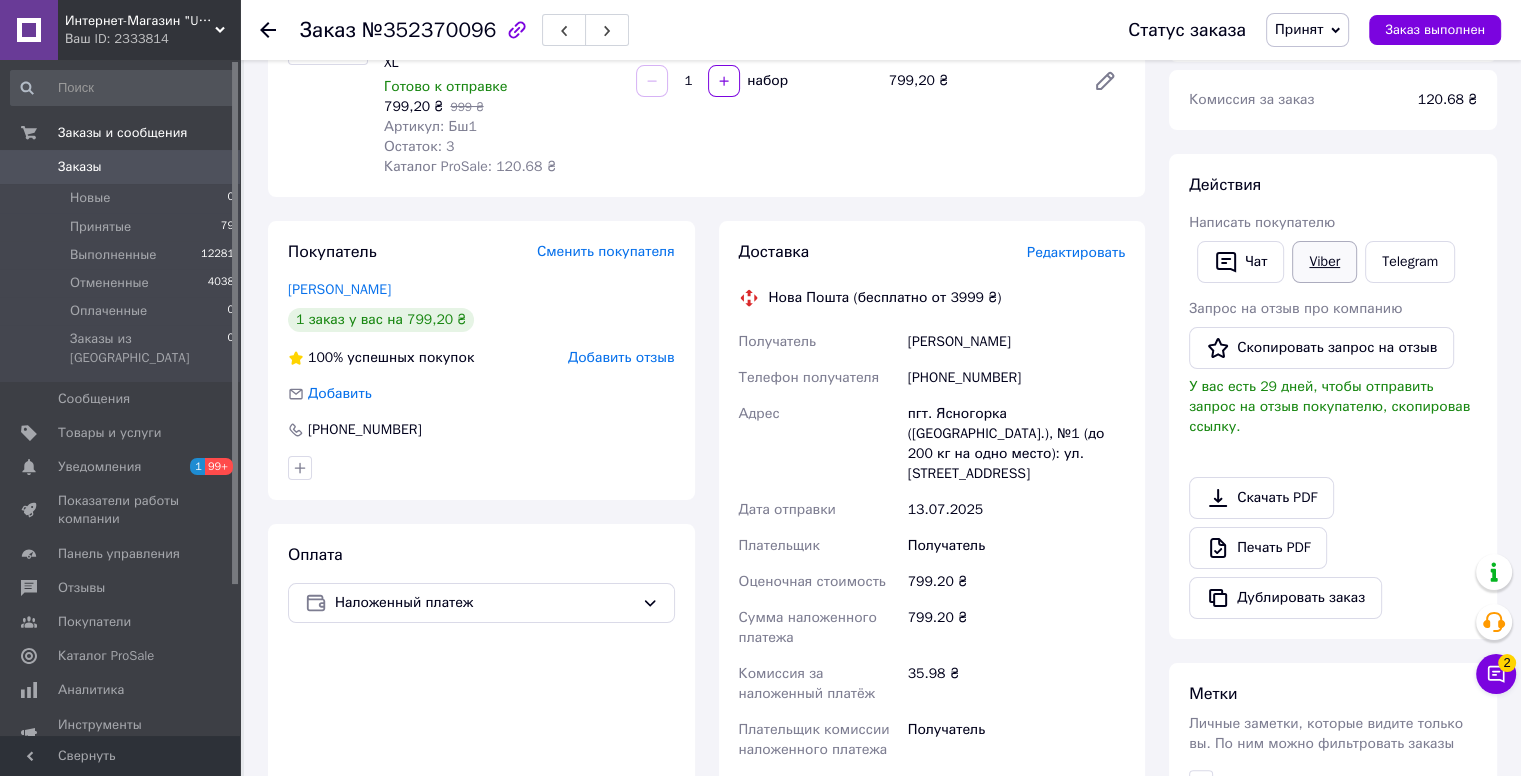click on "Viber" at bounding box center [1324, 262] 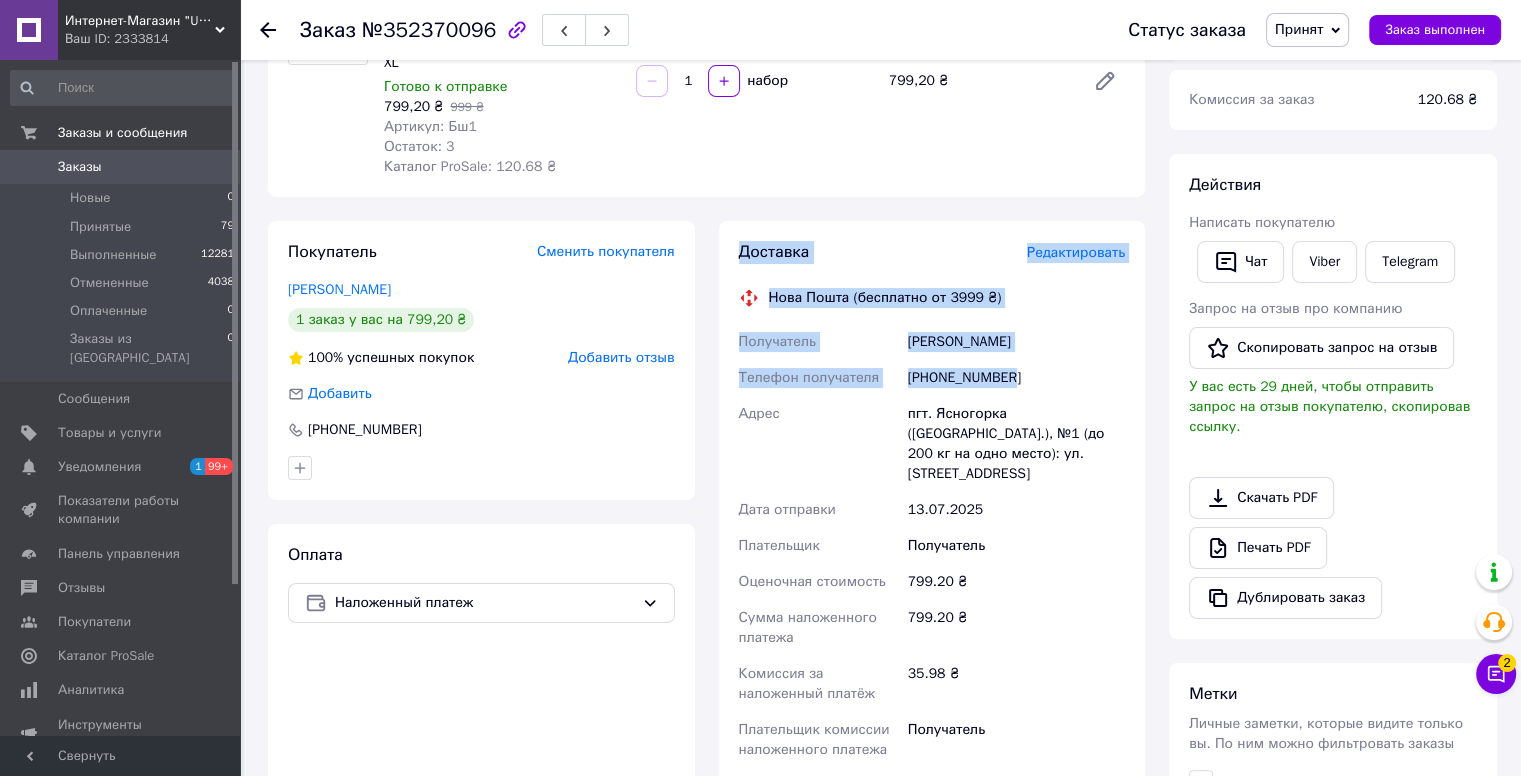 drag, startPoint x: 723, startPoint y: 253, endPoint x: 1056, endPoint y: 393, distance: 361.2326 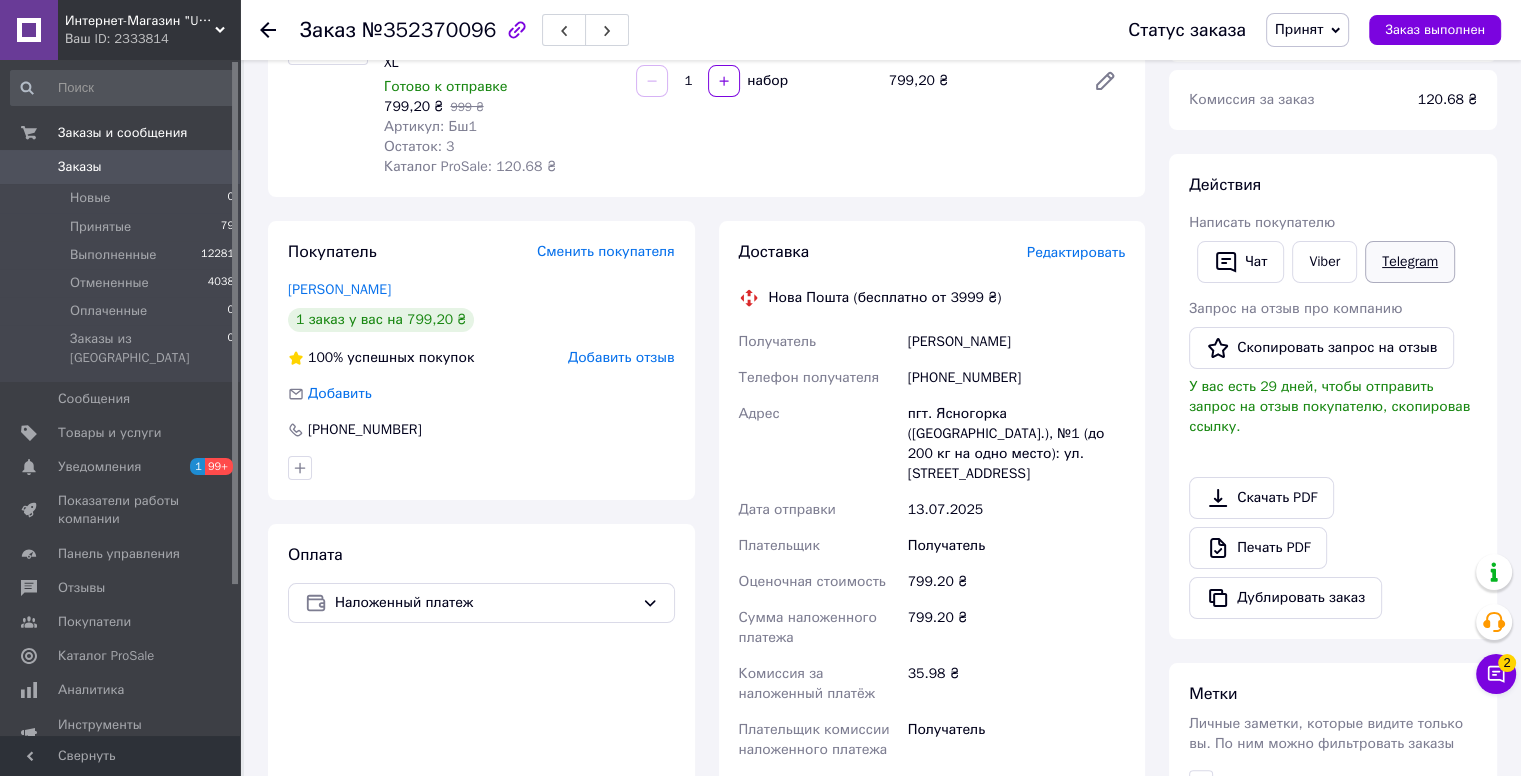 click on "Telegram" at bounding box center (1410, 262) 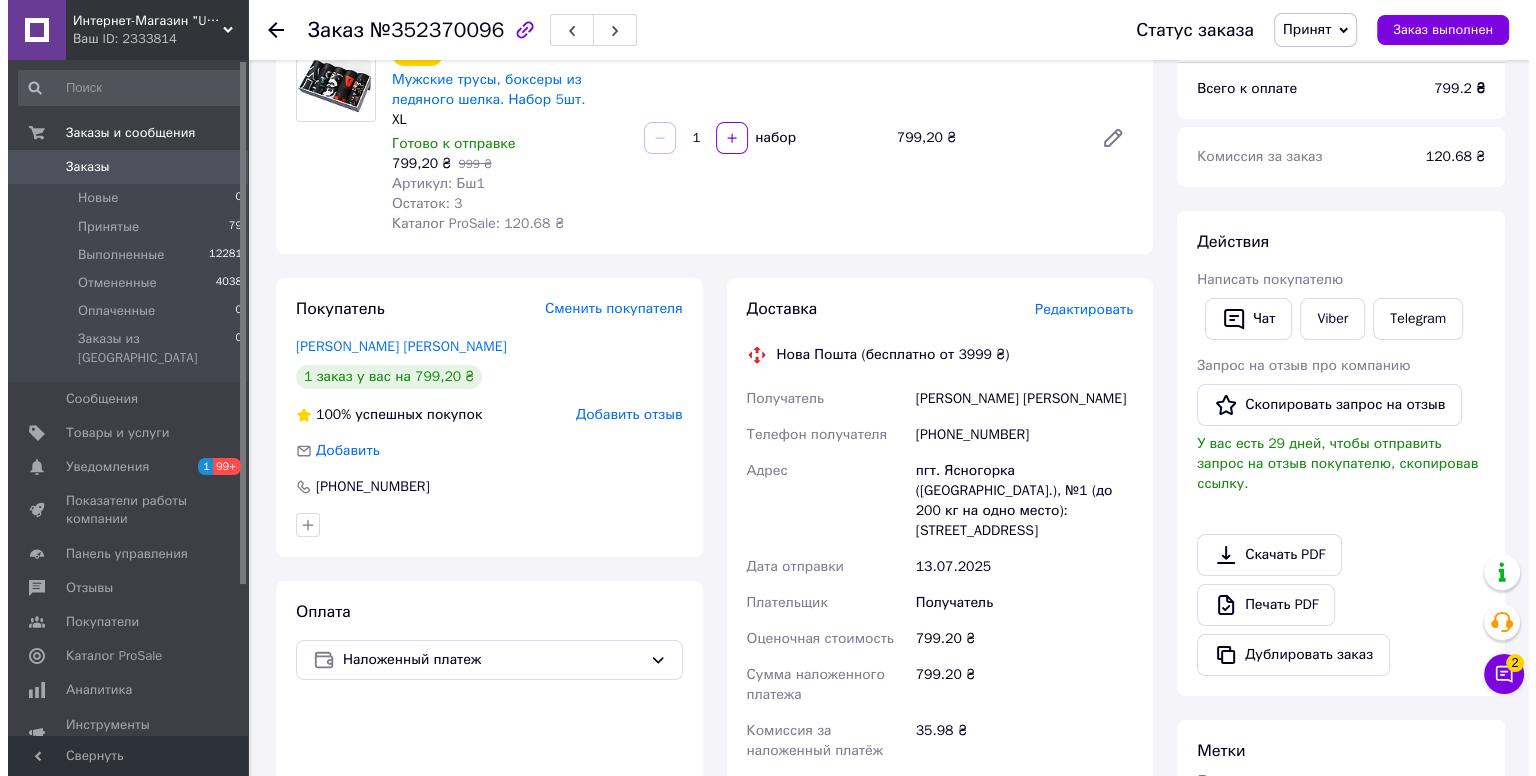 scroll, scrollTop: 200, scrollLeft: 0, axis: vertical 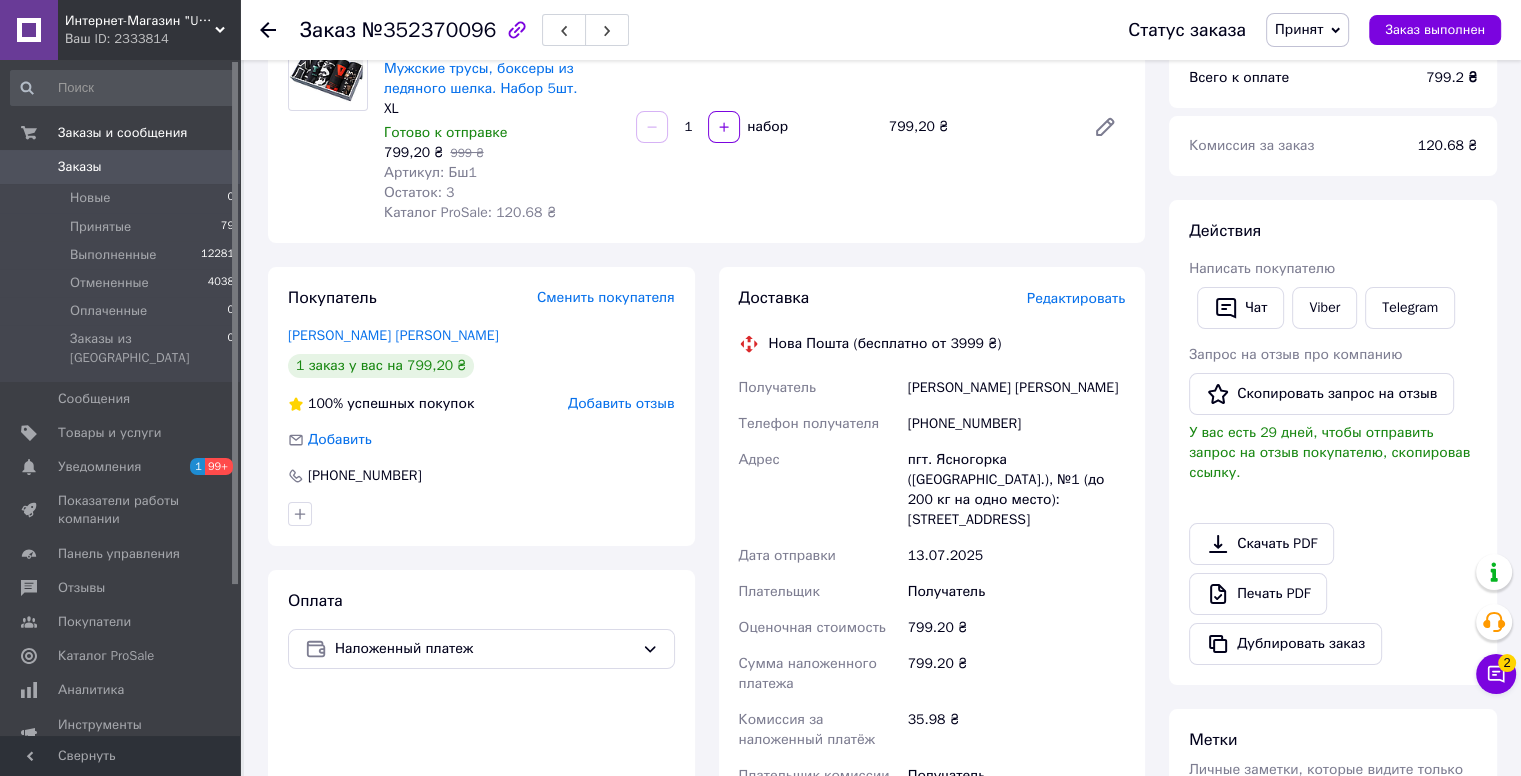 click on "Редактировать" at bounding box center (1076, 298) 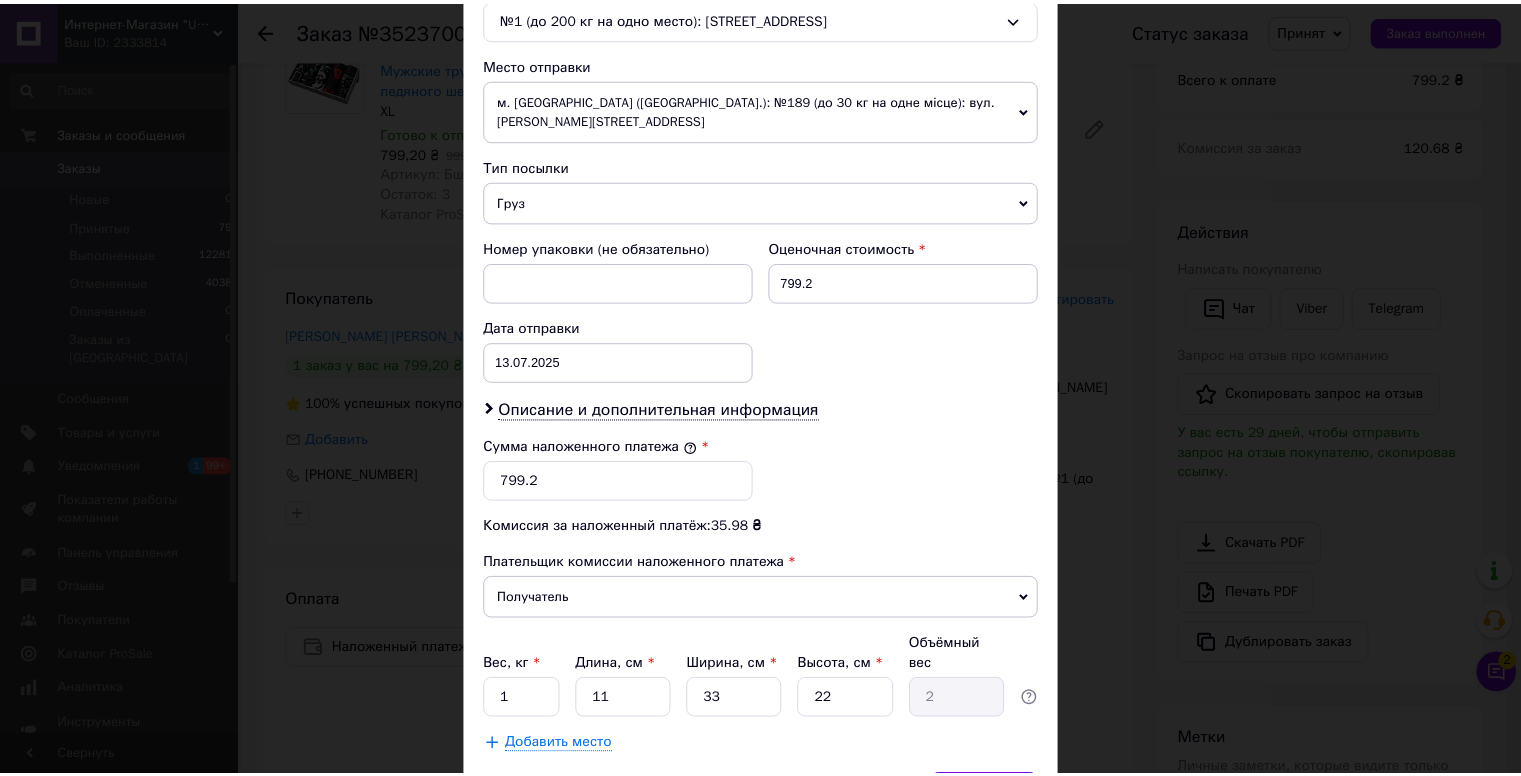 scroll, scrollTop: 744, scrollLeft: 0, axis: vertical 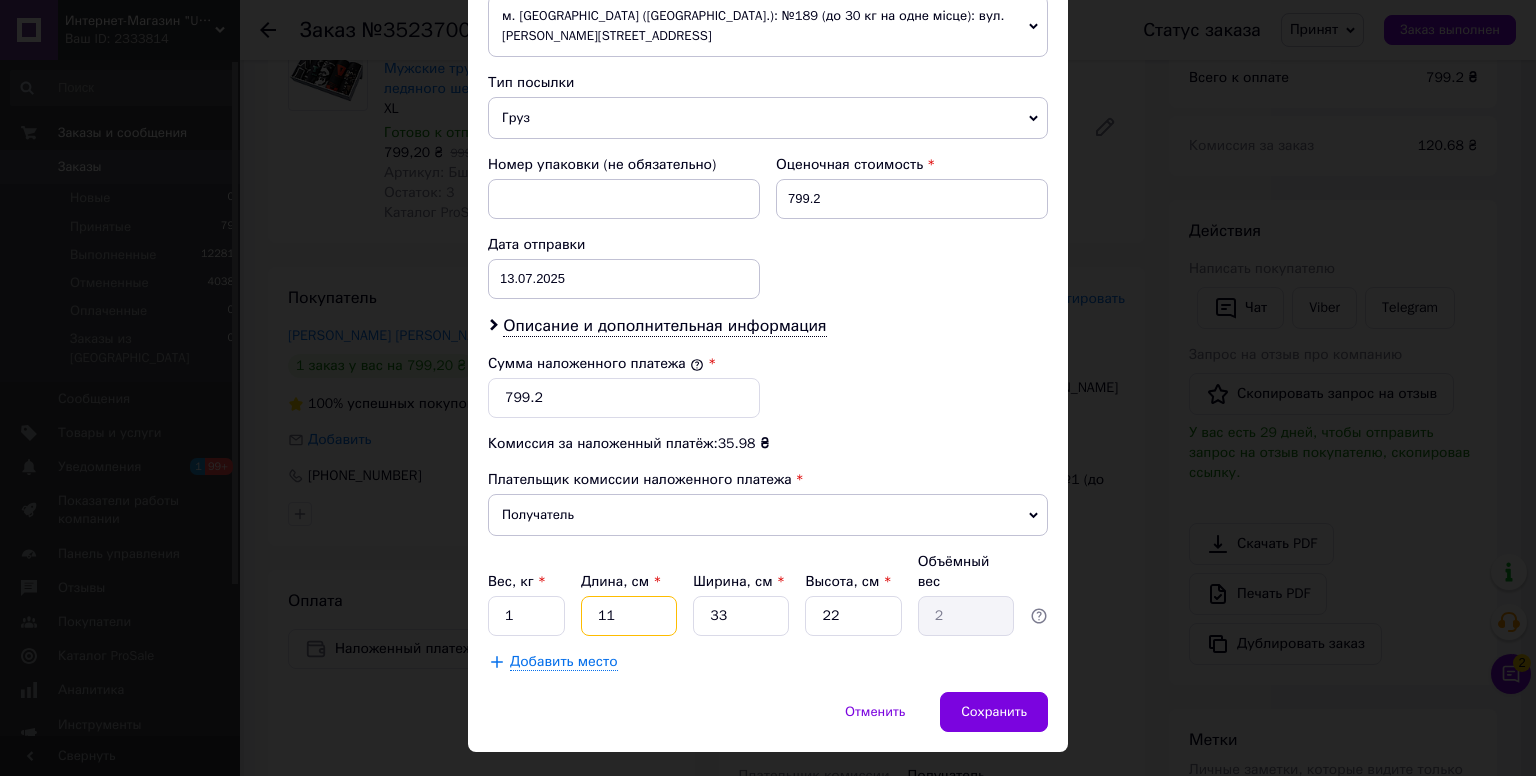 click on "11" at bounding box center (629, 616) 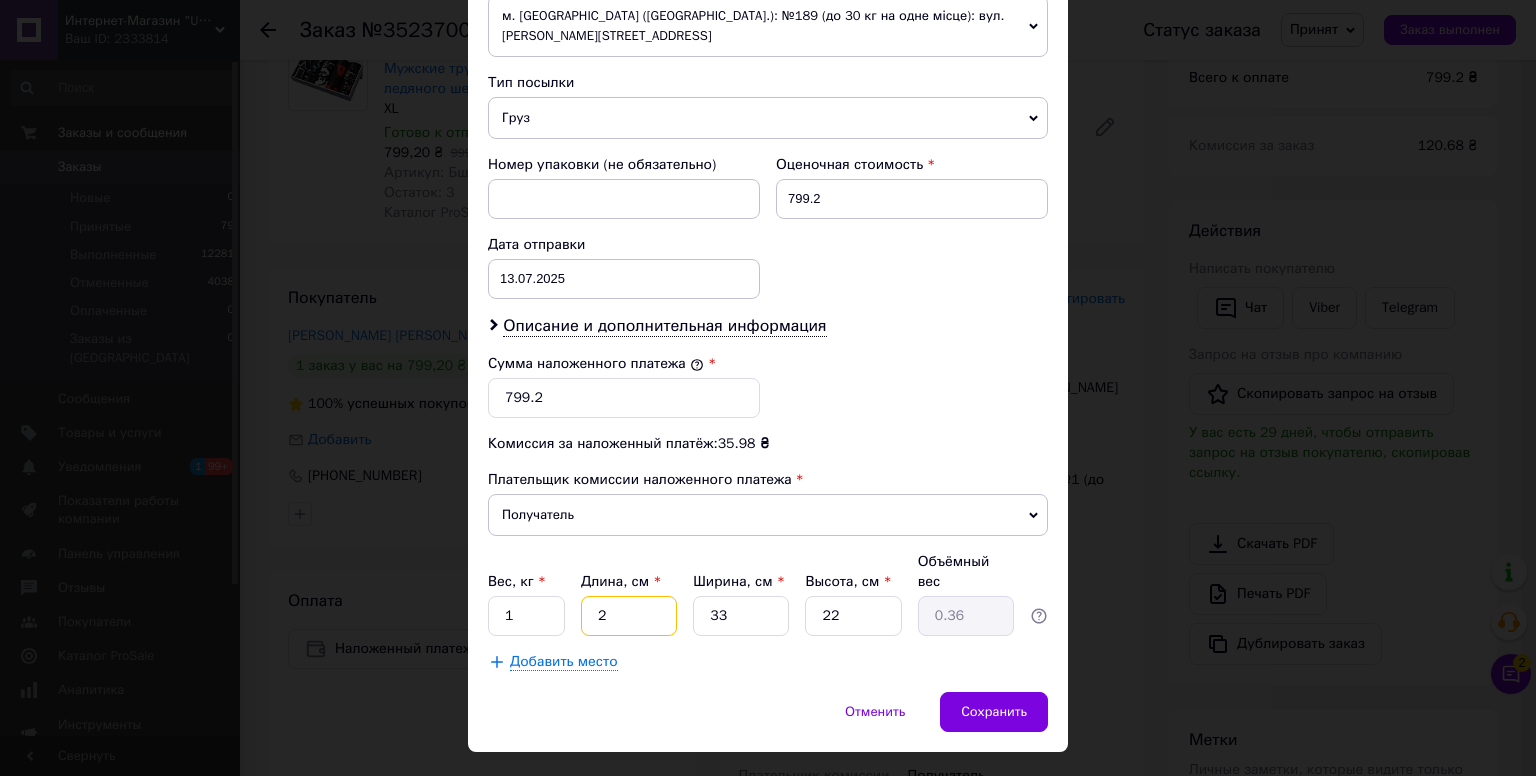 type on "20" 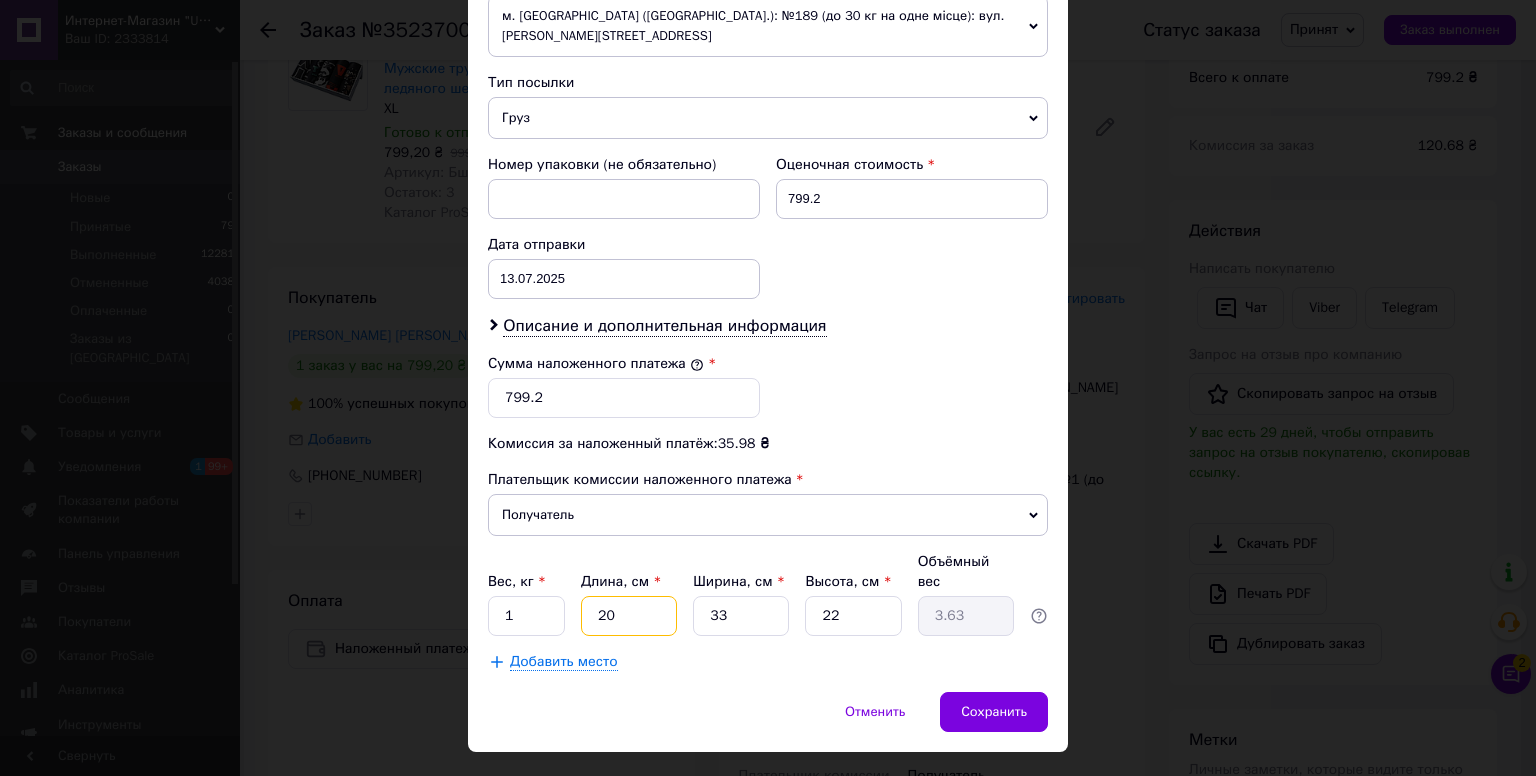 type on "20" 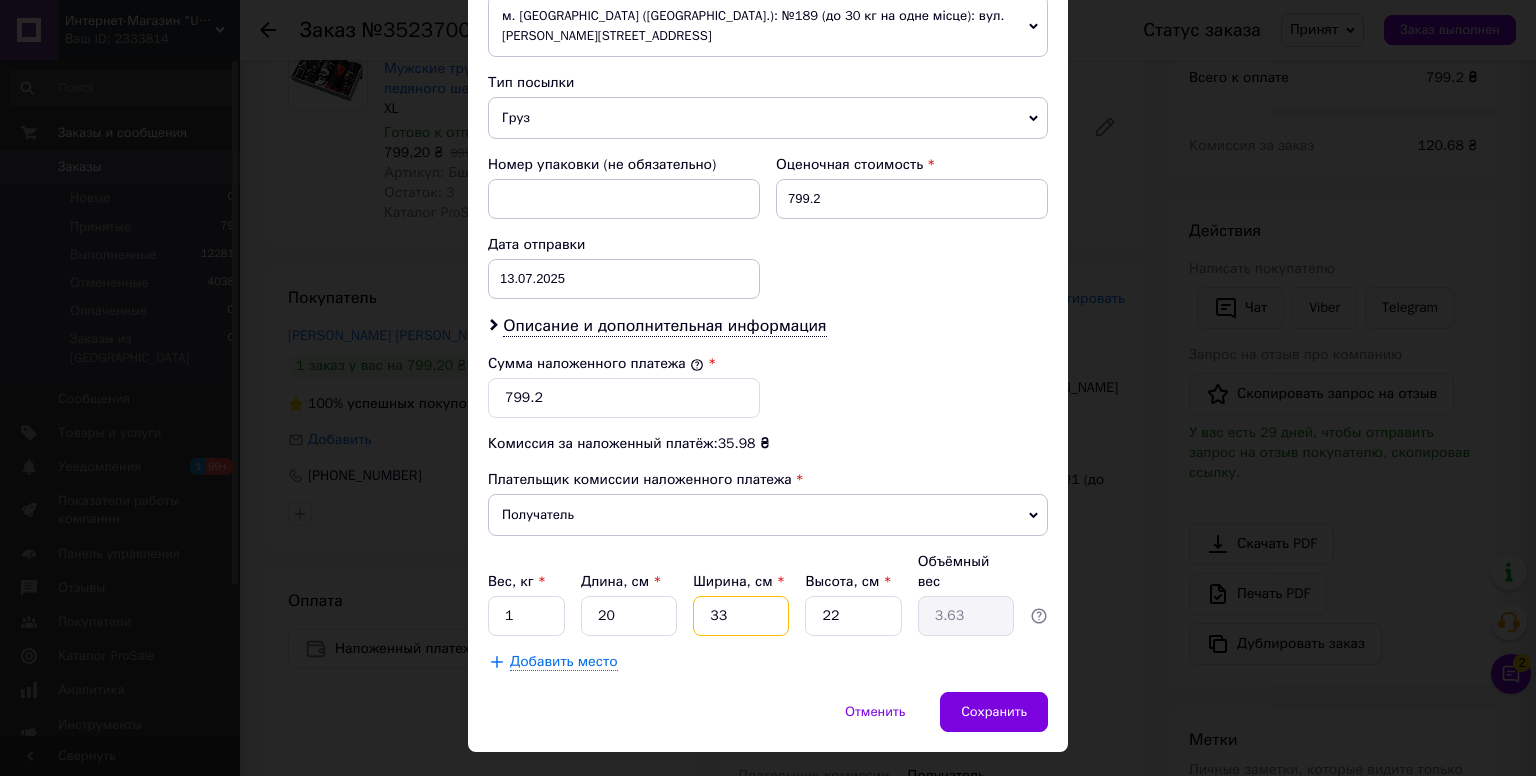 type on "2" 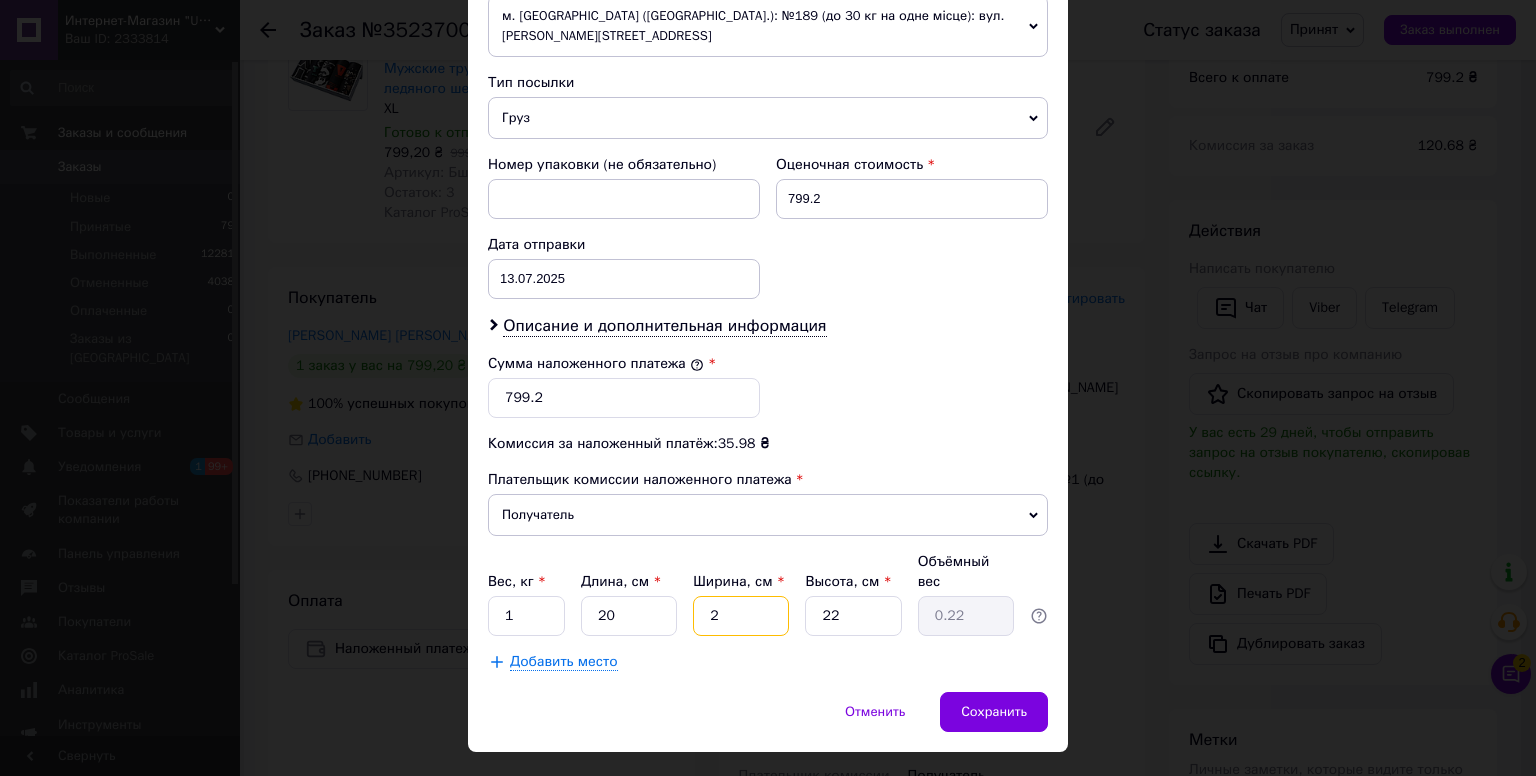 type on "20" 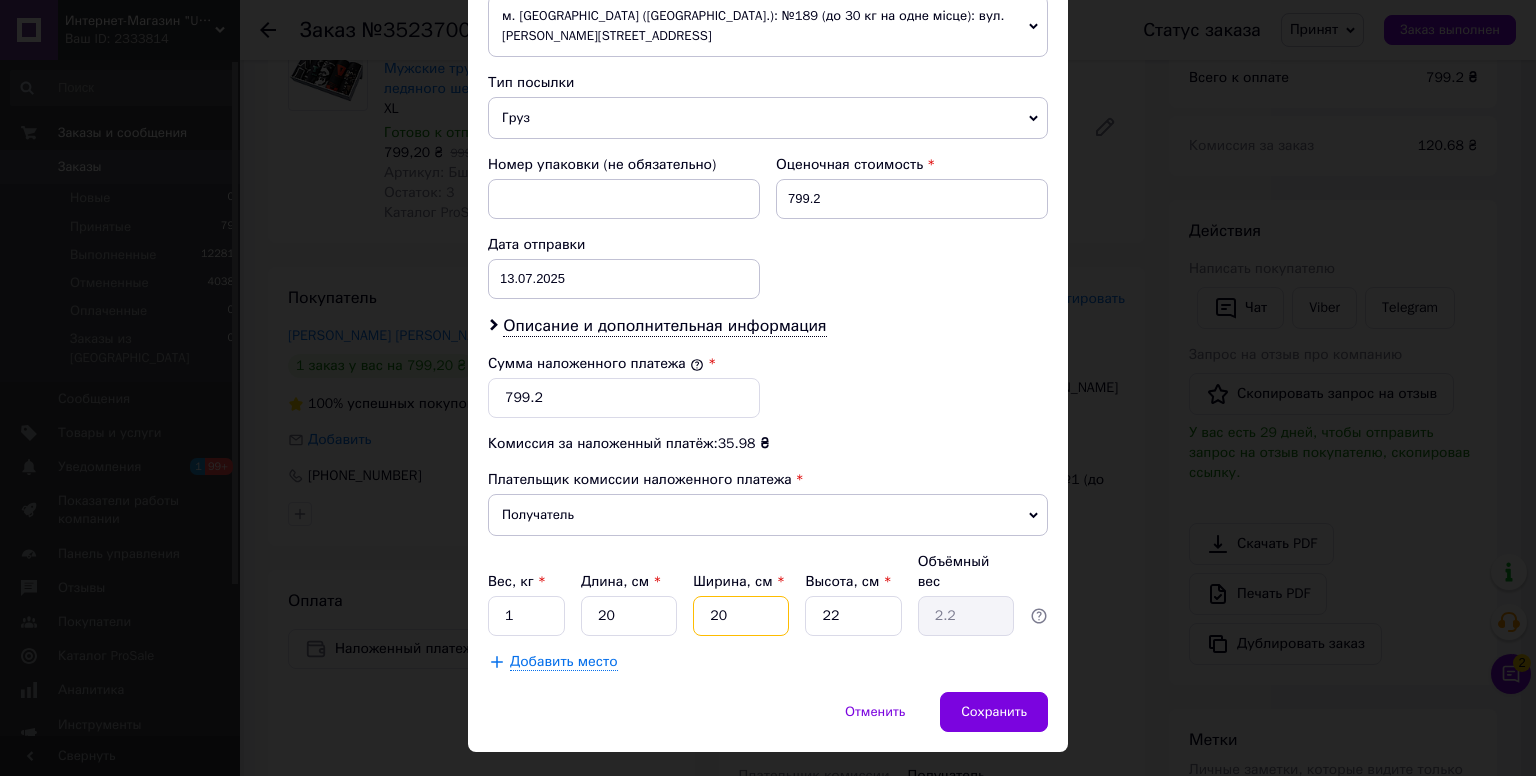 type on "20" 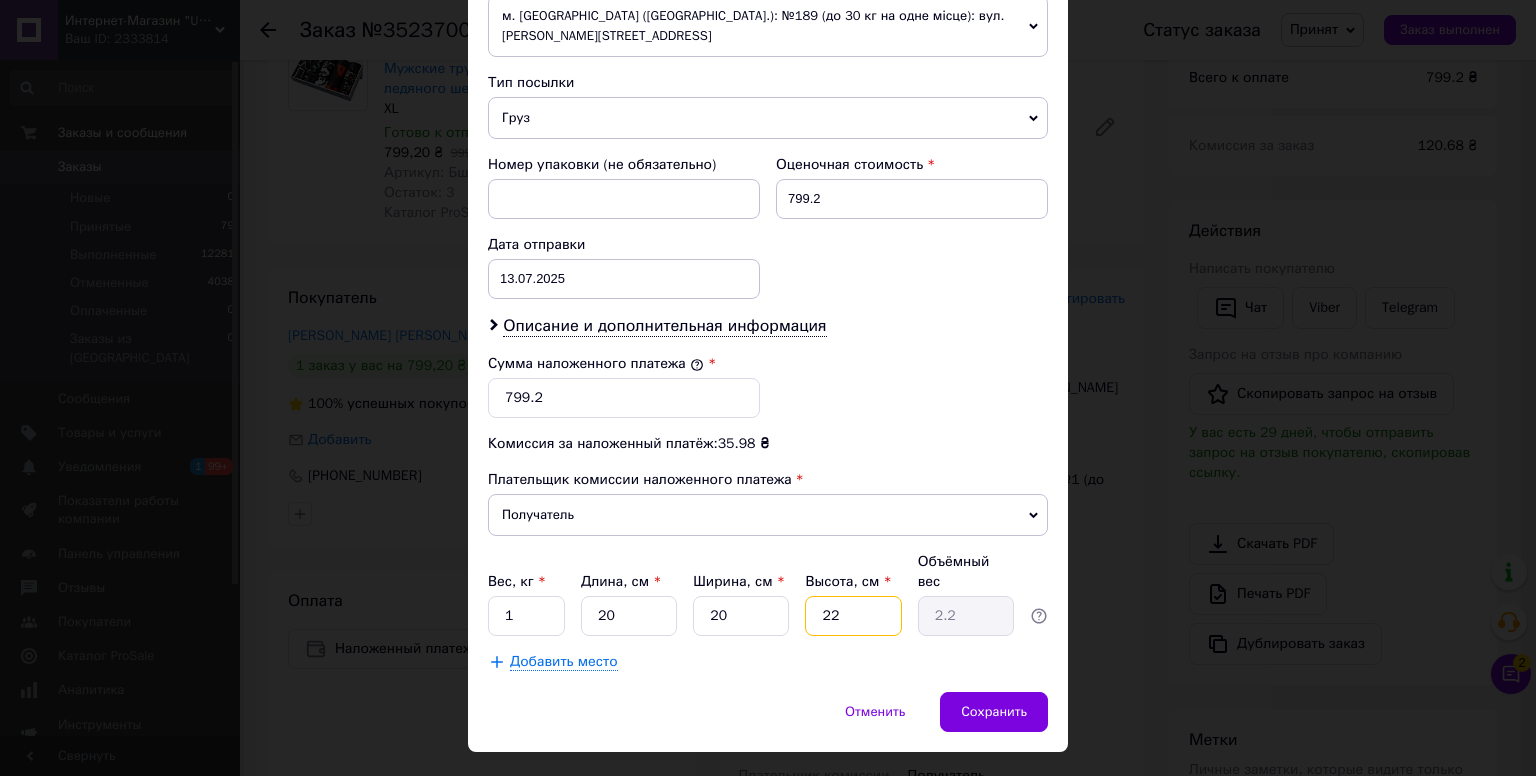 type on "1" 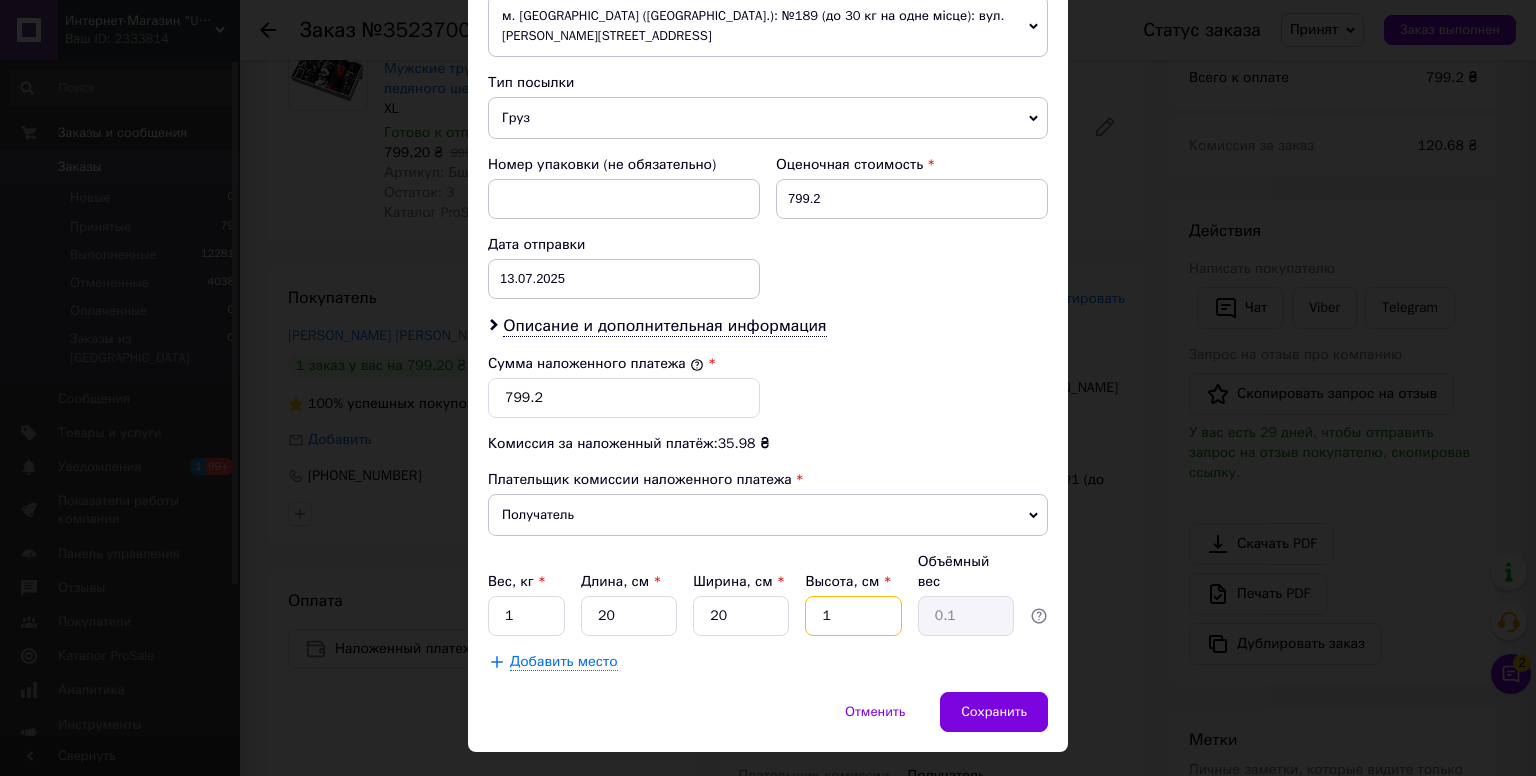 type on "10" 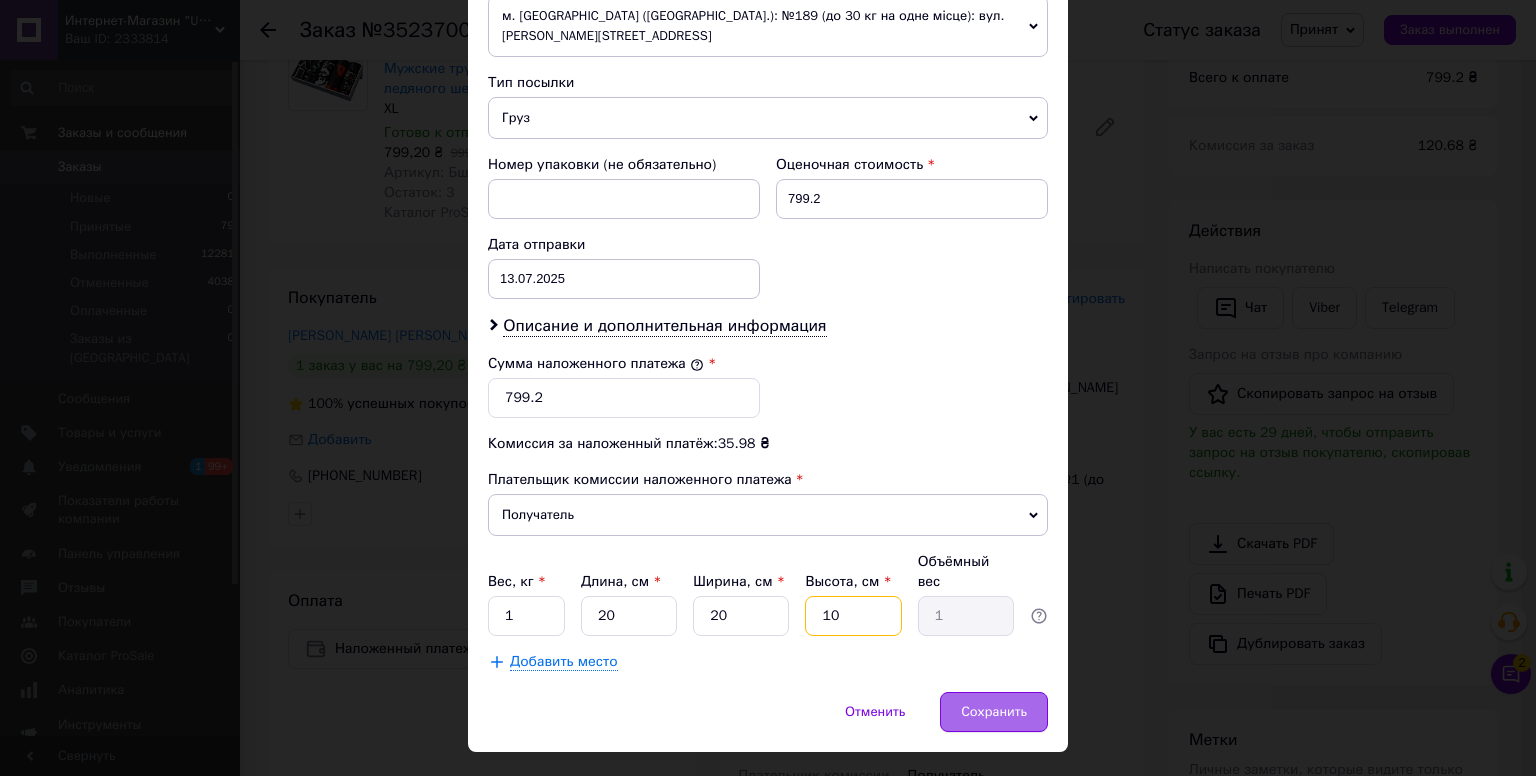 type on "10" 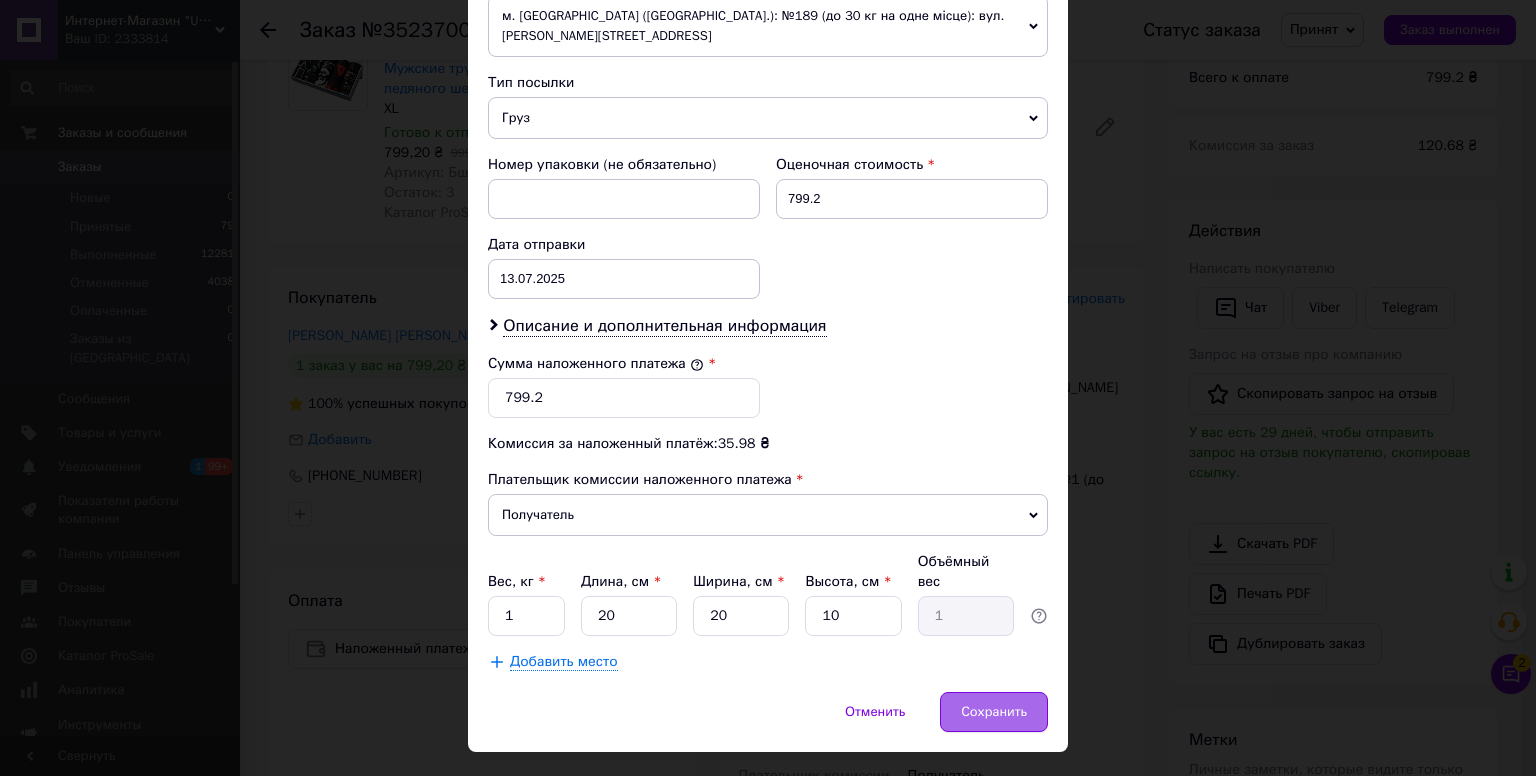 click on "Сохранить" at bounding box center [994, 712] 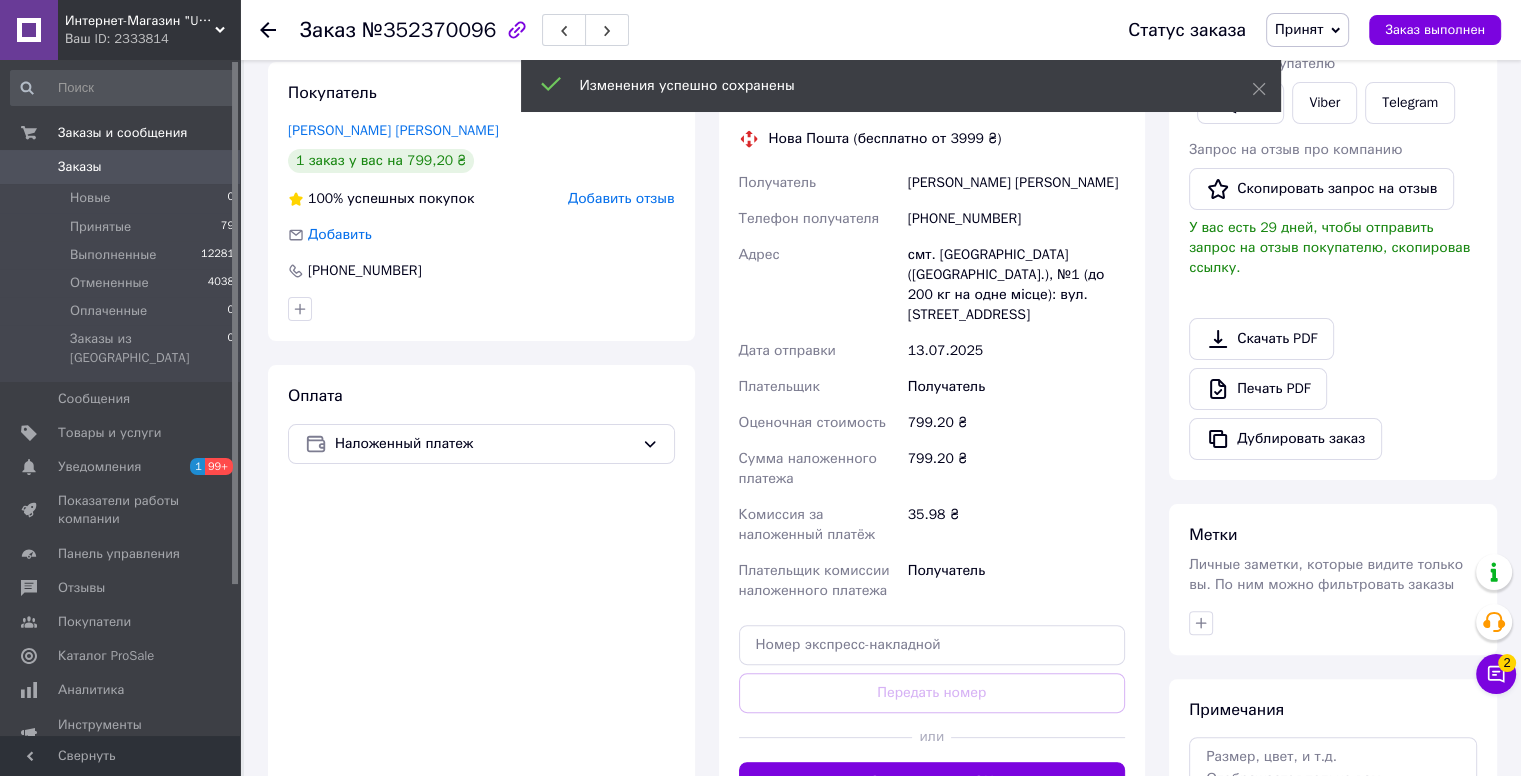 scroll, scrollTop: 600, scrollLeft: 0, axis: vertical 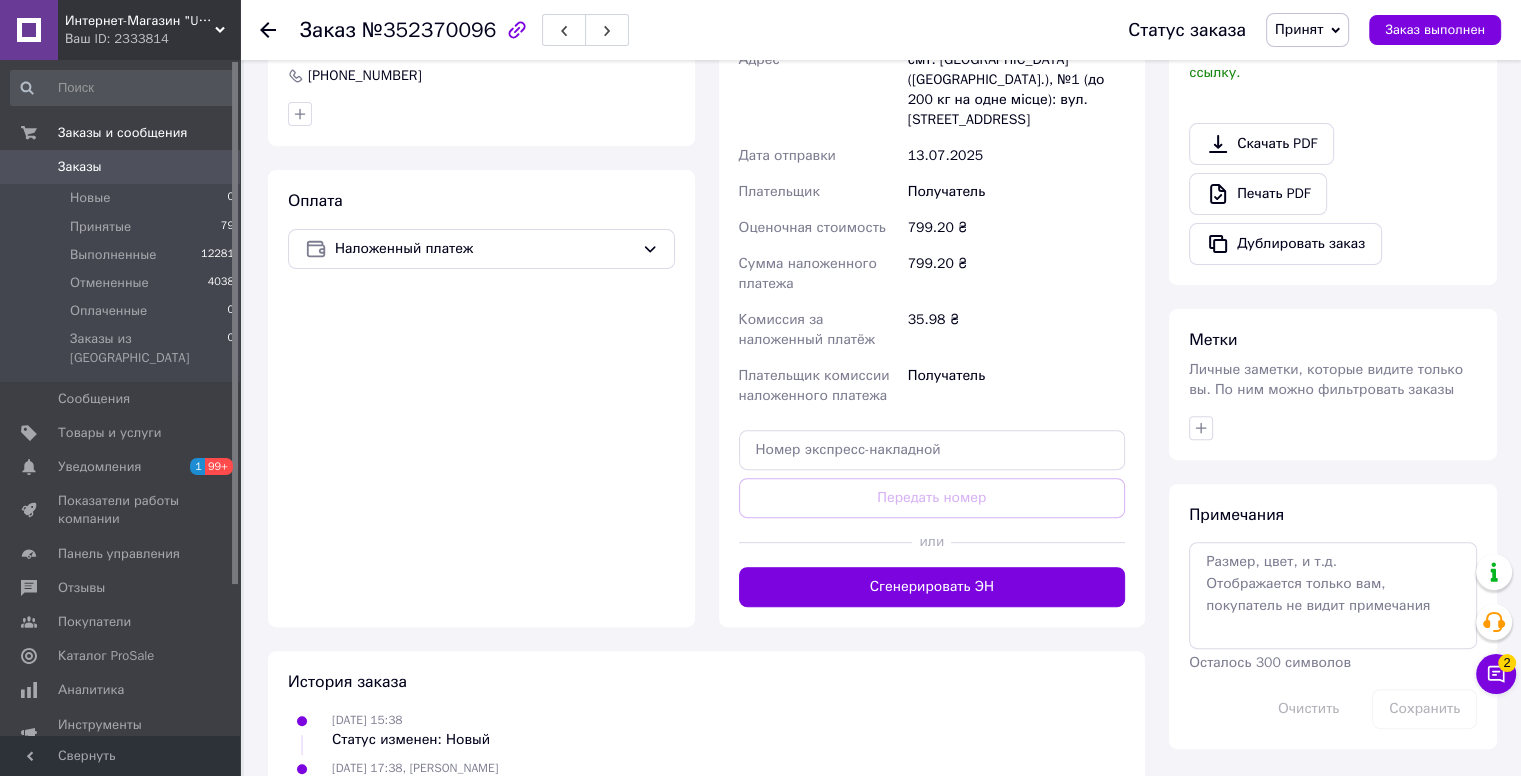 click on "Заказы 0" at bounding box center (123, 167) 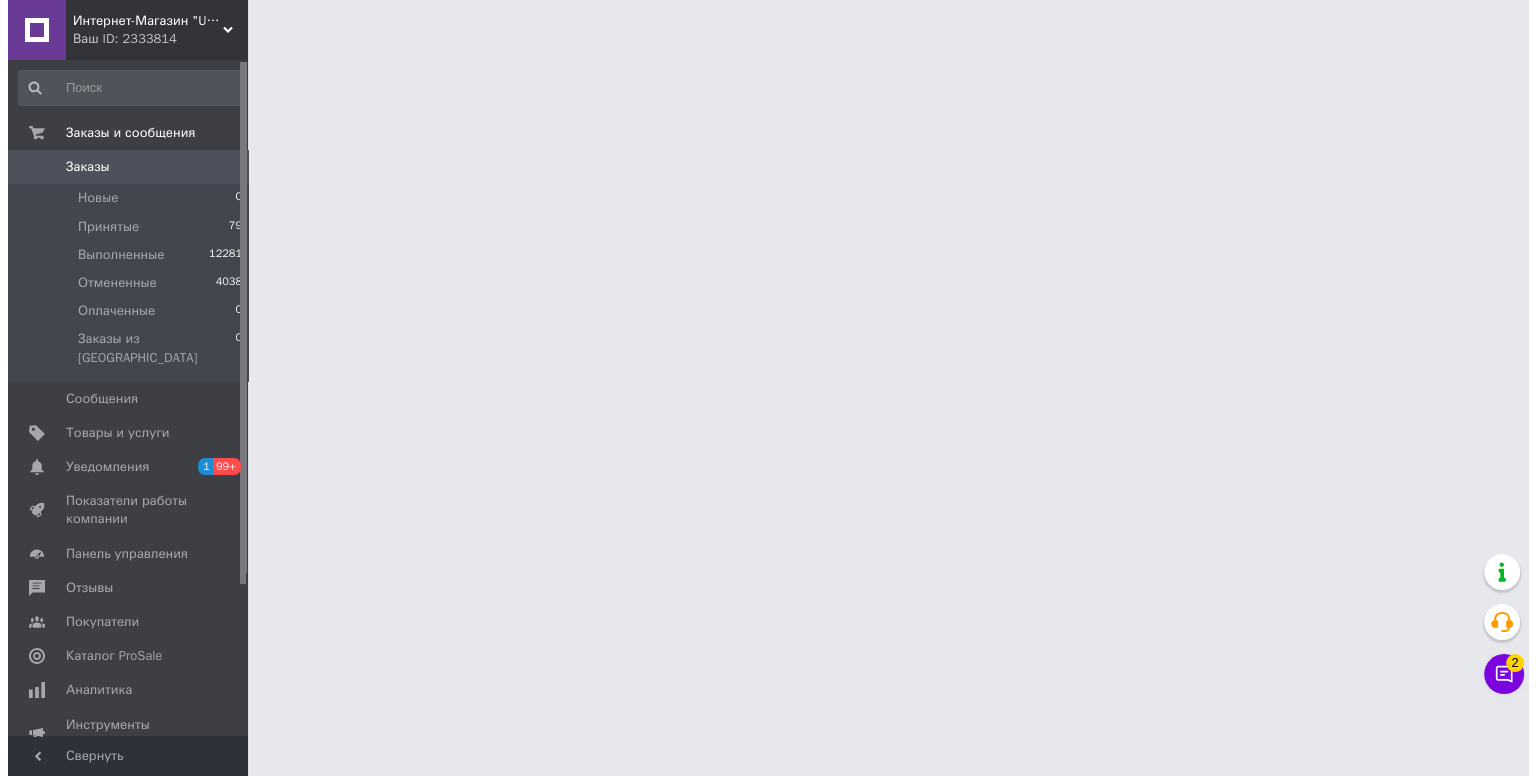 scroll, scrollTop: 0, scrollLeft: 0, axis: both 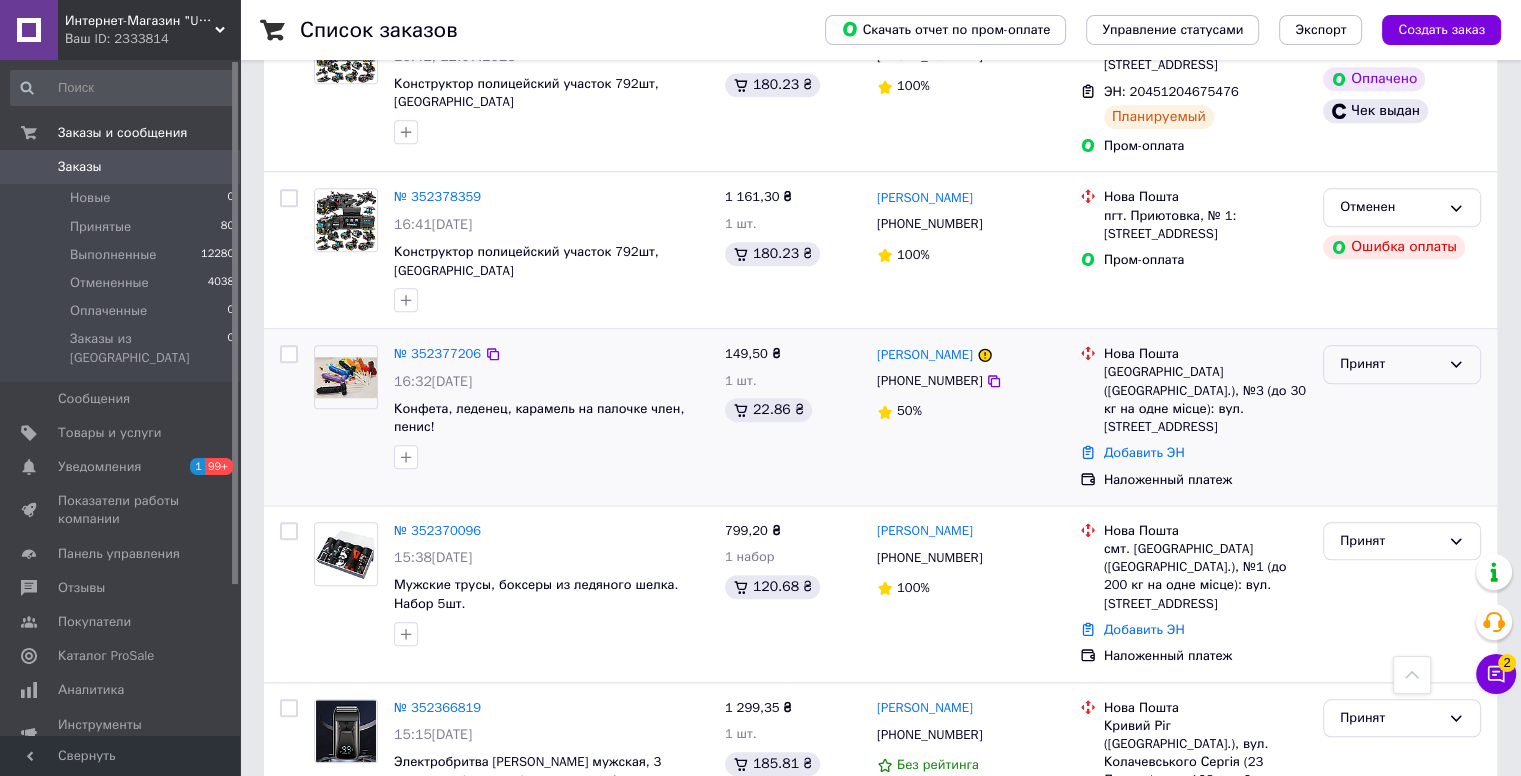 click on "Принят" at bounding box center (1390, 364) 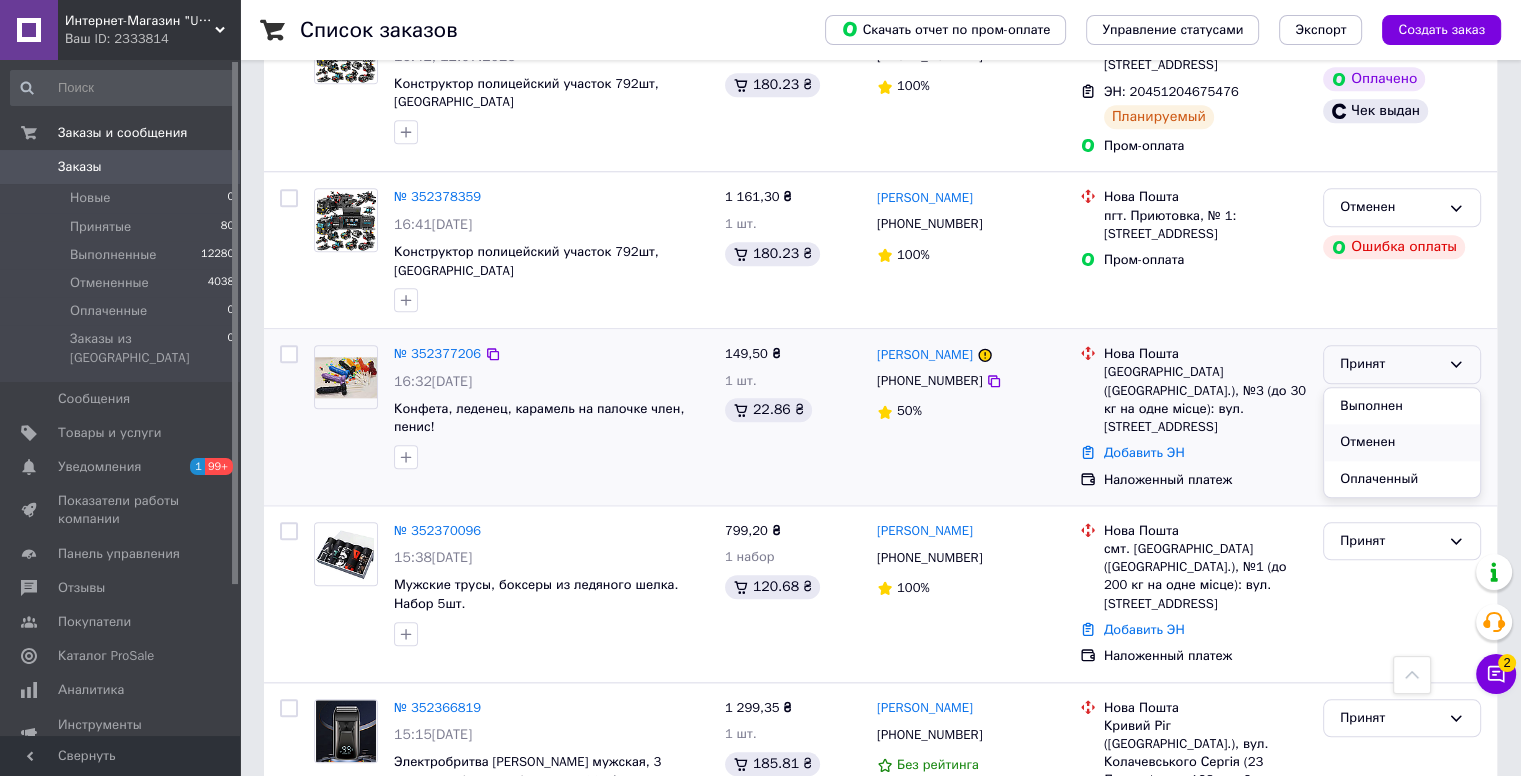 click on "Отменен" at bounding box center [1402, 442] 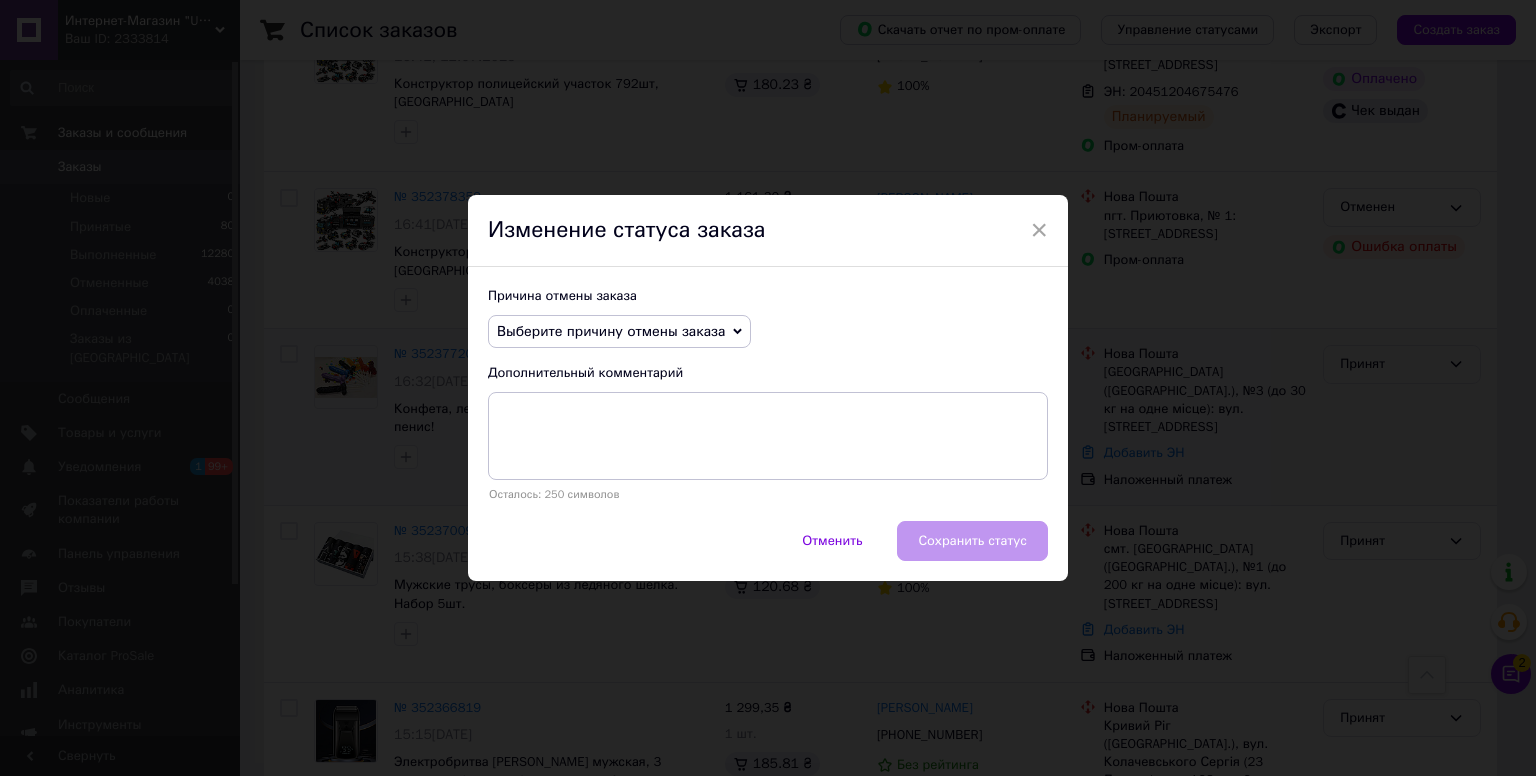 drag, startPoint x: 620, startPoint y: 336, endPoint x: 614, endPoint y: 391, distance: 55.326305 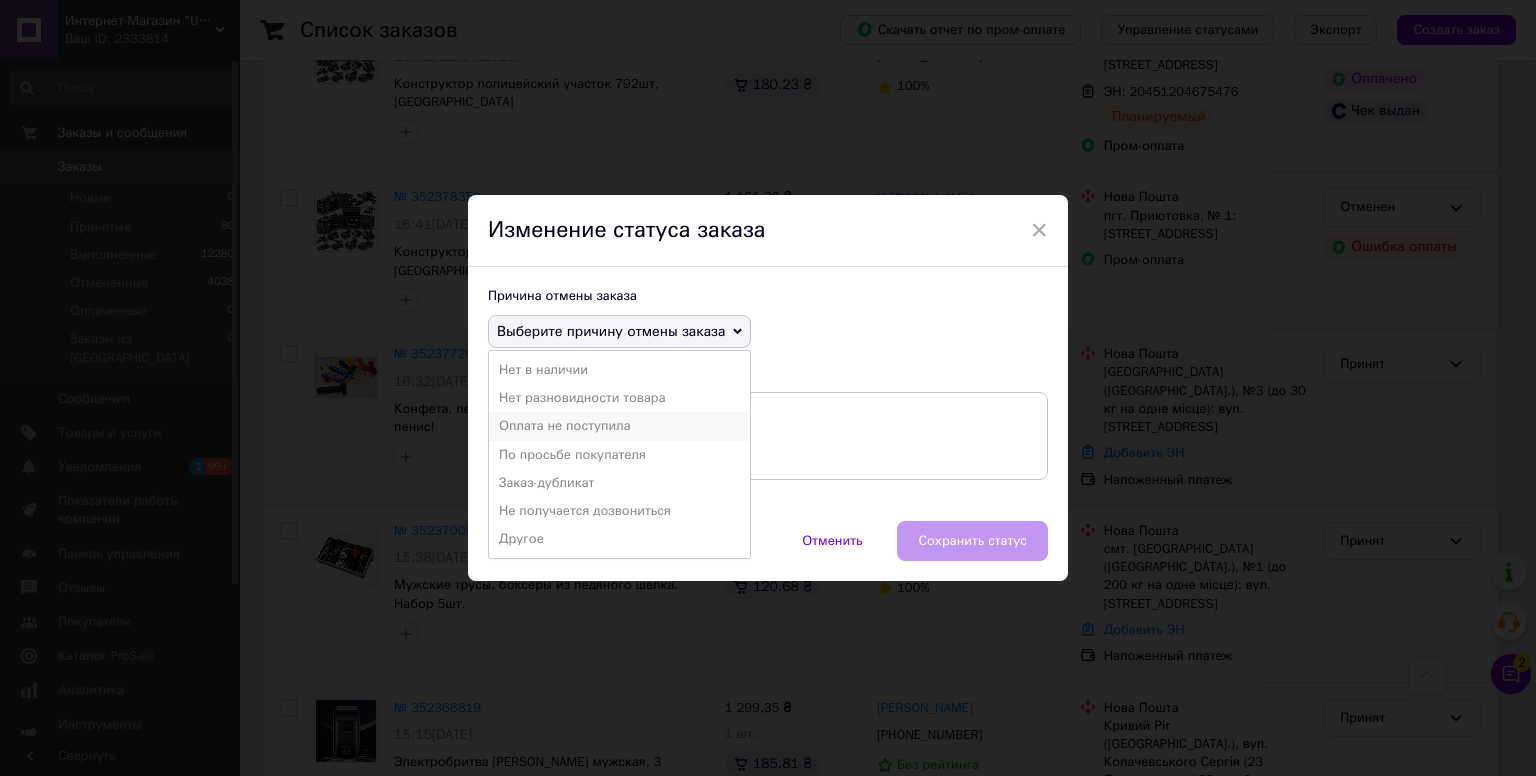 click on "Оплата не поступила" at bounding box center [619, 426] 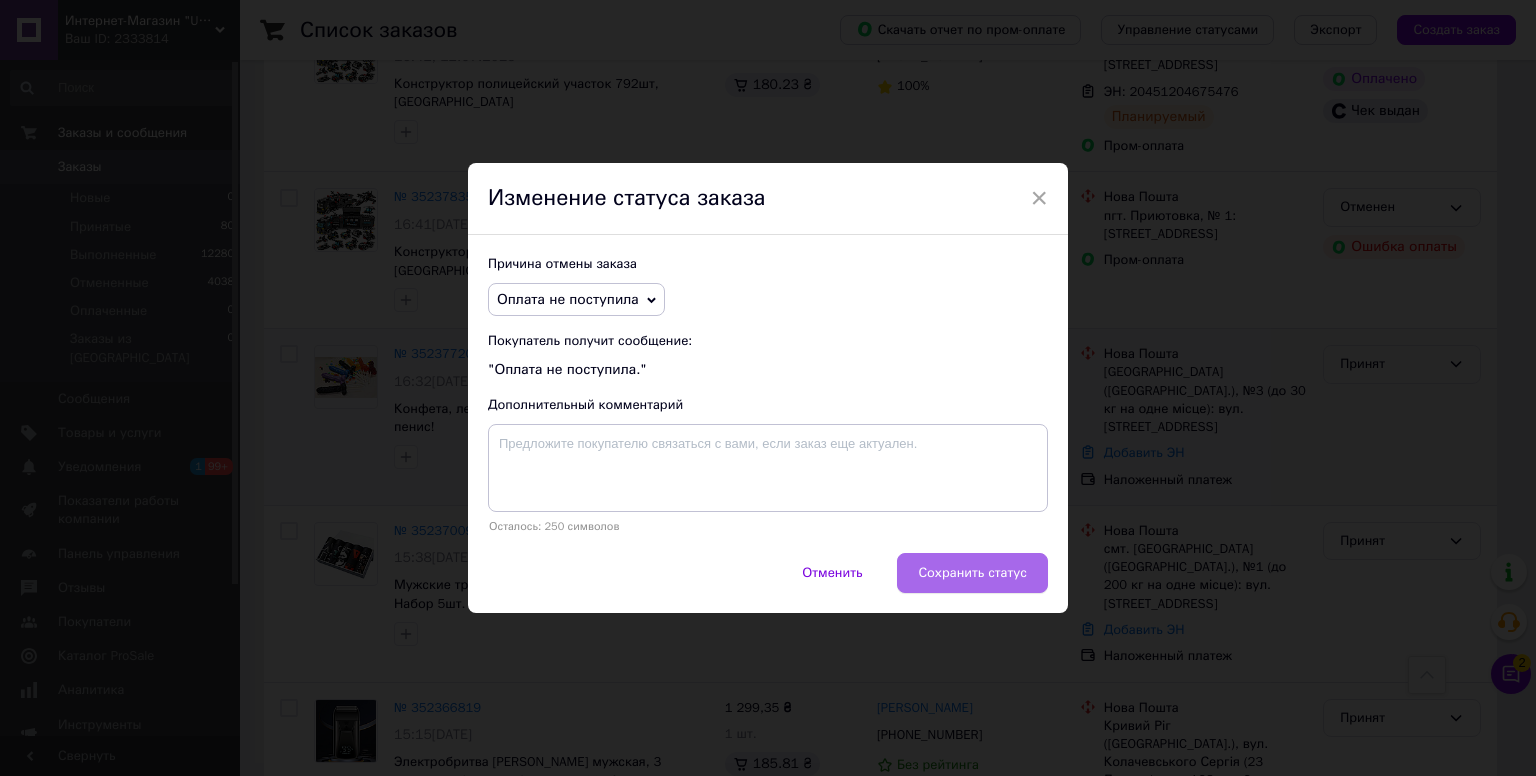 click on "Сохранить статус" at bounding box center [972, 573] 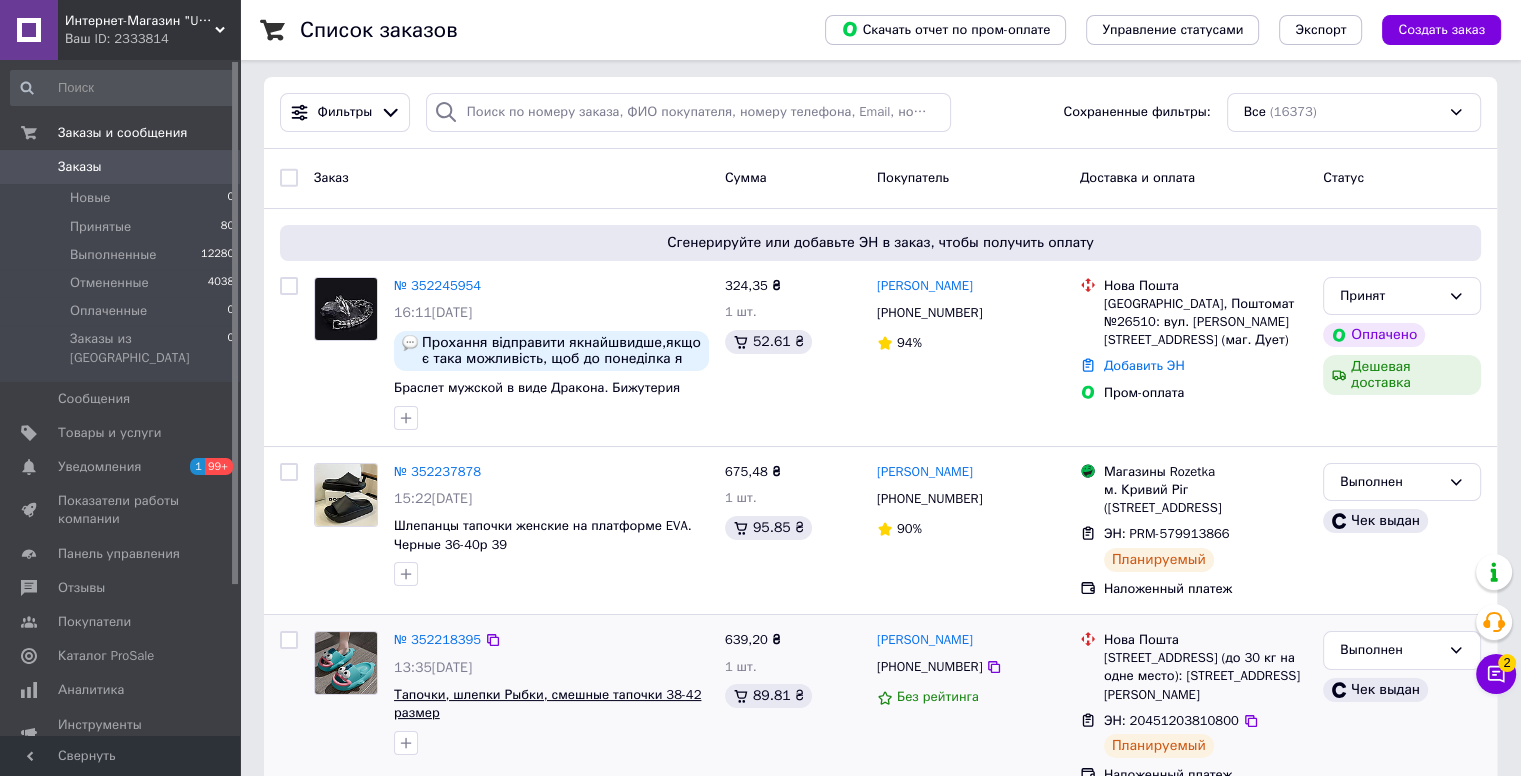 scroll, scrollTop: 0, scrollLeft: 0, axis: both 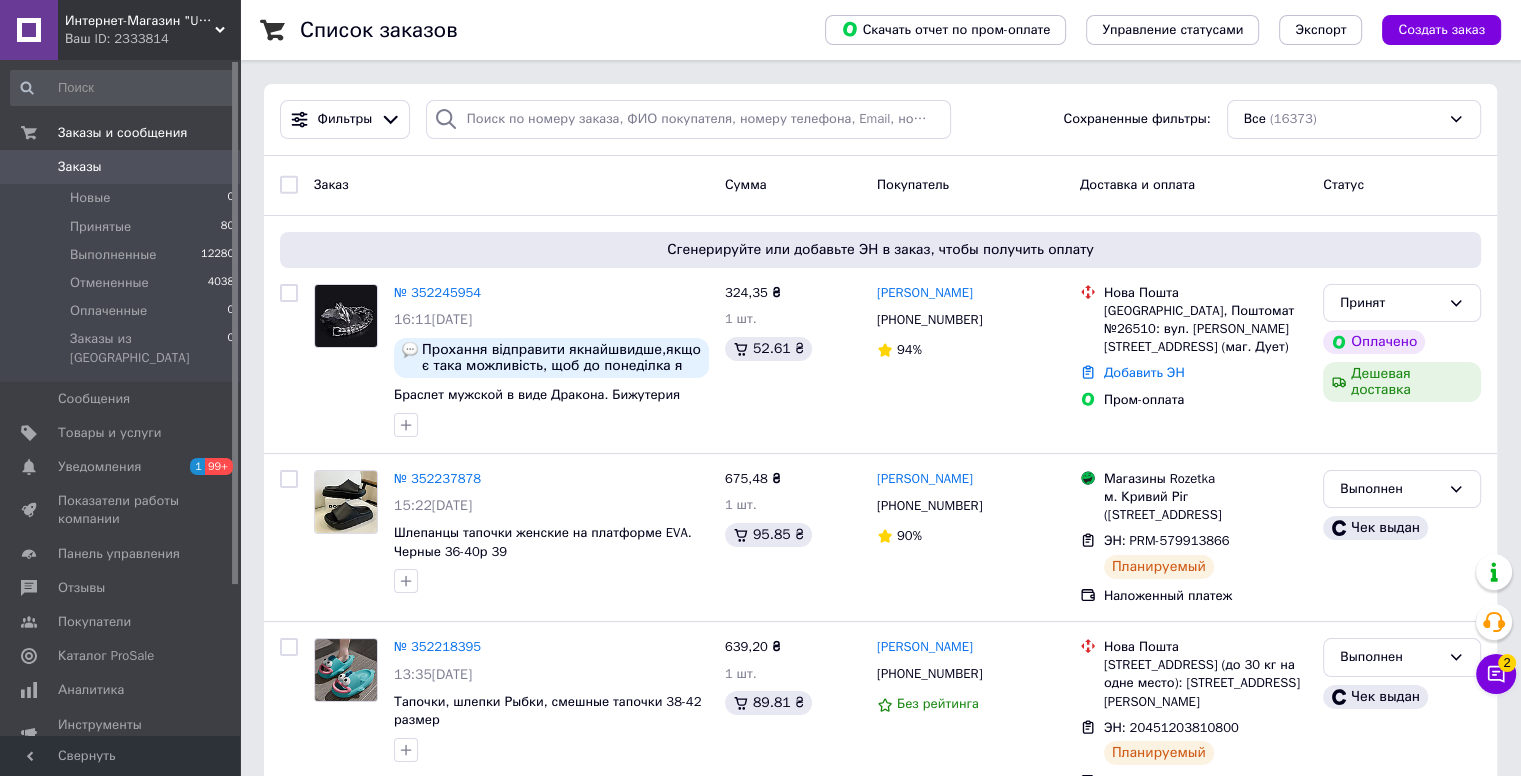 click on "Заказы 0" at bounding box center (123, 167) 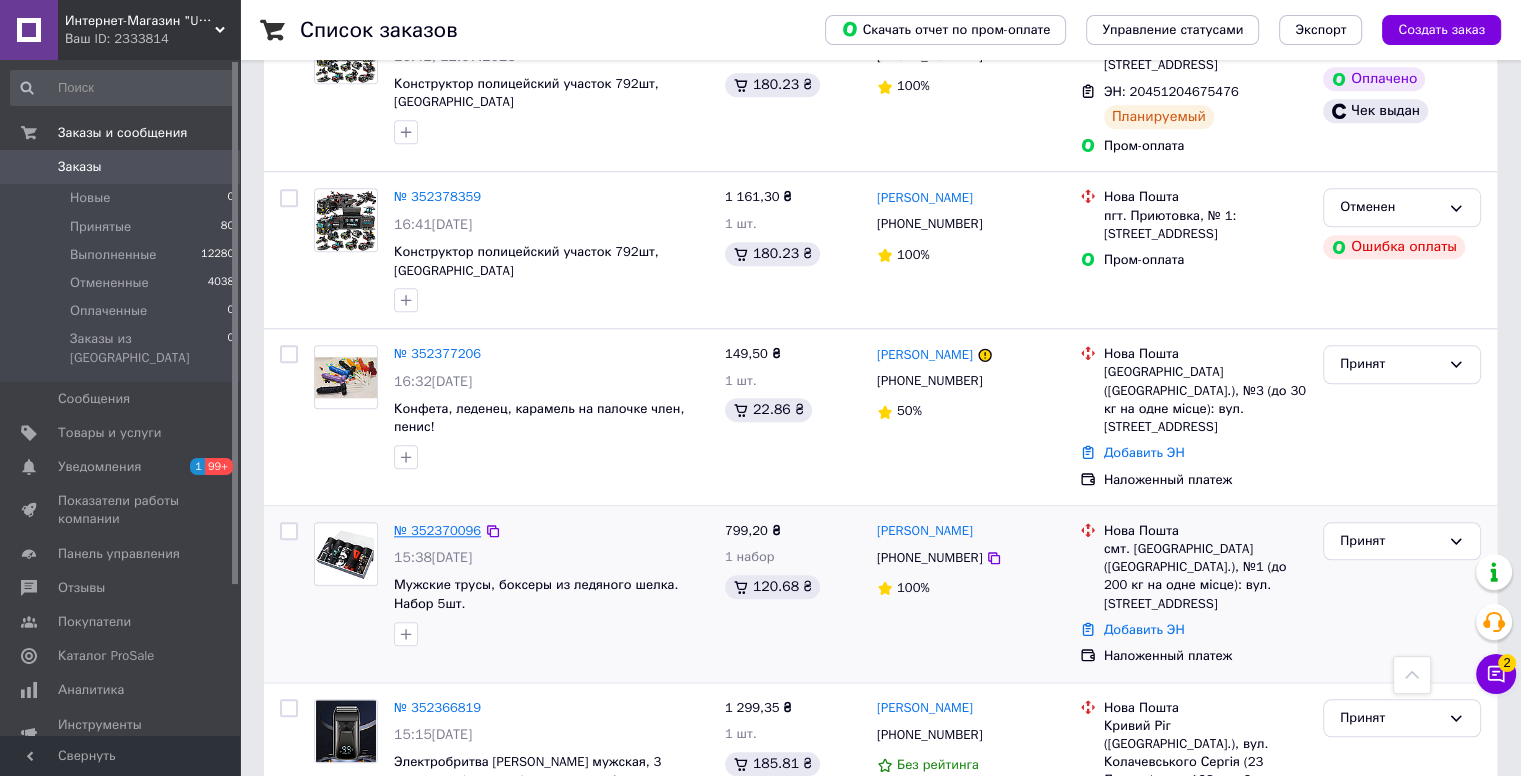 click on "№ 352370096" at bounding box center (437, 530) 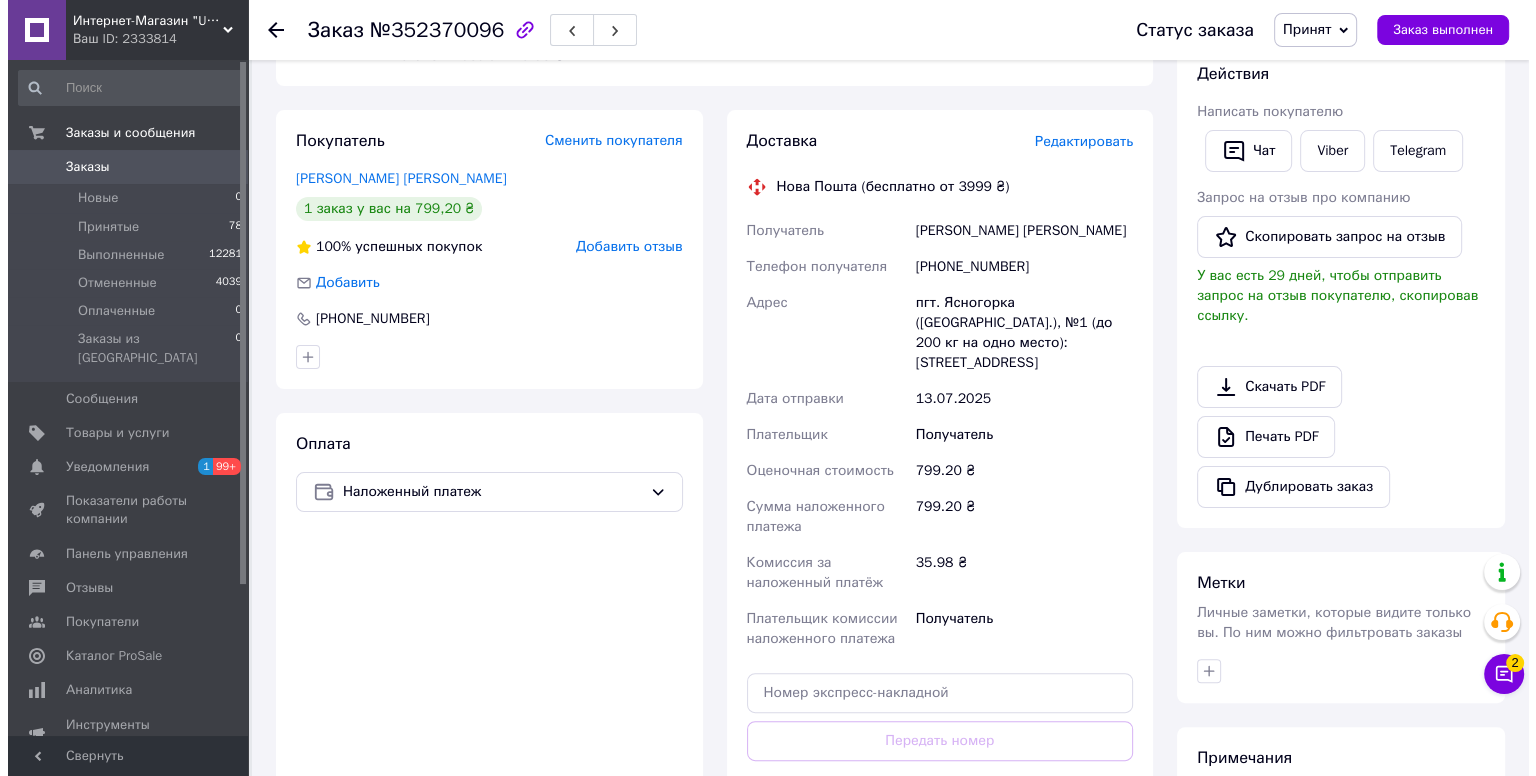 scroll, scrollTop: 283, scrollLeft: 0, axis: vertical 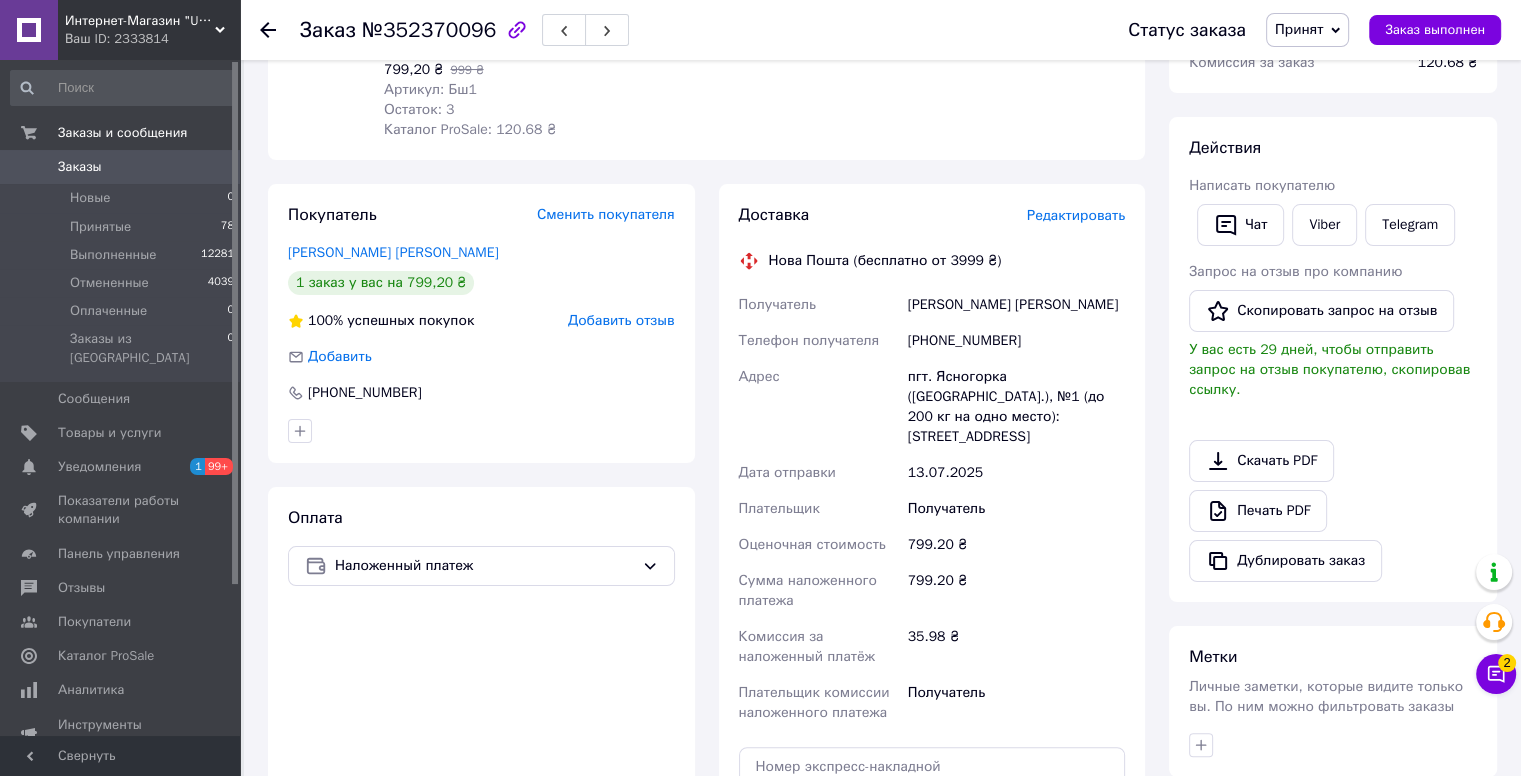 click on "Редактировать" at bounding box center [1076, 215] 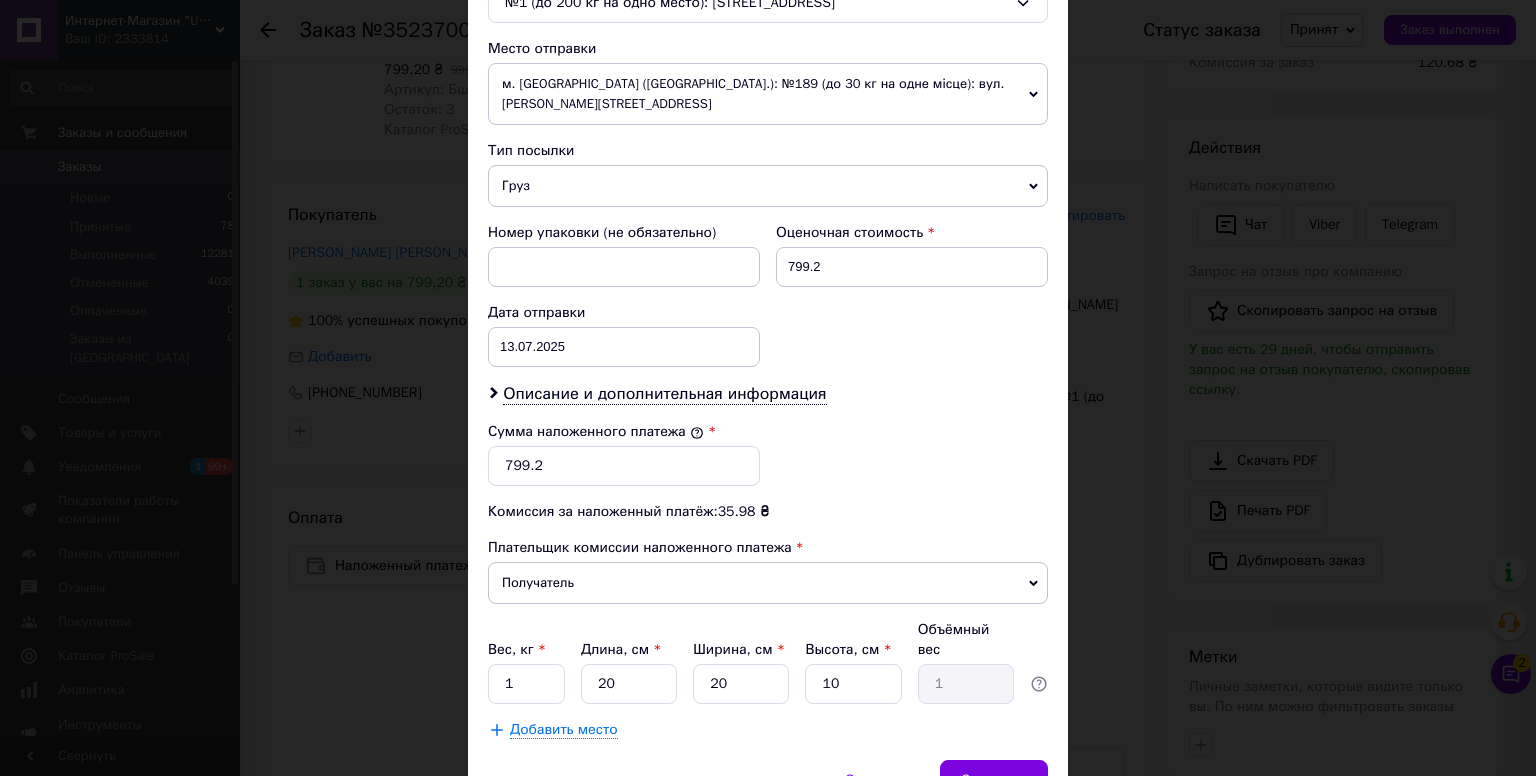 scroll, scrollTop: 744, scrollLeft: 0, axis: vertical 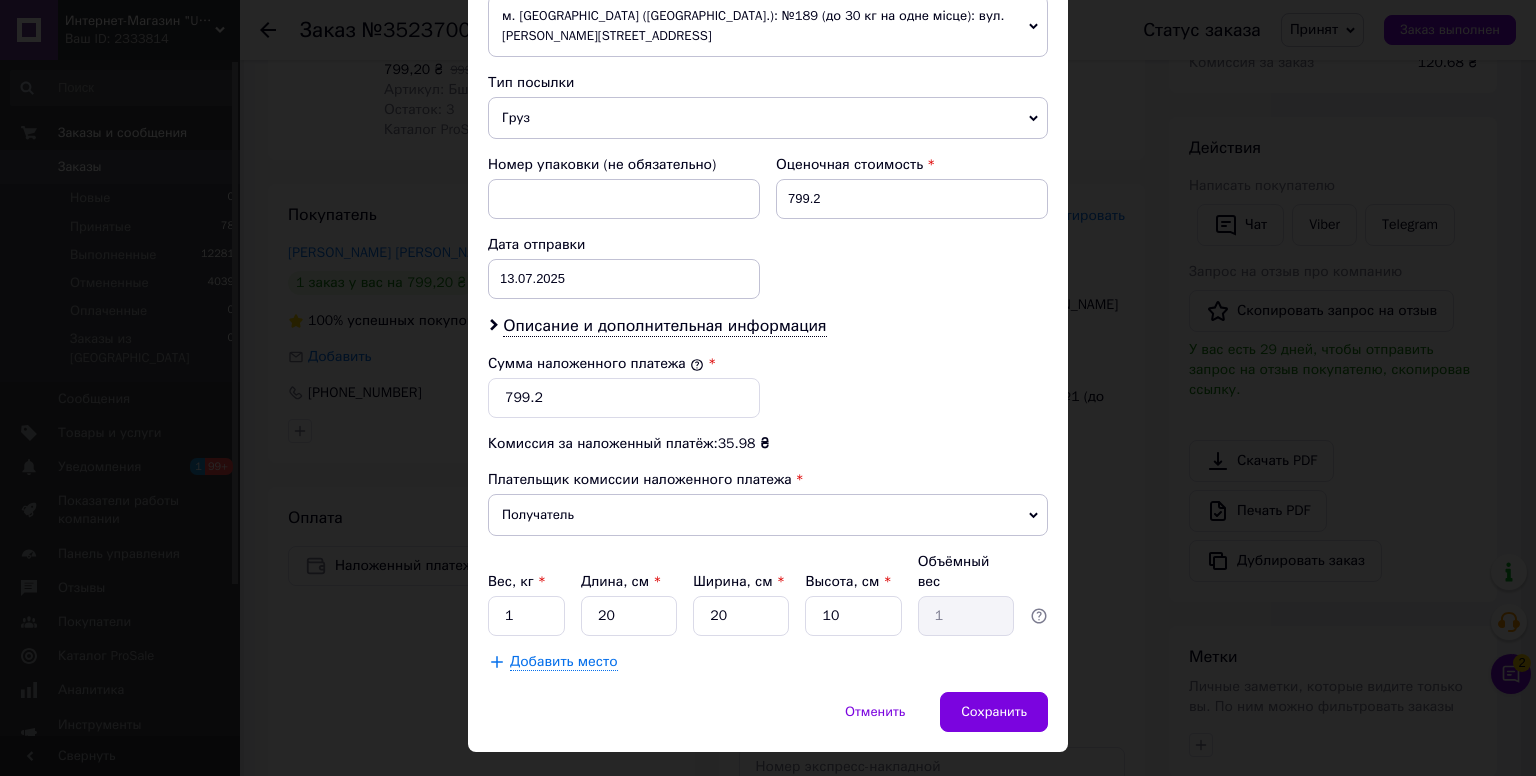 click on "× Редактирование доставки Способ доставки Нова Пошта (бесплатно от 3999 ₴) Плательщик Получатель Отправитель Фамилия получателя Веремієнко Имя получателя Іван Отчество получателя Телефон получателя +380935239521 Тип доставки В отделении Курьером В почтомате Город пгт. Ясногорка (Донецкая обл.) Отделение №1 (до 200 кг на одно место): ул. Левобережная, 393 Место отправки м. Київ (Київська обл.): №189 (до 30 кг на одне місце): вул. Ялтинська, 24/23 Нет совпадений. Попробуйте изменить условия поиска Добавить еще место отправки Тип посылки Груз Документы Оценочная стоимость 799.2" at bounding box center (768, 388) 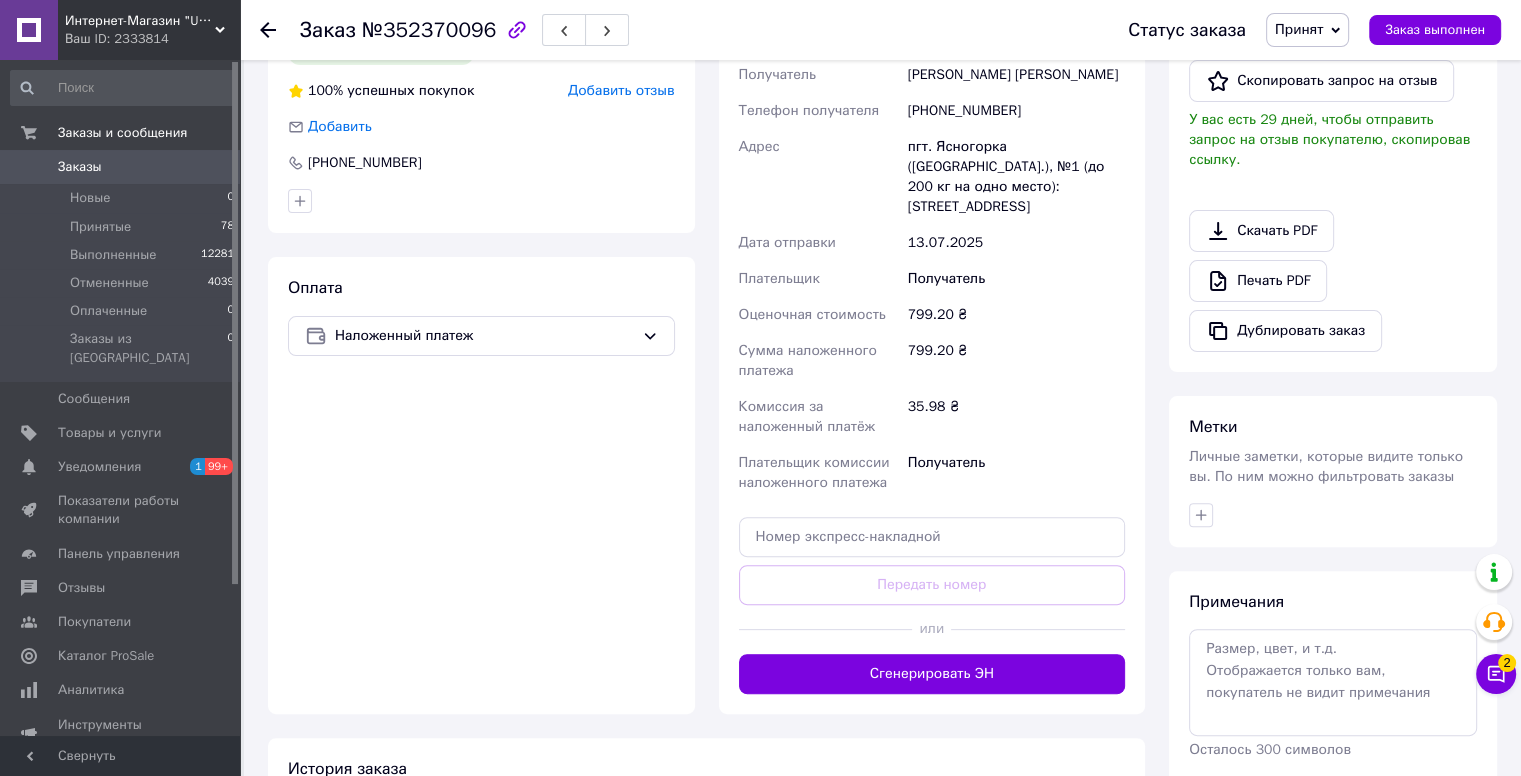 scroll, scrollTop: 883, scrollLeft: 0, axis: vertical 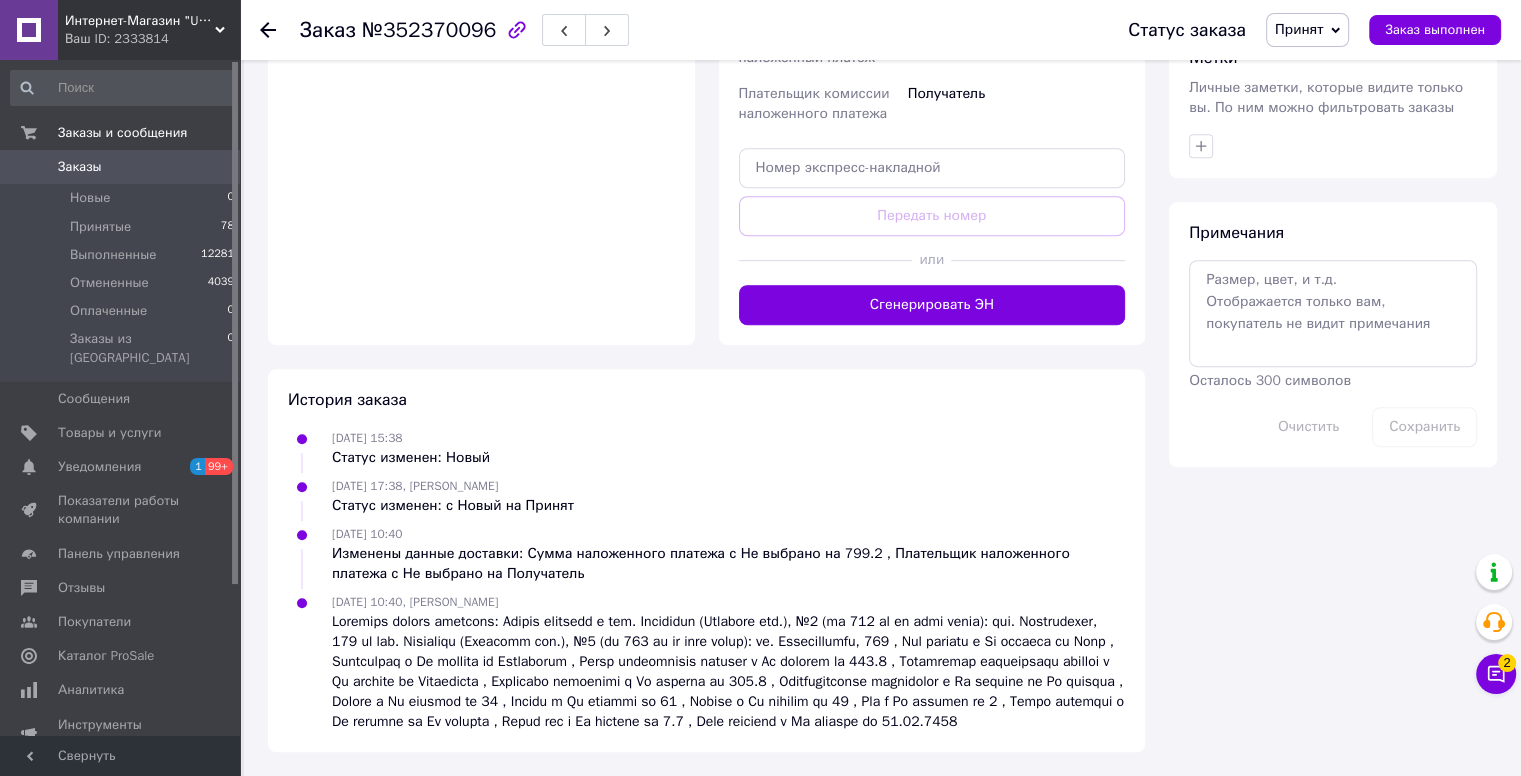 drag, startPoint x: 972, startPoint y: 264, endPoint x: 971, endPoint y: 283, distance: 19.026299 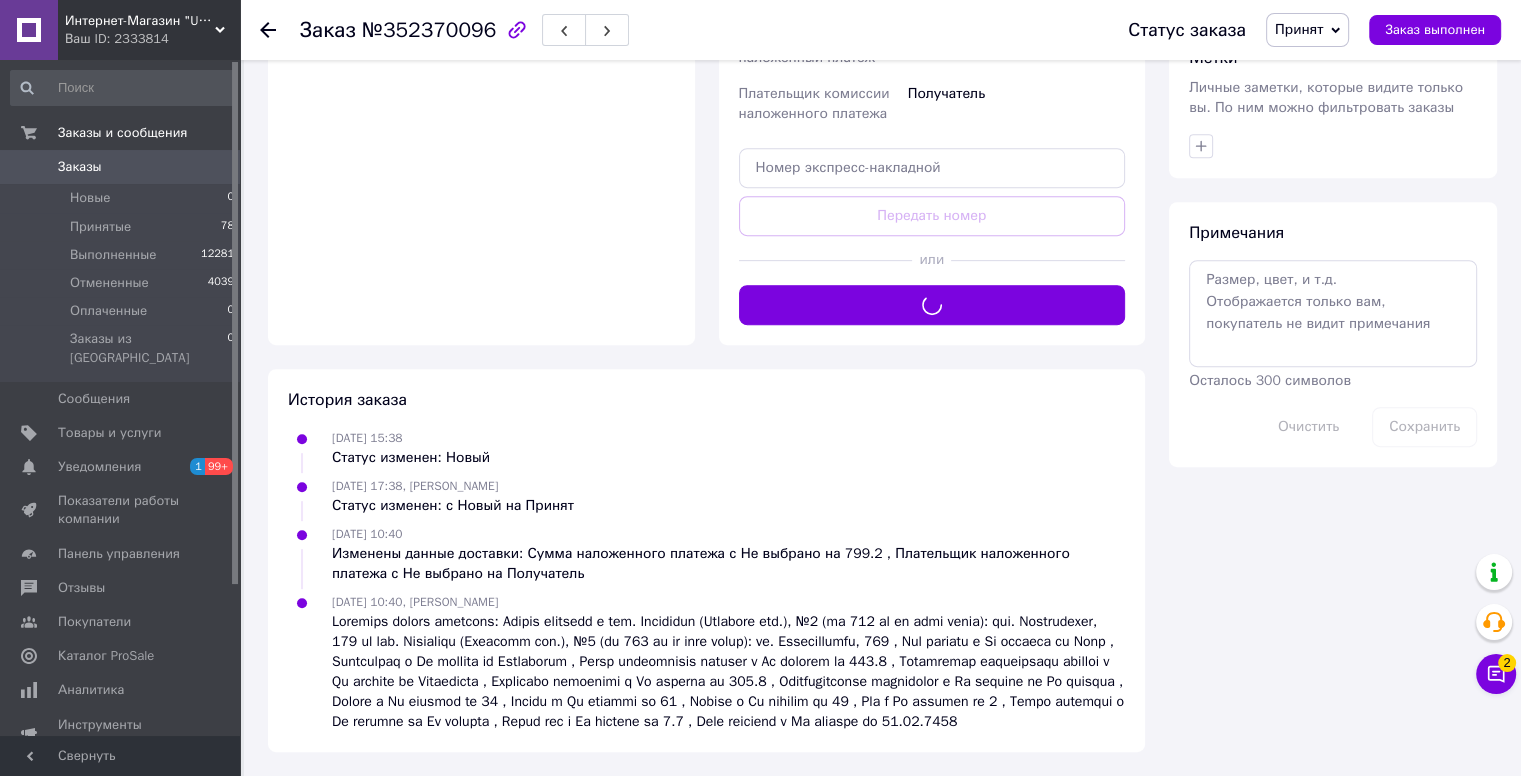 scroll, scrollTop: 383, scrollLeft: 0, axis: vertical 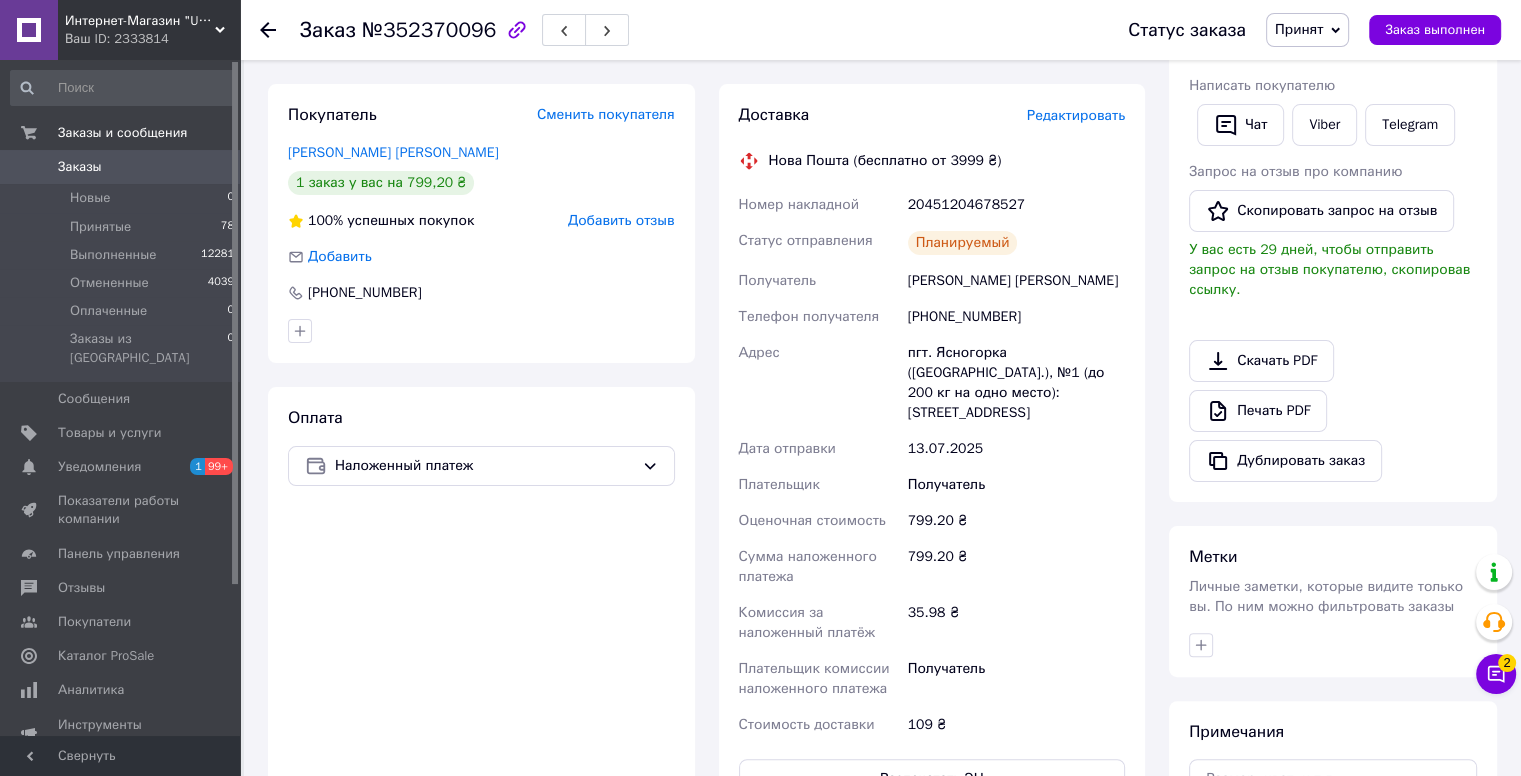 click on "Принят" at bounding box center [1299, 29] 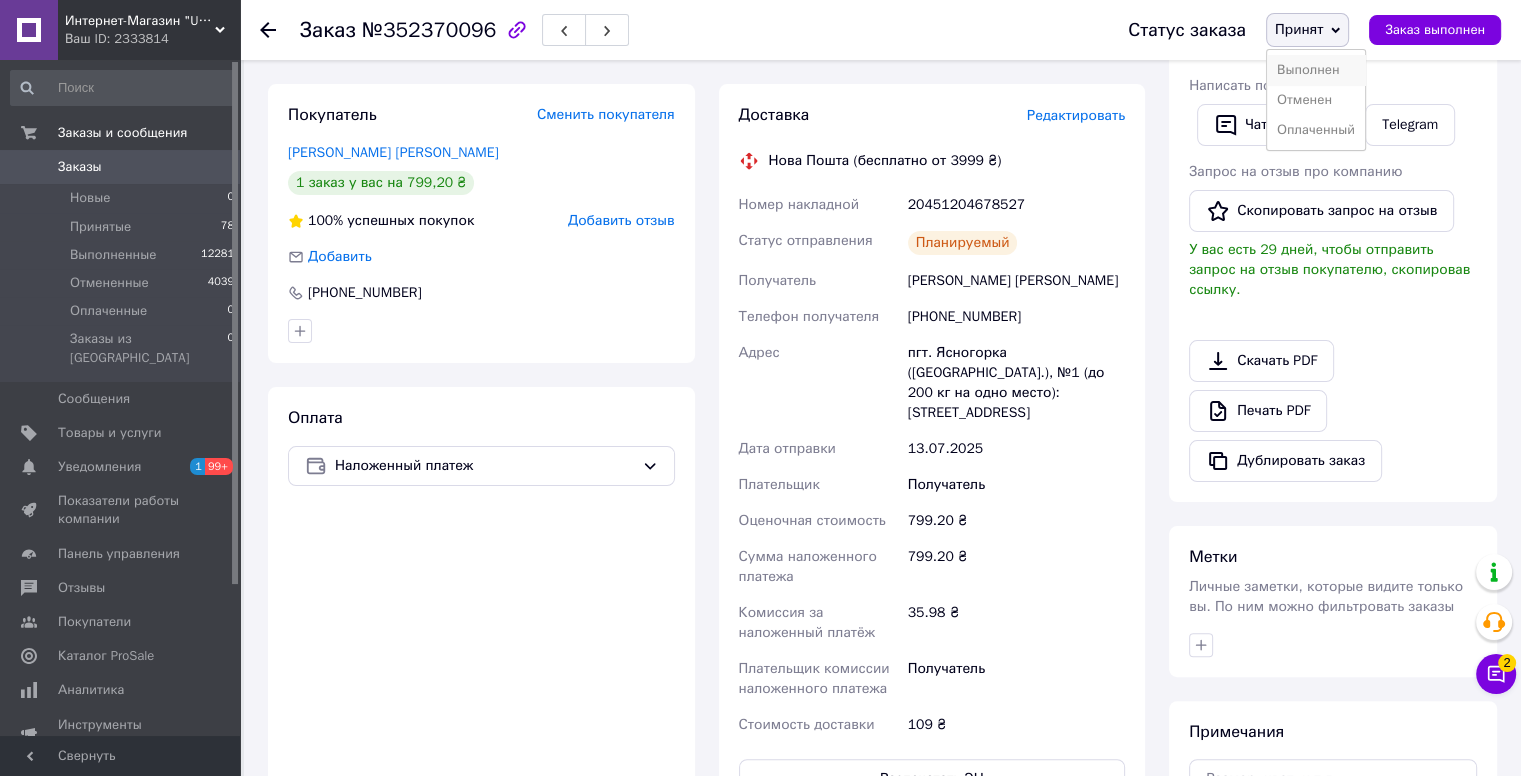 click on "Выполнен" at bounding box center (1316, 70) 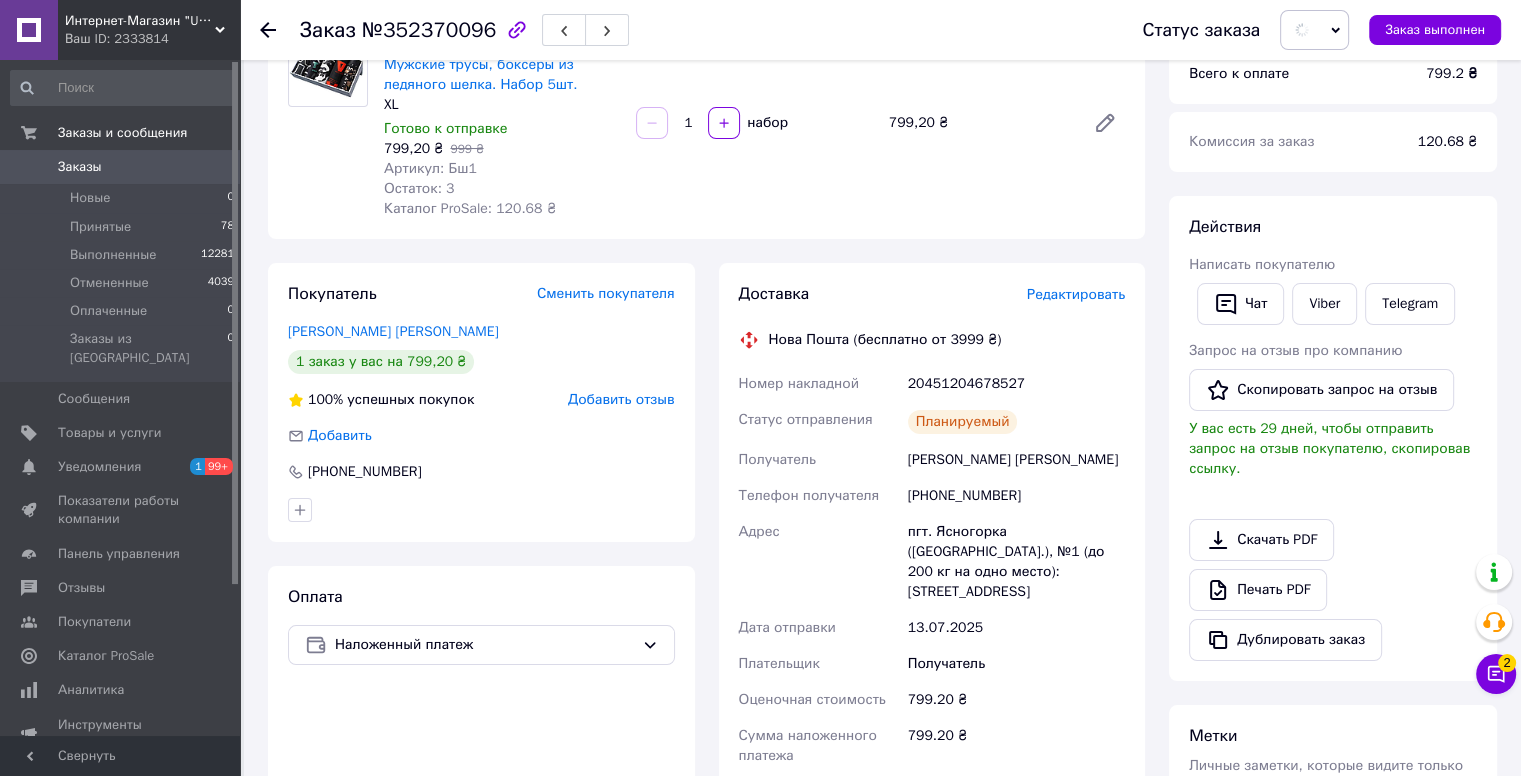 scroll, scrollTop: 0, scrollLeft: 0, axis: both 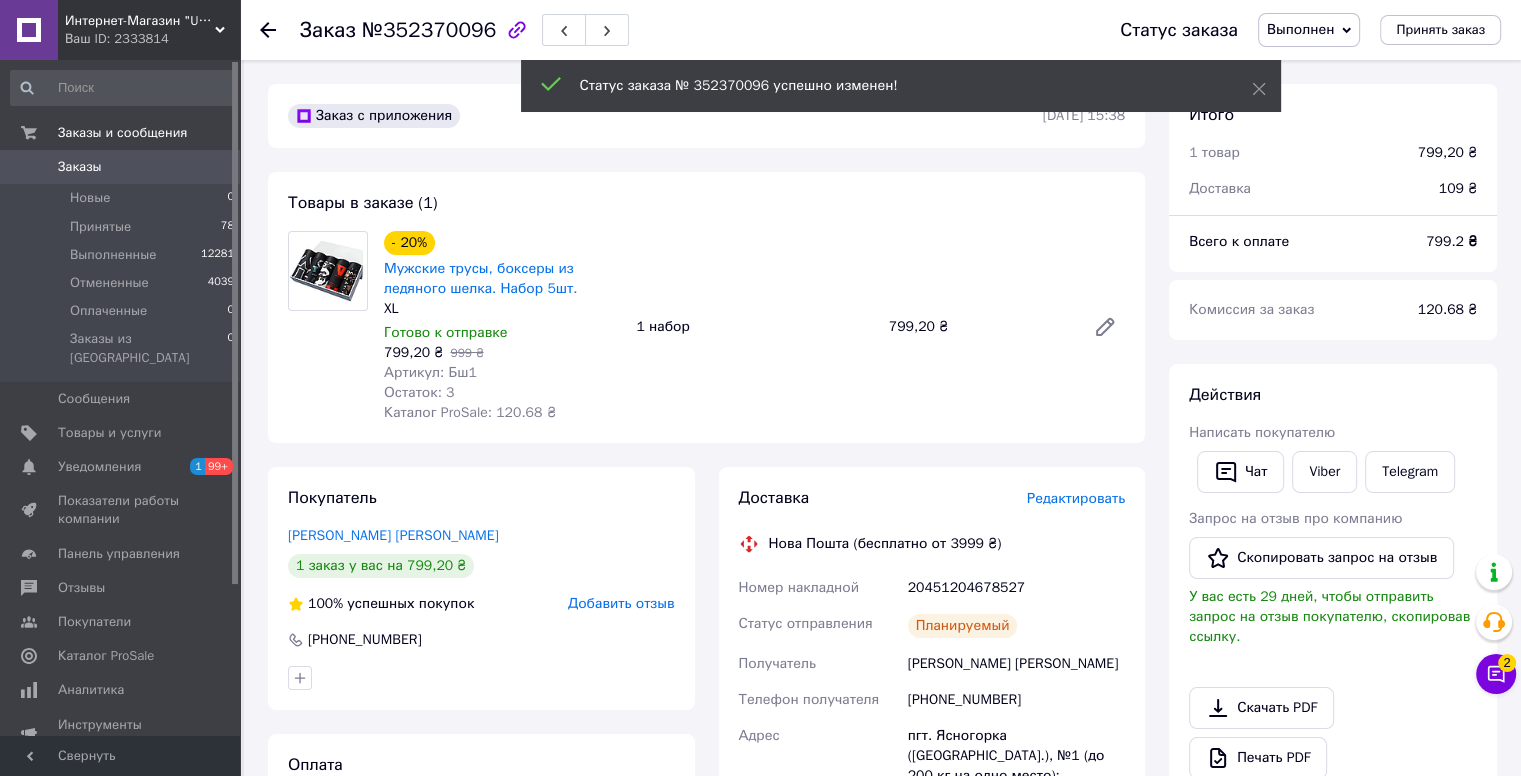 click on "Заказы" at bounding box center [121, 167] 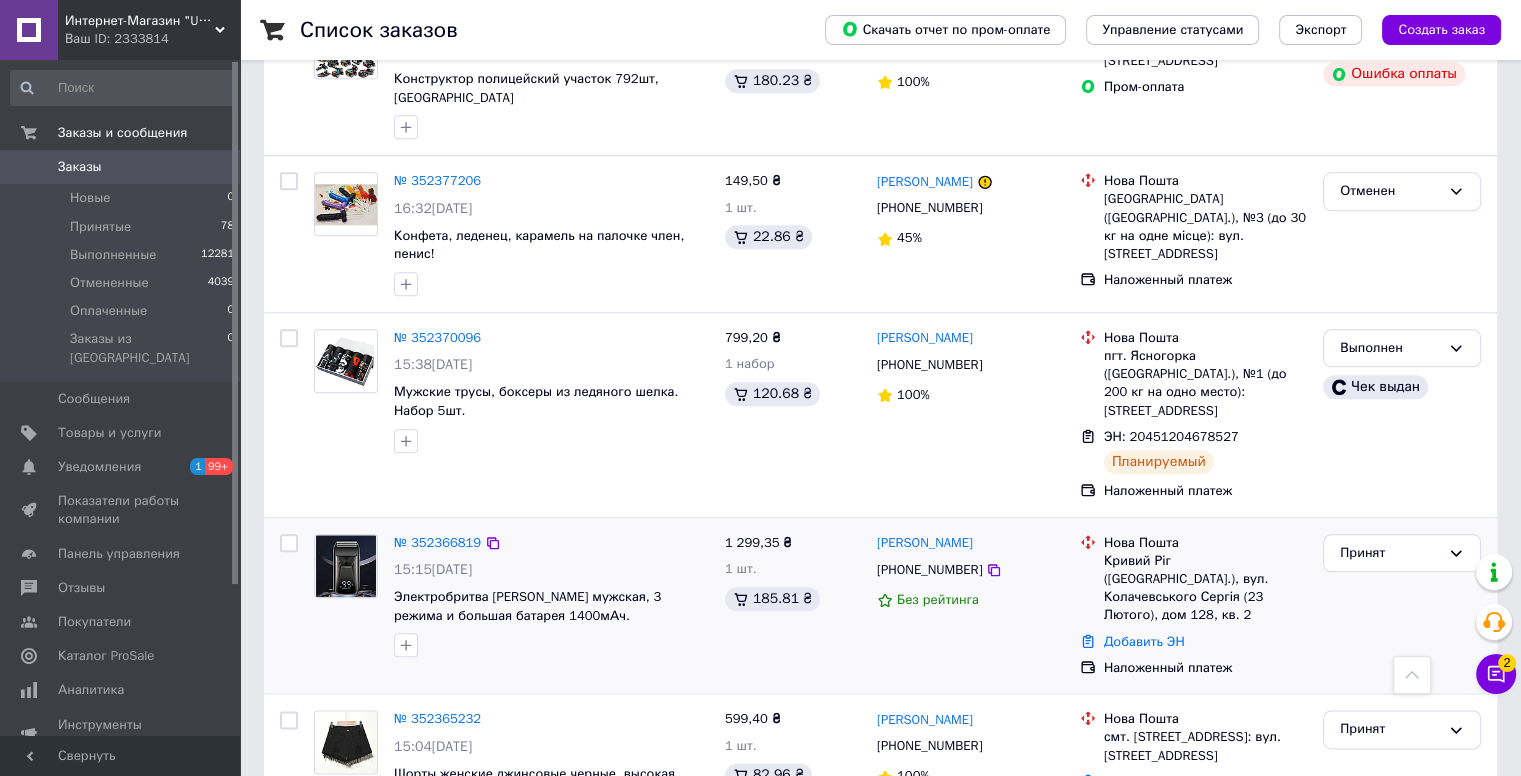 scroll, scrollTop: 2200, scrollLeft: 0, axis: vertical 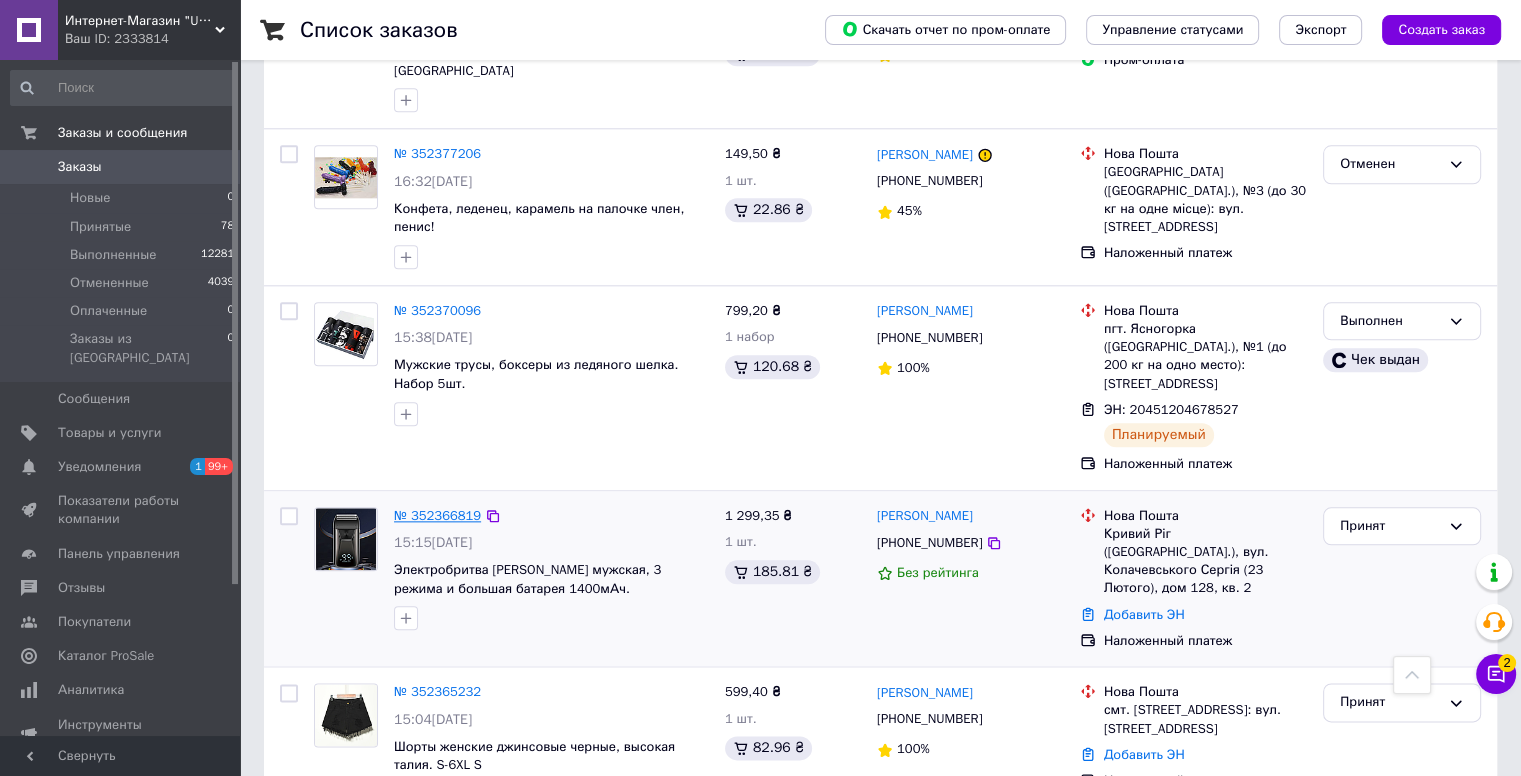 click on "№ 352366819" at bounding box center (437, 515) 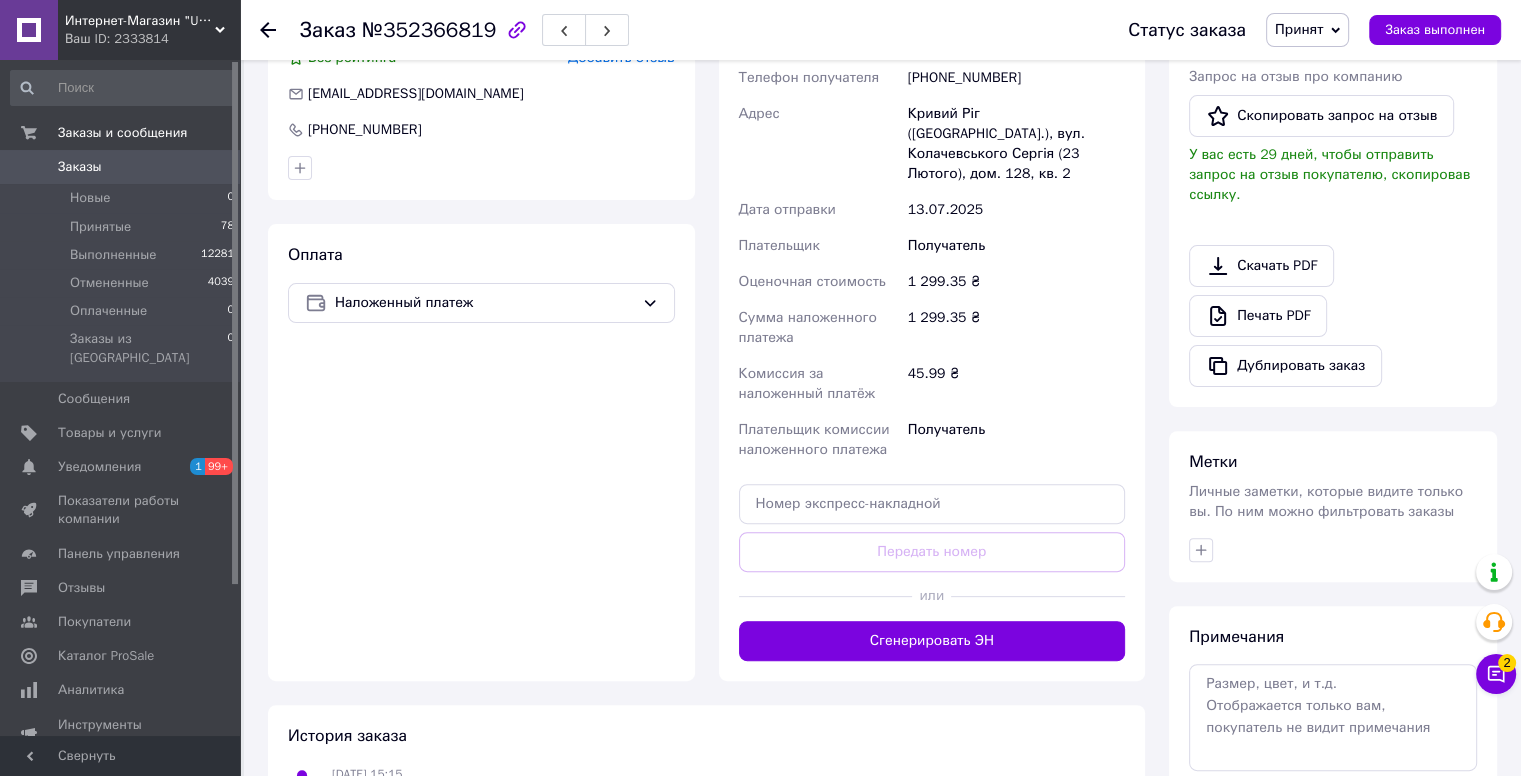 scroll, scrollTop: 26, scrollLeft: 0, axis: vertical 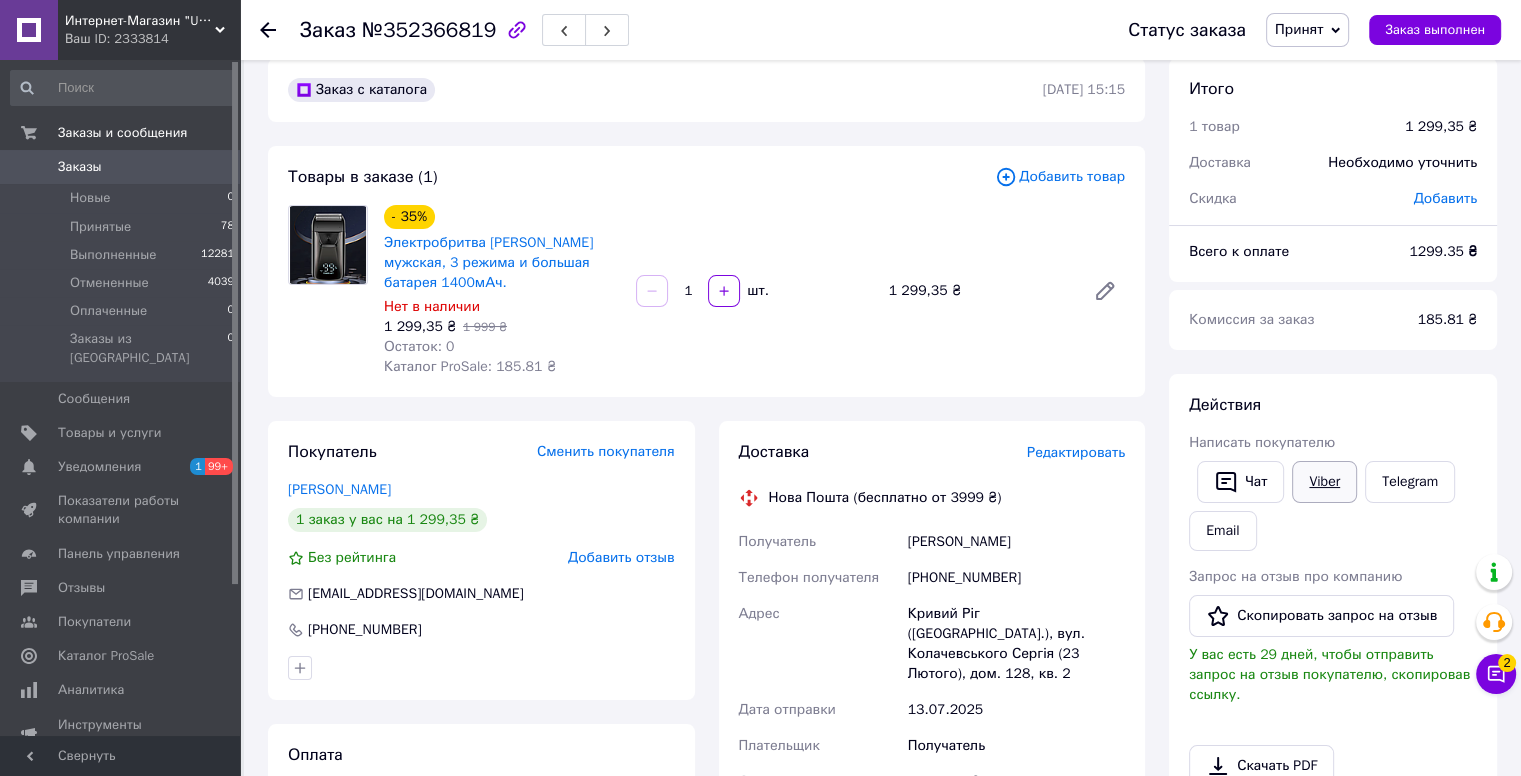click on "Viber" at bounding box center [1324, 482] 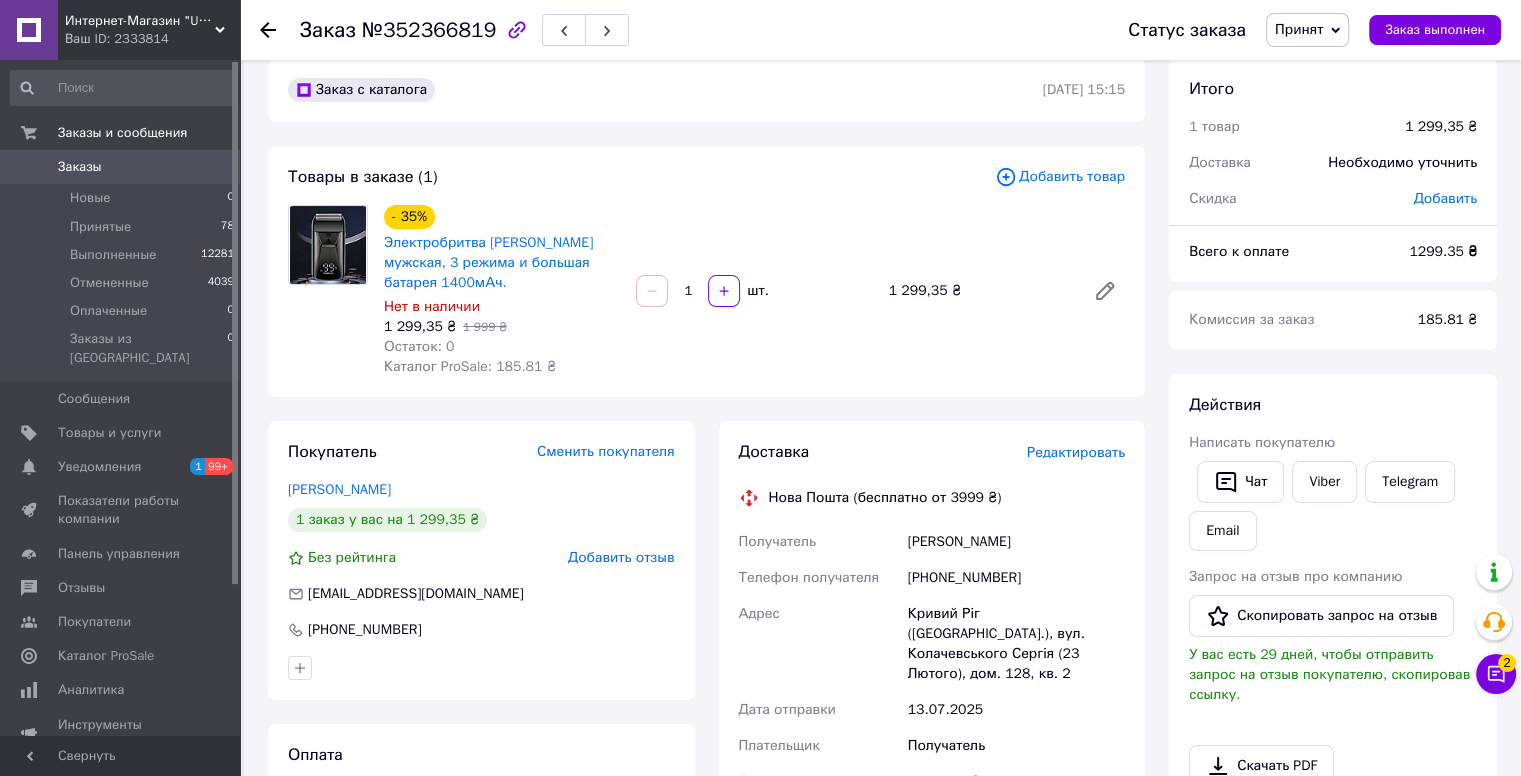 click on "Заказы 0" at bounding box center (123, 167) 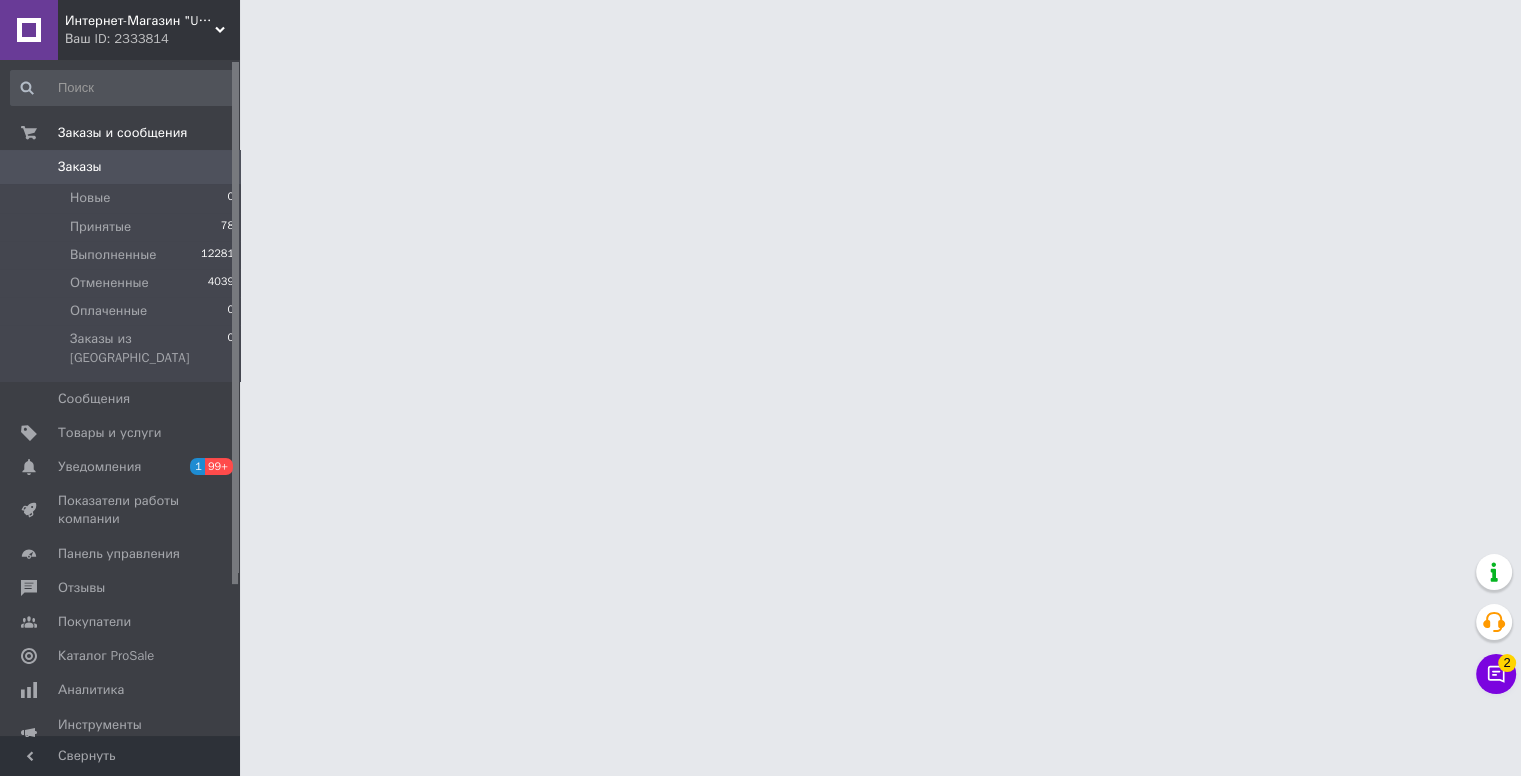 scroll, scrollTop: 0, scrollLeft: 0, axis: both 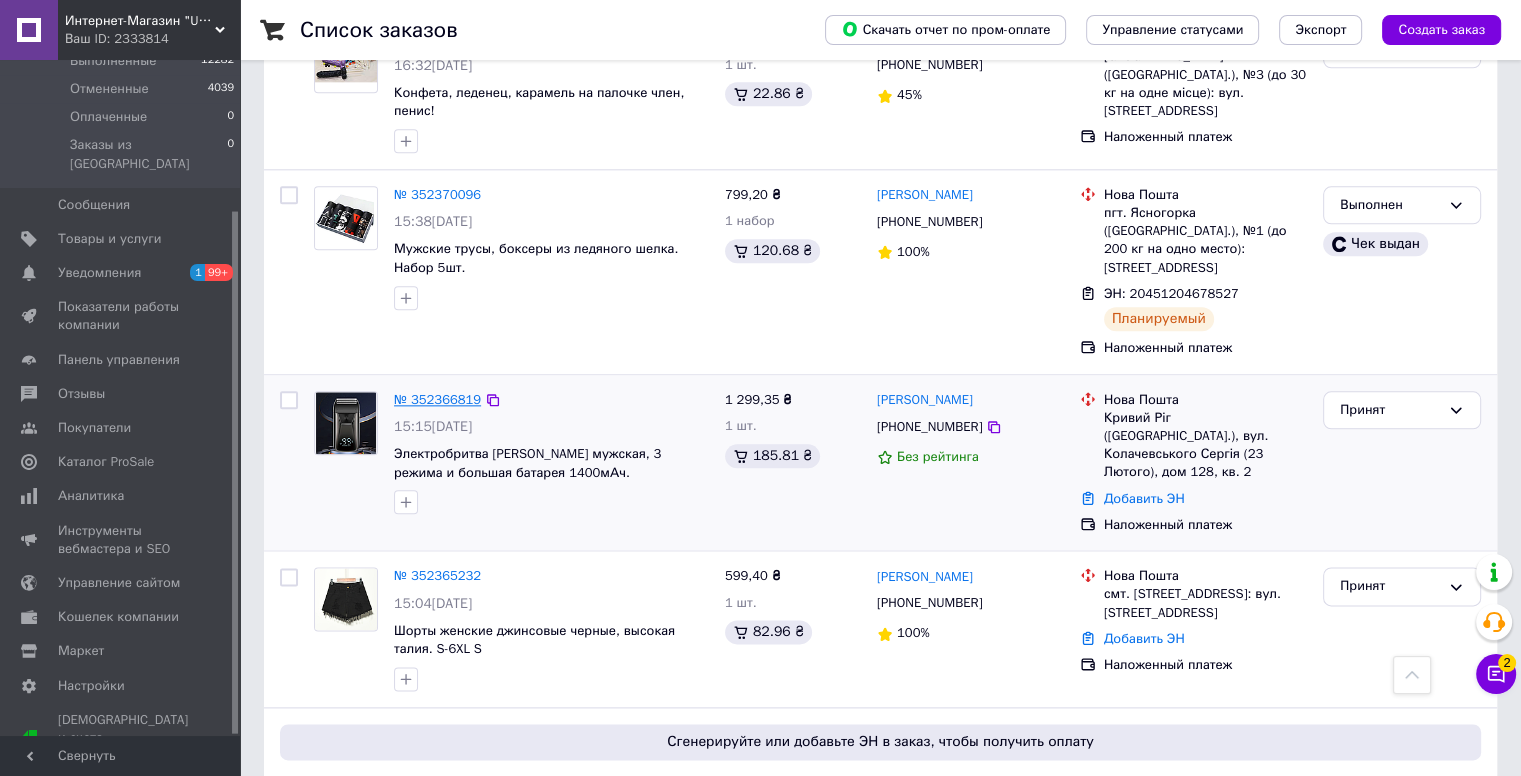 click on "№ 352366819" at bounding box center [437, 399] 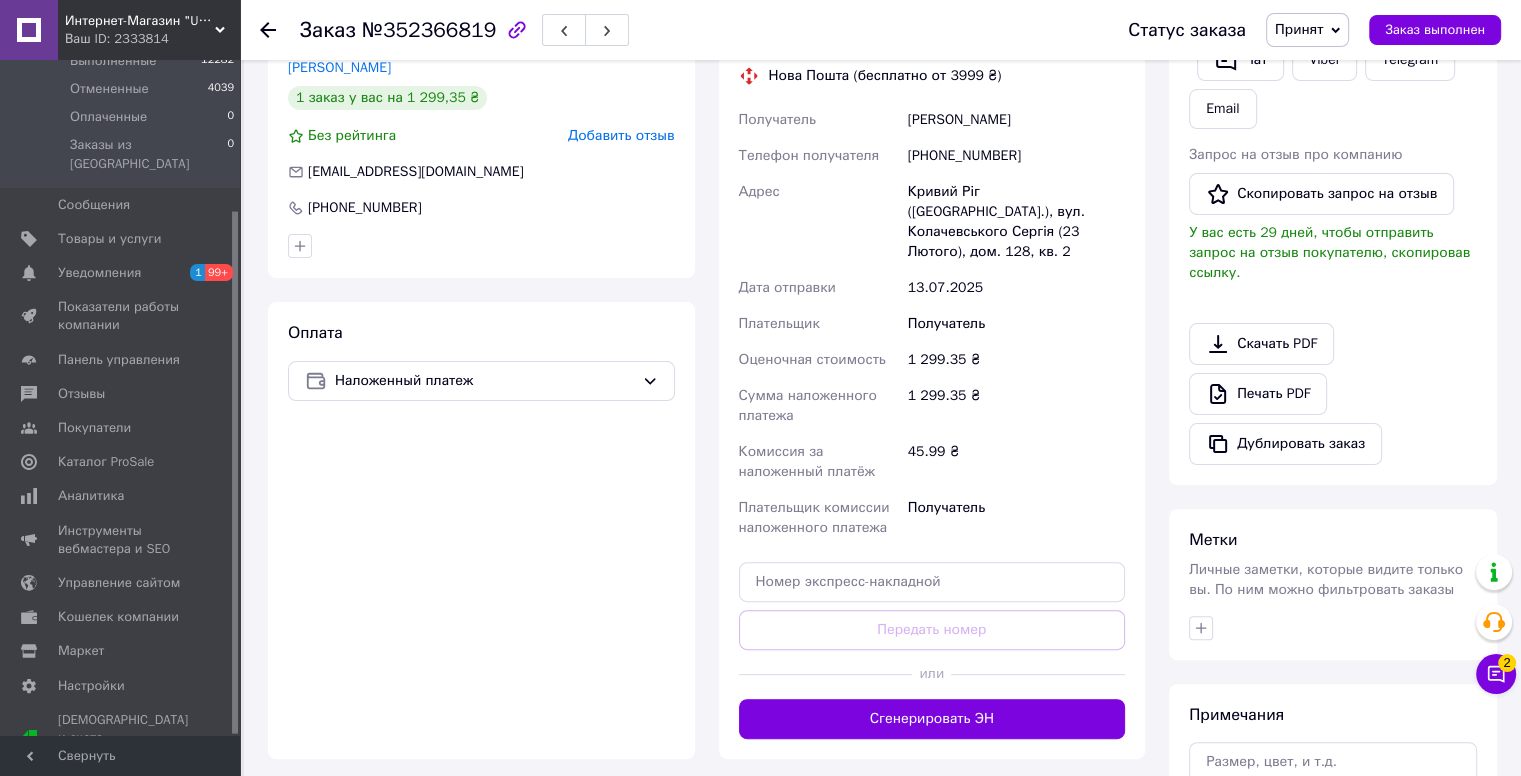 scroll, scrollTop: 326, scrollLeft: 0, axis: vertical 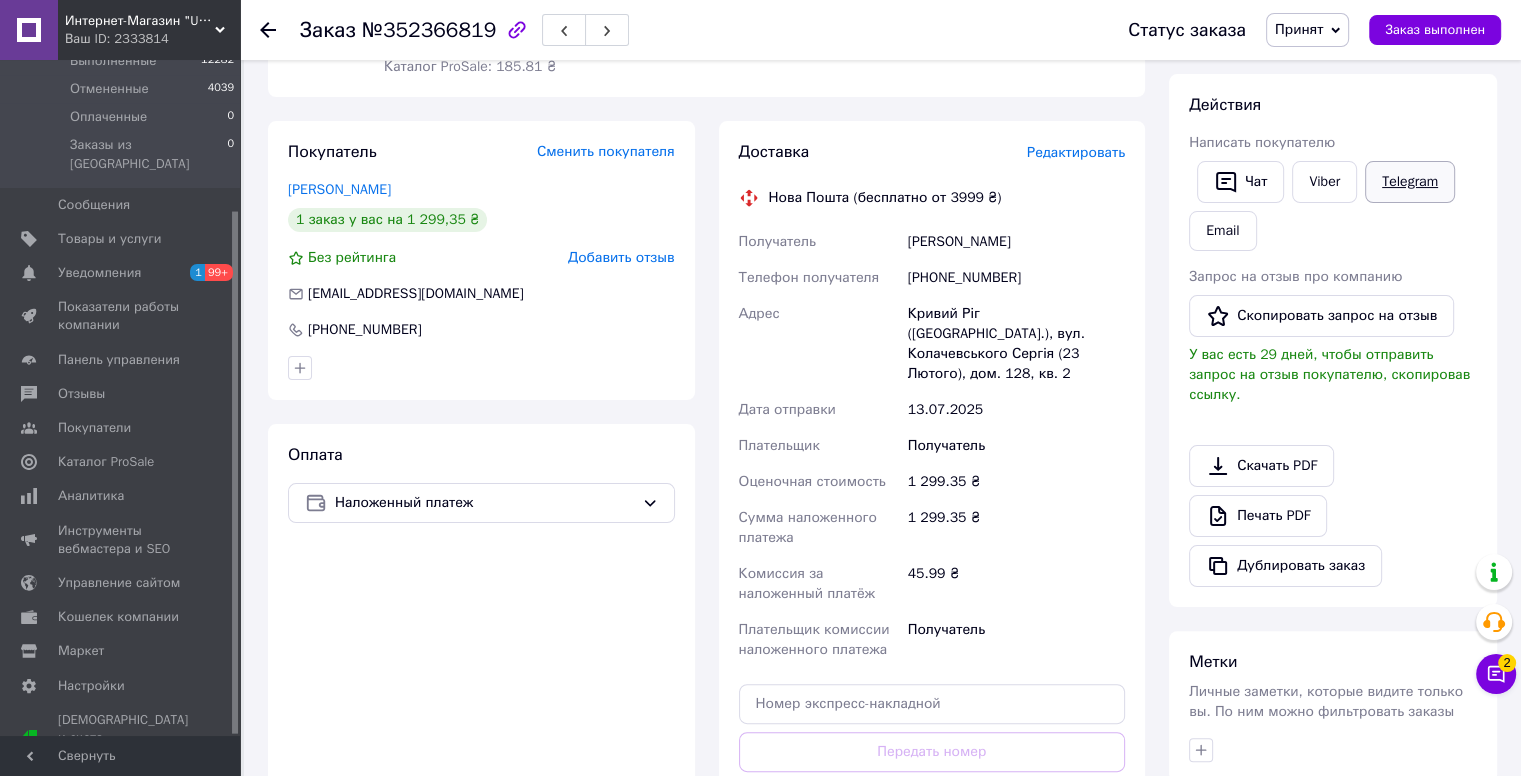 click on "Telegram" at bounding box center [1410, 182] 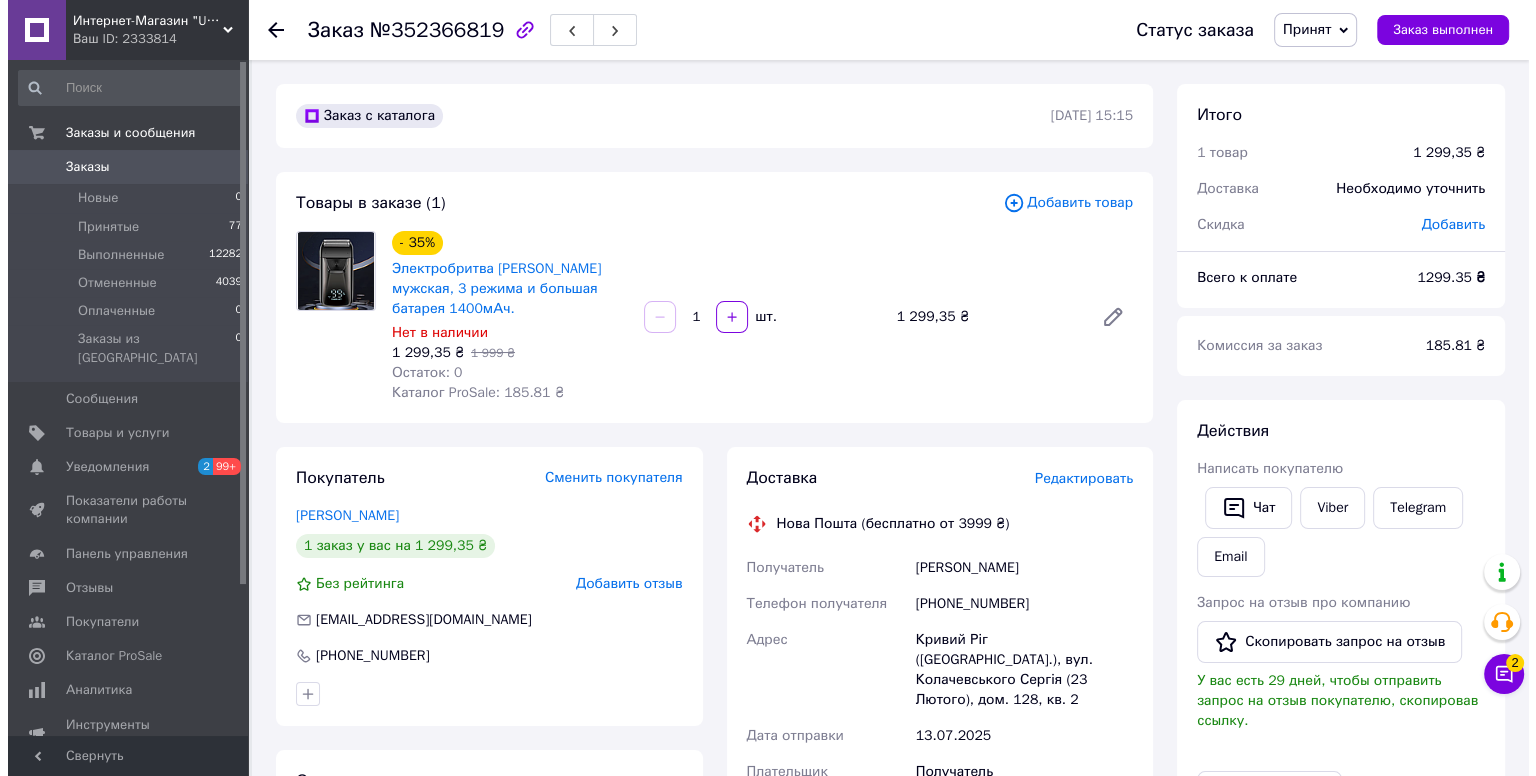 scroll, scrollTop: 300, scrollLeft: 0, axis: vertical 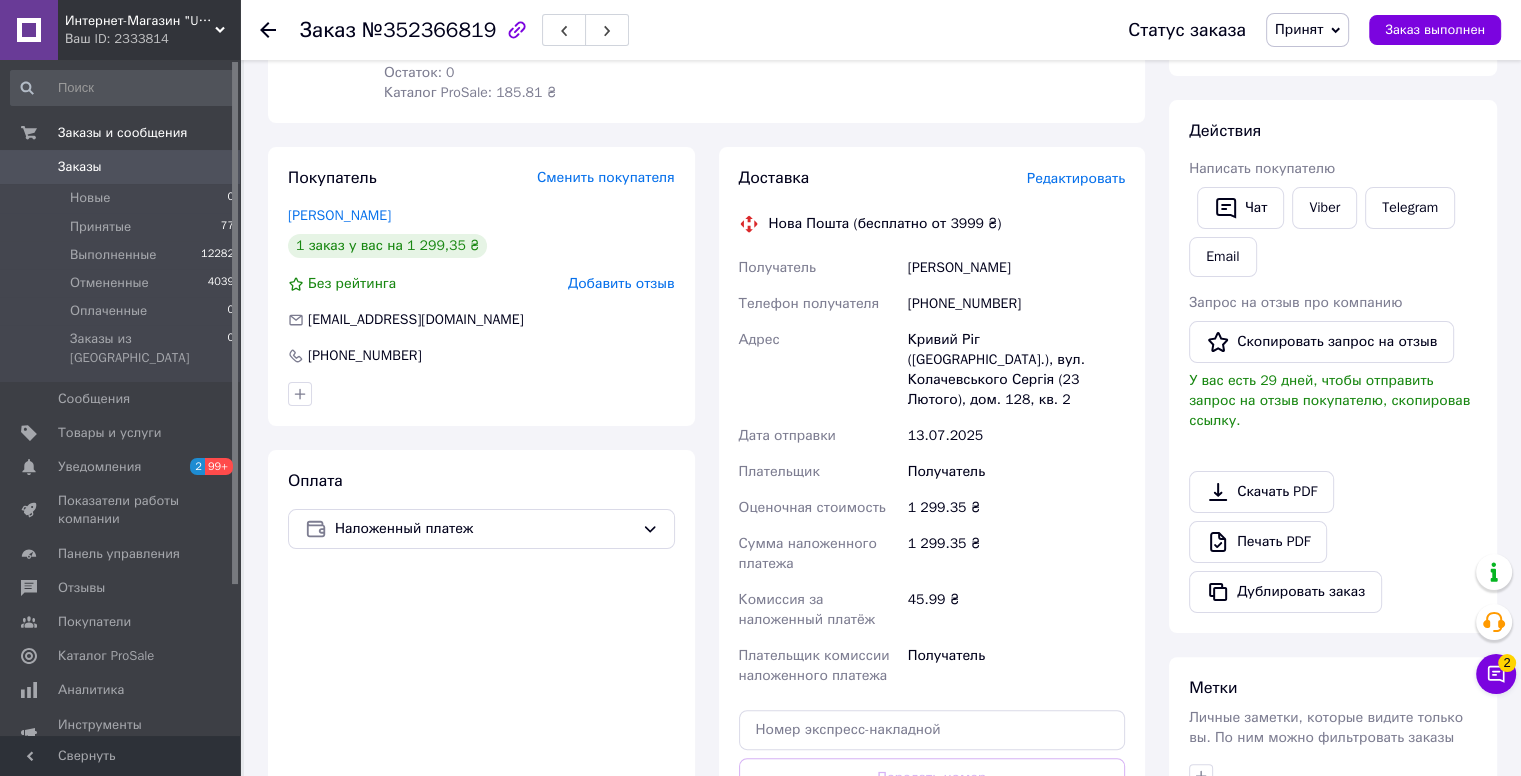 click on "Редактировать" at bounding box center [1076, 178] 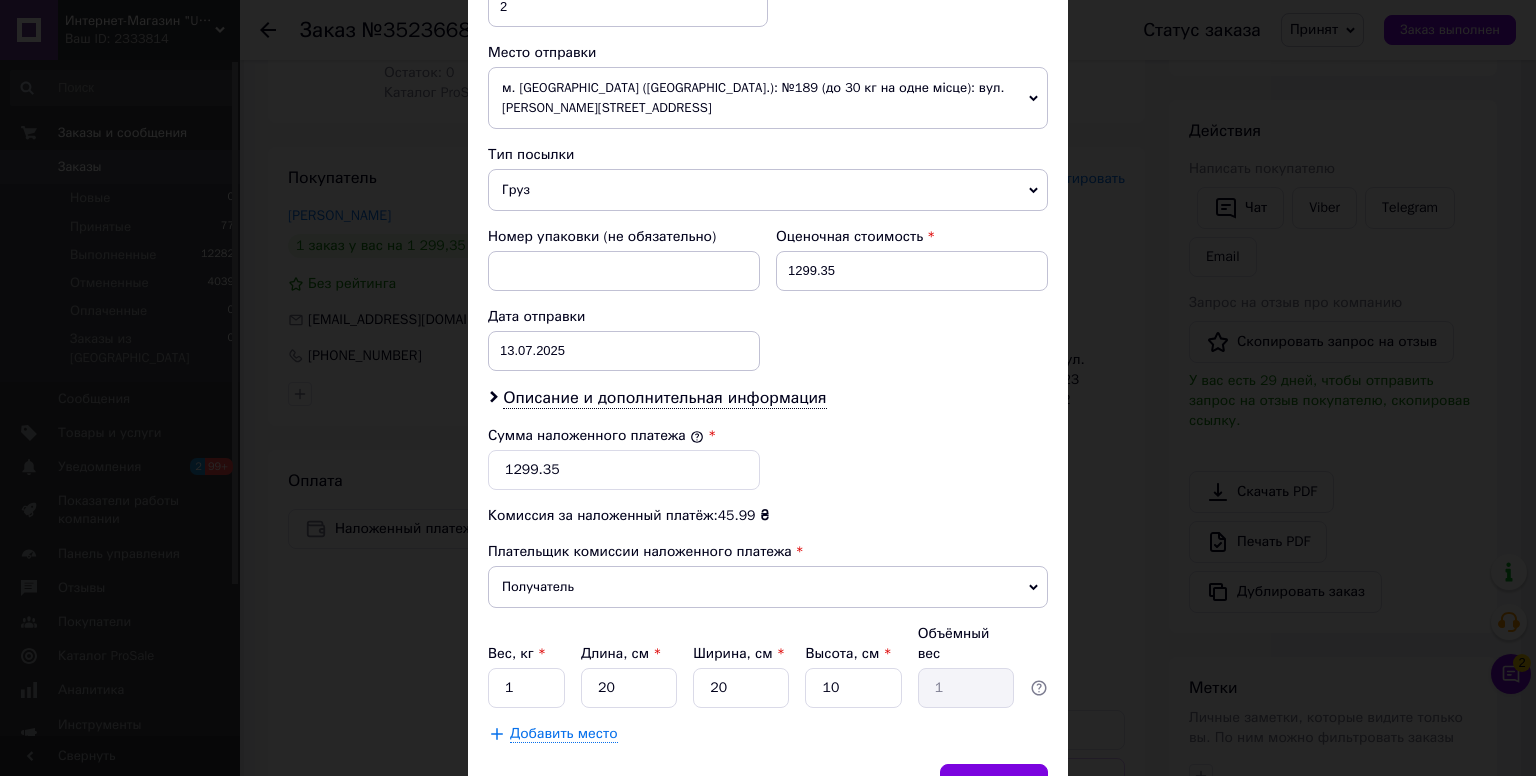 scroll, scrollTop: 823, scrollLeft: 0, axis: vertical 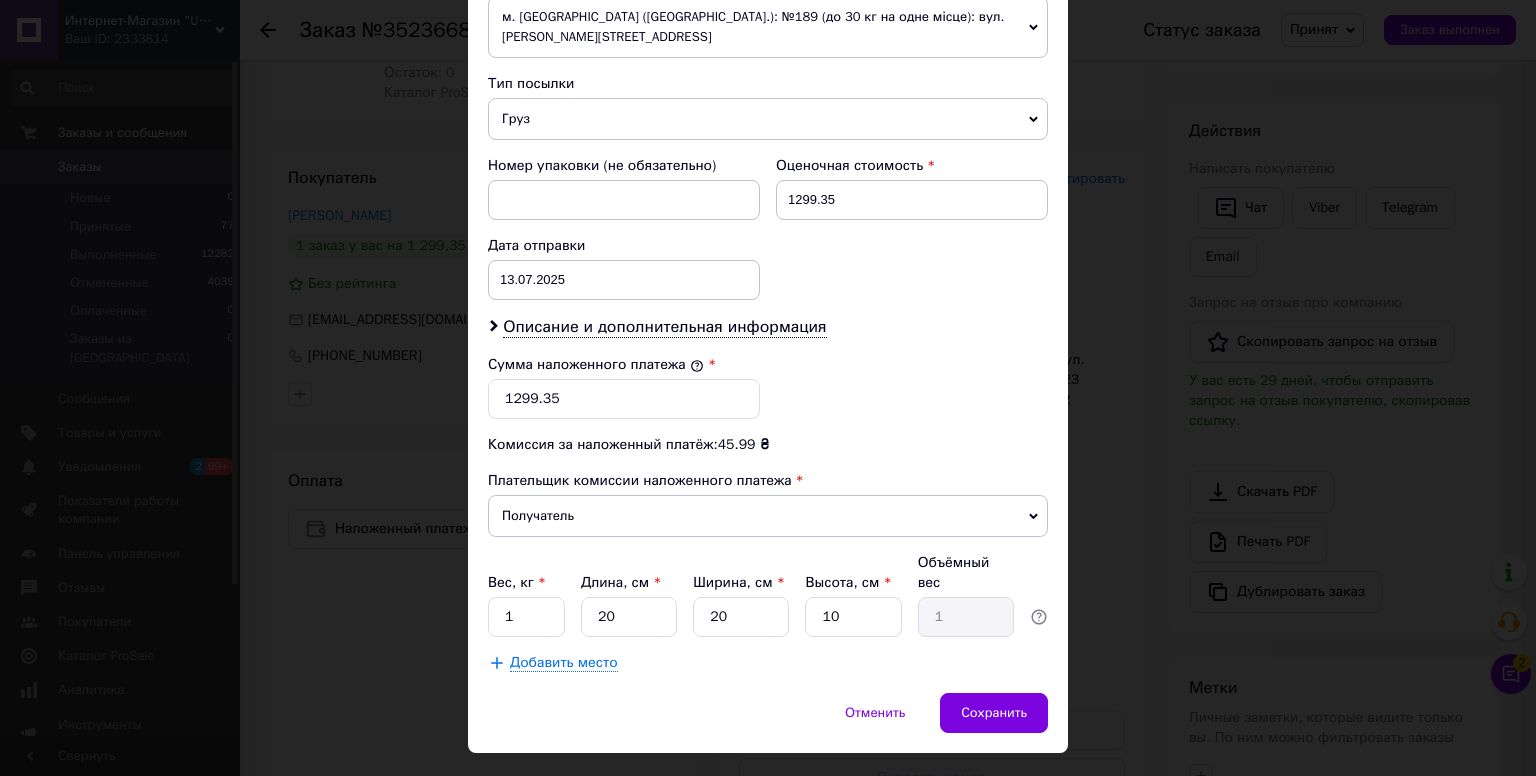 click on "× Редактирование доставки Способ доставки Нова Пошта (бесплатно от 3999 ₴) Плательщик Получатель Отправитель Фамилия получателя Шевчук Имя получателя Олександр Отчество получателя Телефон получателя +380671398299 Тип доставки Курьером В отделении В почтомате Город г. Кривой Рог (Днепропетровская обл.) Улица вул. Колачевського Сергія (23 Лютого) Номер дома 128 Квартира 2 Место отправки м. Київ (Київська обл.): №189 (до 30 кг на одне місце): вул. Ялтинська, 24/23 Нет совпадений. Попробуйте изменить условия поиска Добавить еще место отправки Тип посылки Груз Документы 1299.35 <" at bounding box center (768, 388) 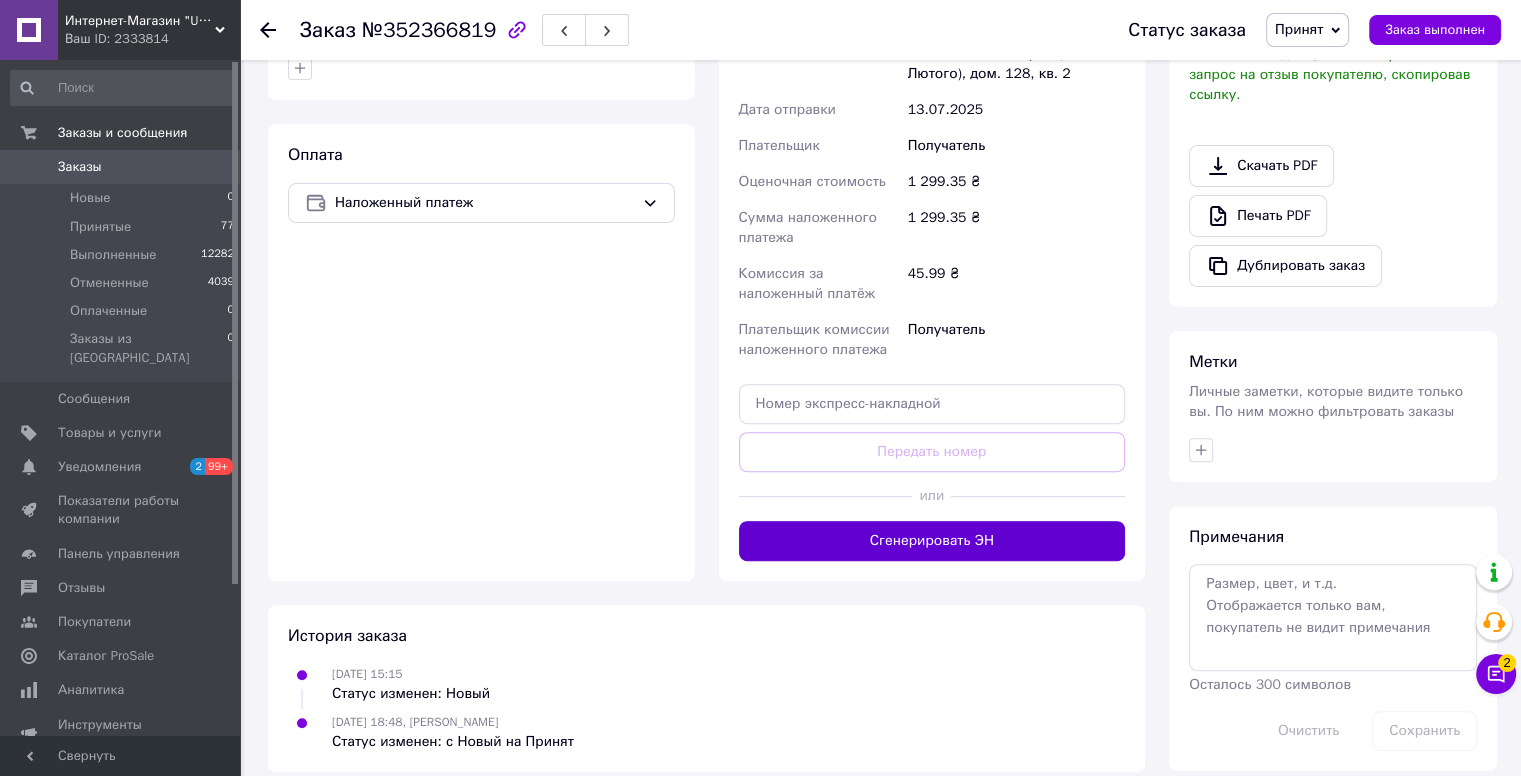 click on "Сгенерировать ЭН" at bounding box center (932, 541) 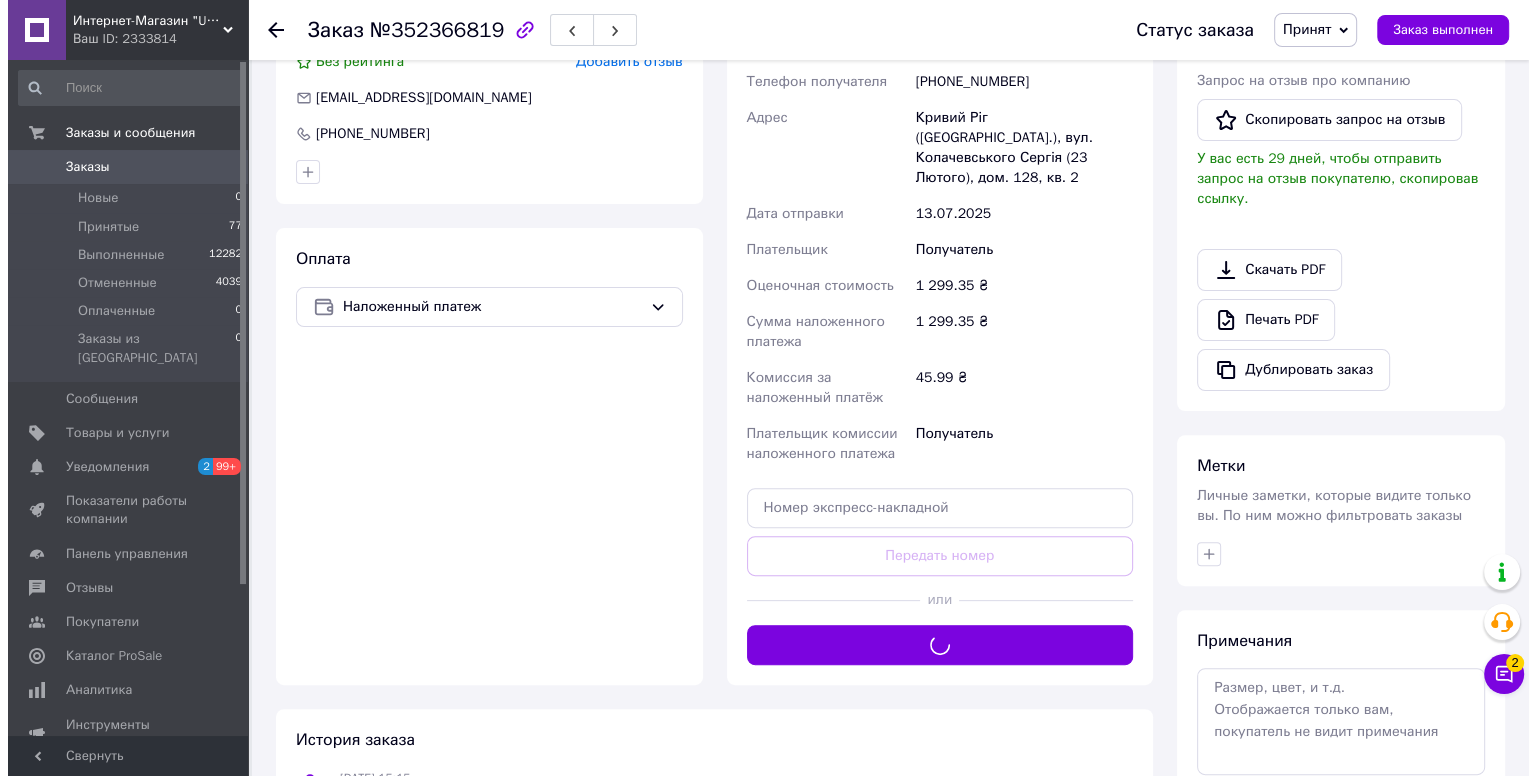 scroll, scrollTop: 326, scrollLeft: 0, axis: vertical 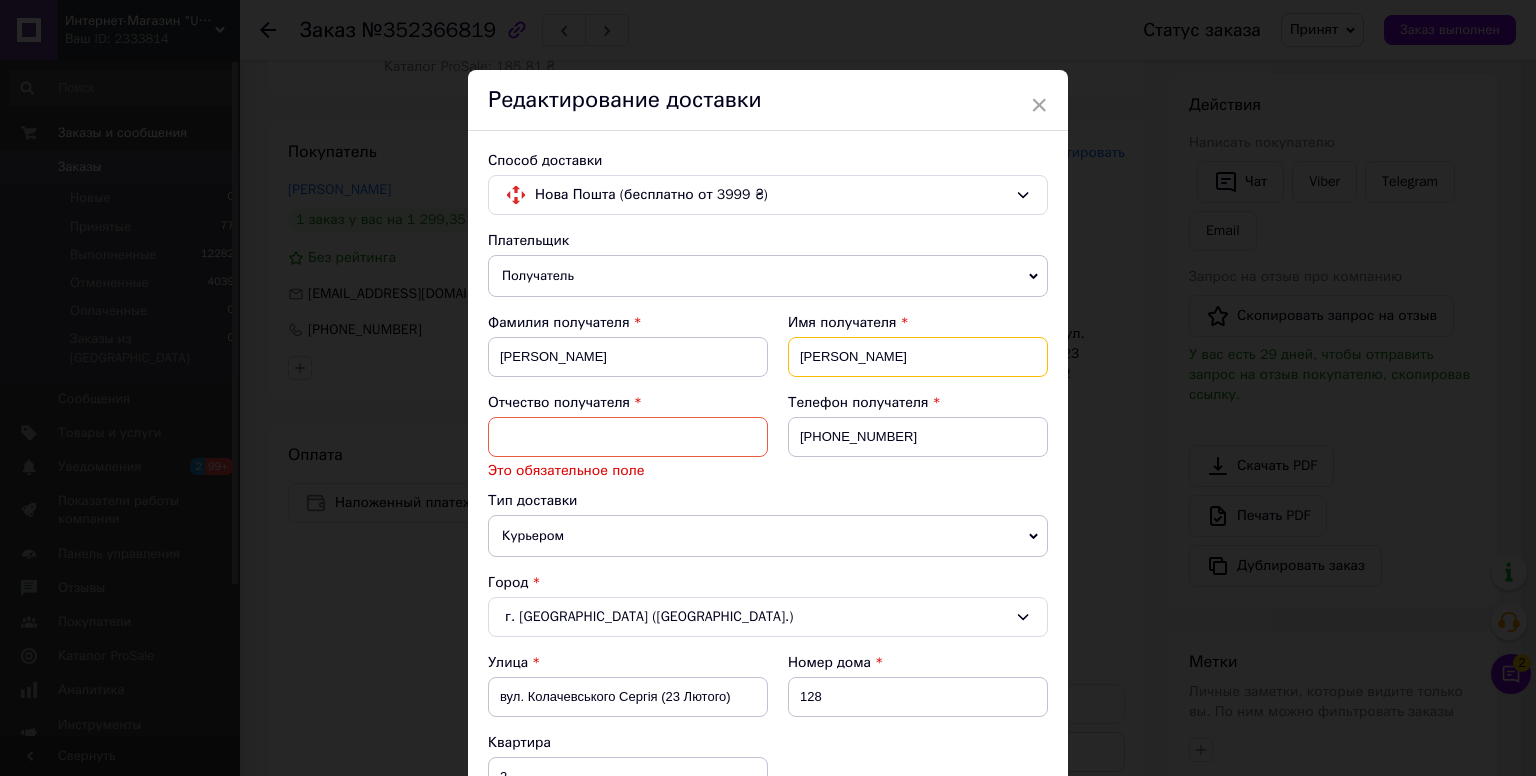 click on "[PERSON_NAME]" at bounding box center (918, 357) 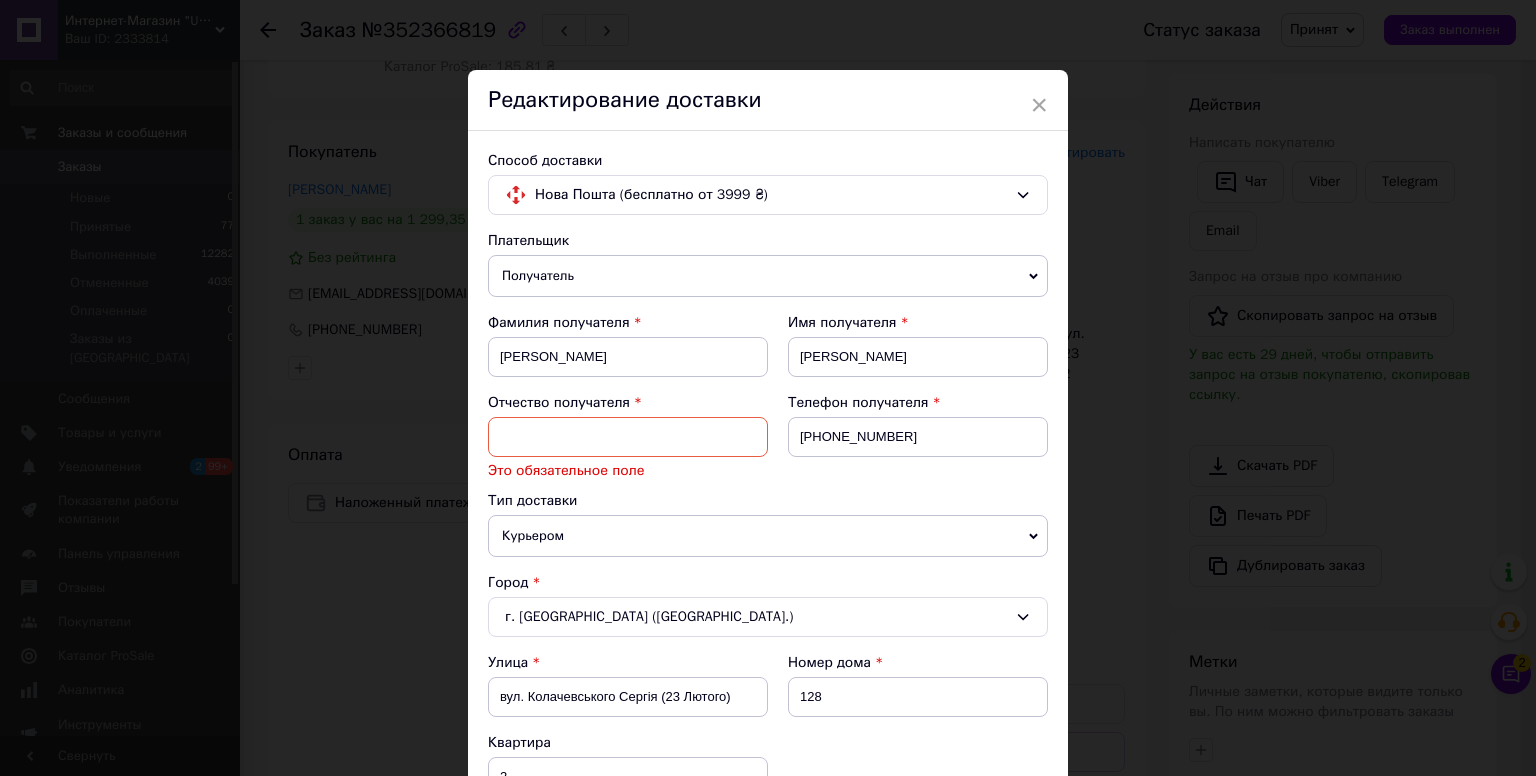 click at bounding box center [628, 437] 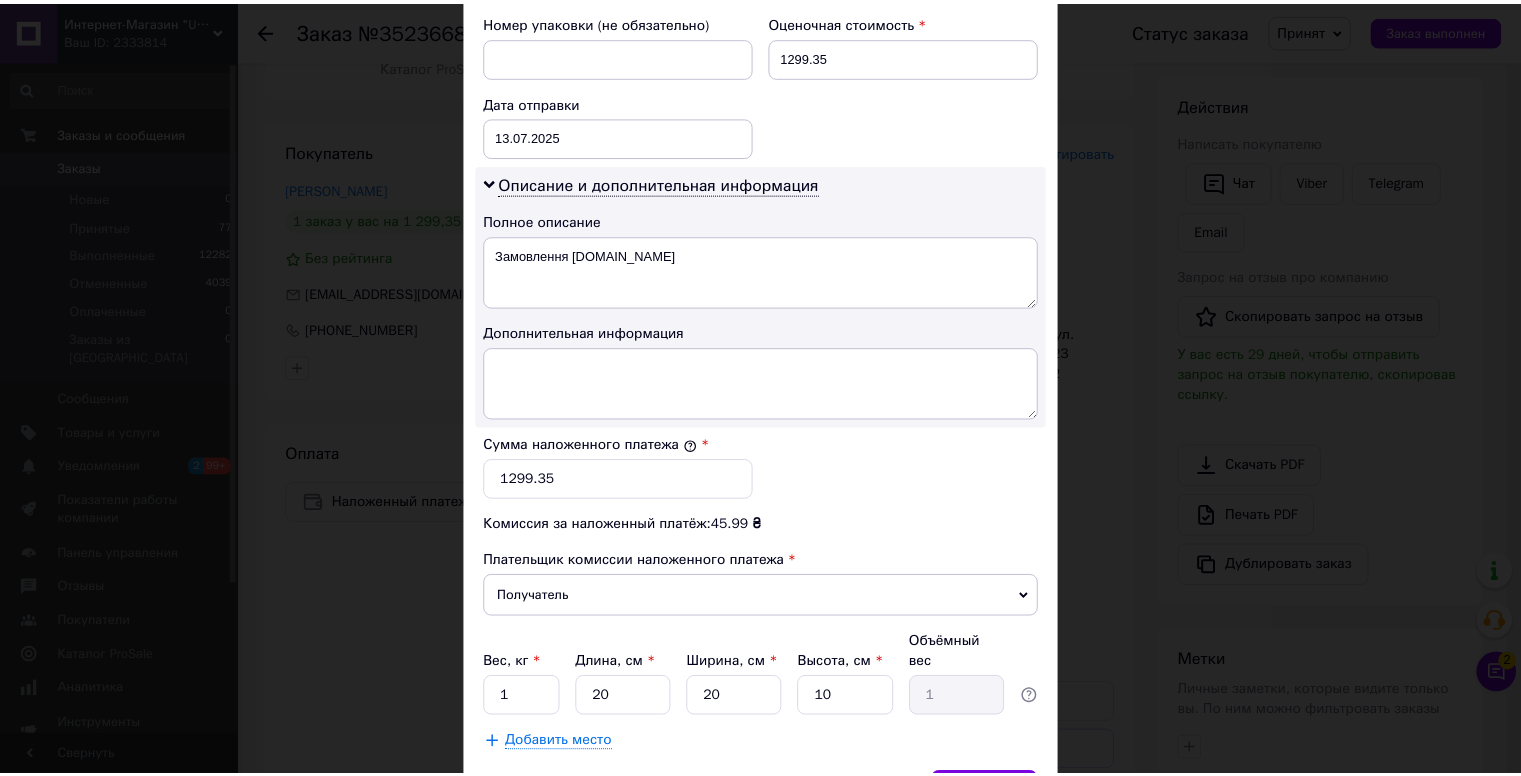 scroll, scrollTop: 1046, scrollLeft: 0, axis: vertical 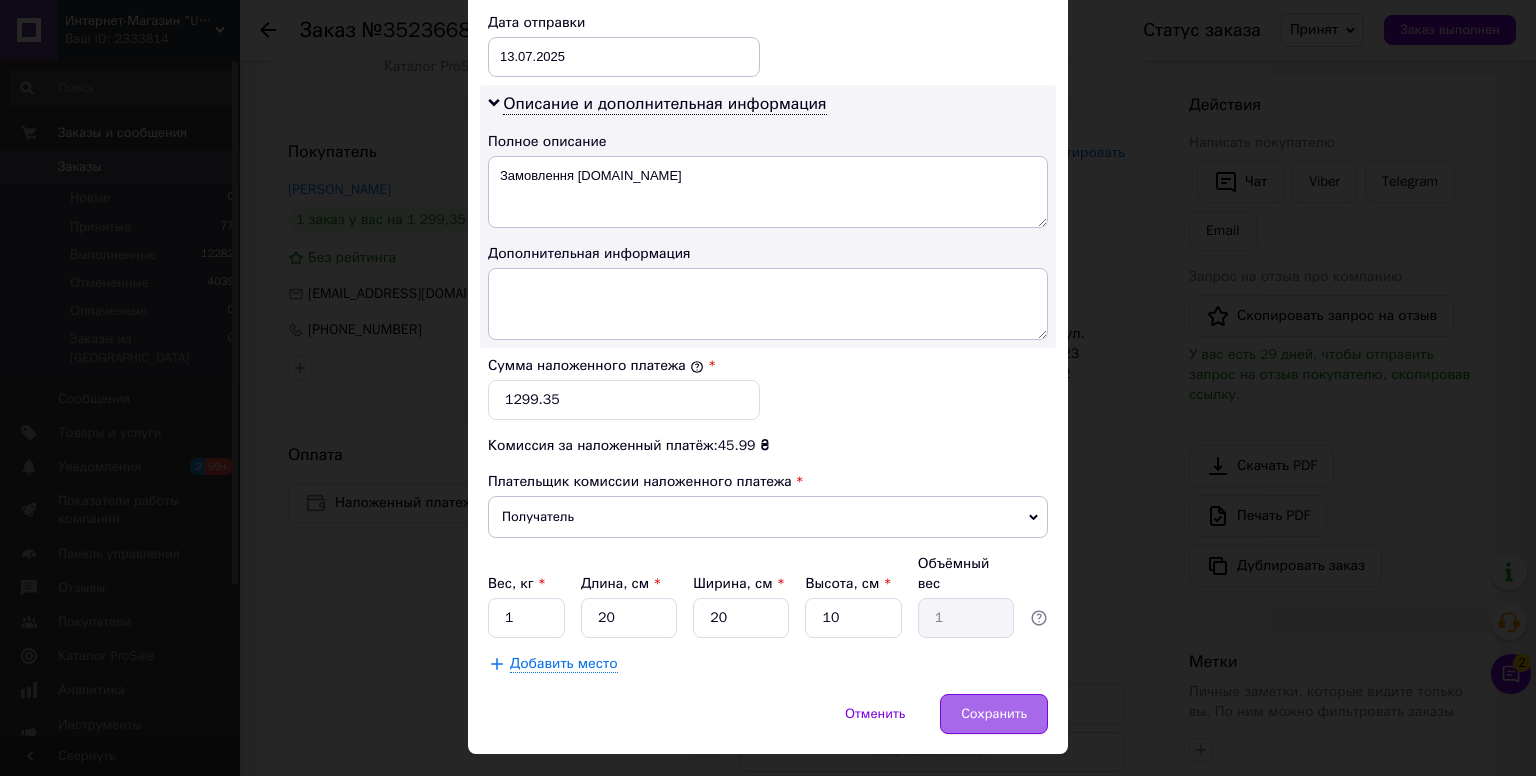 type on "[PERSON_NAME]" 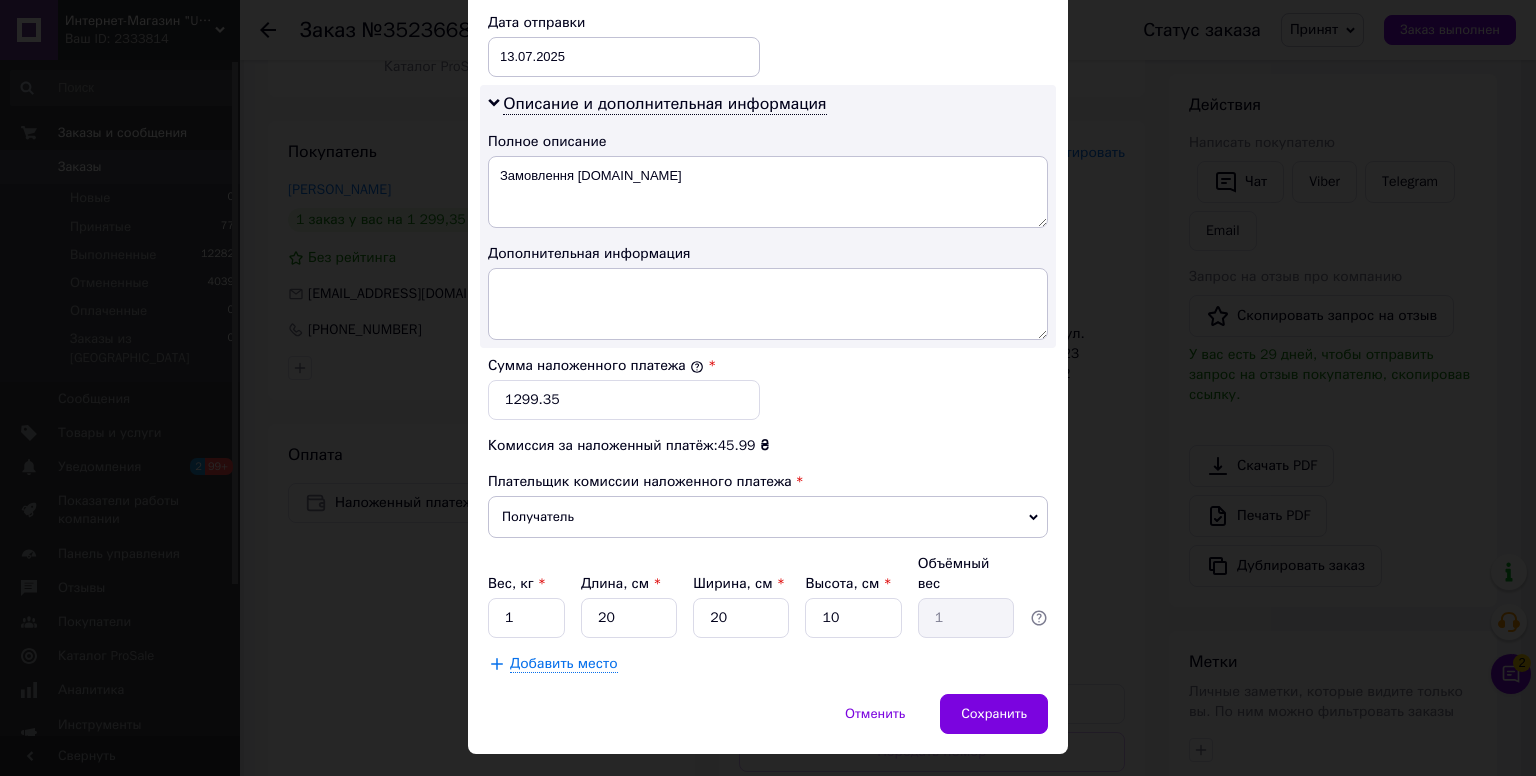drag, startPoint x: 975, startPoint y: 662, endPoint x: 1028, endPoint y: 587, distance: 91.836815 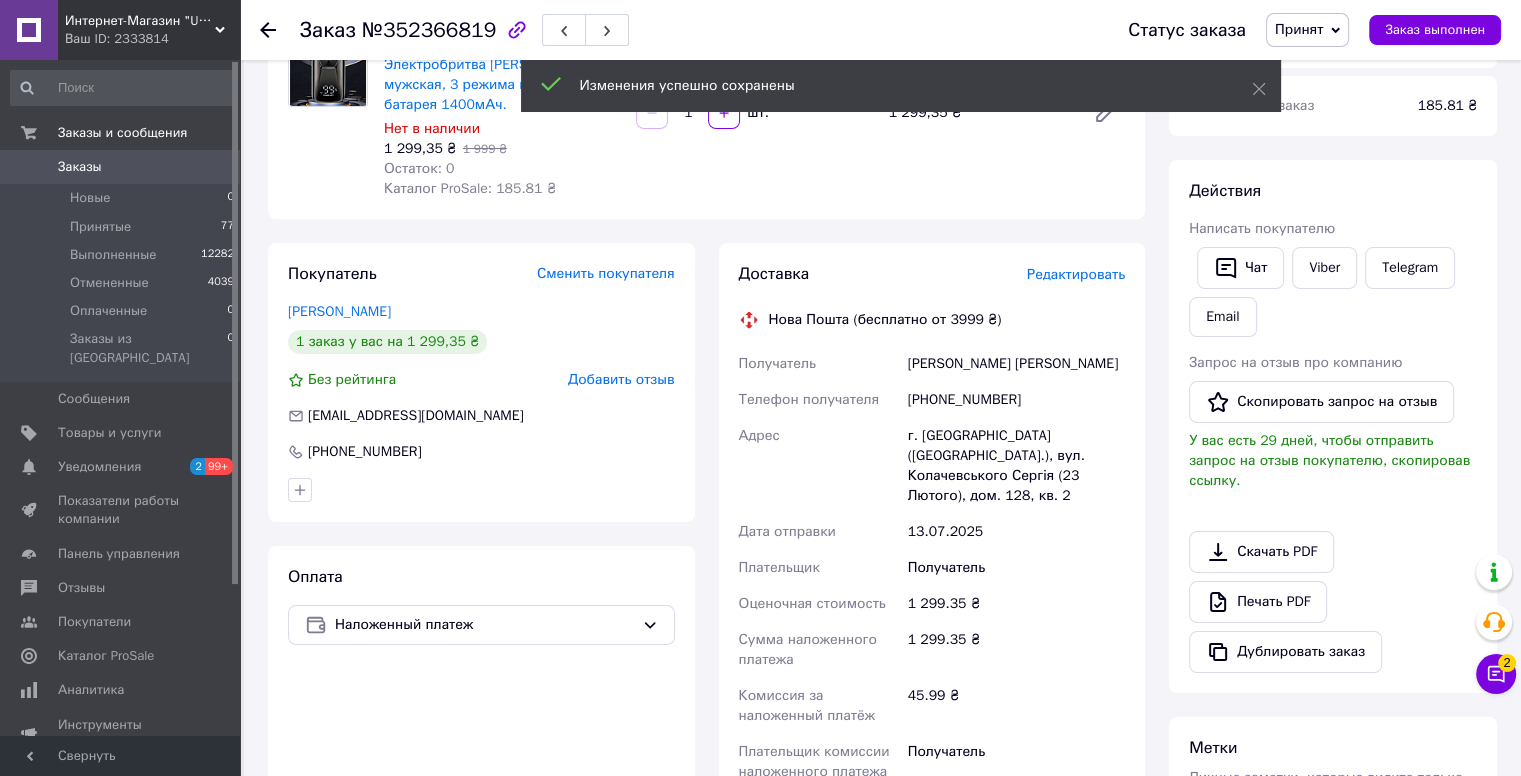 scroll, scrollTop: 0, scrollLeft: 0, axis: both 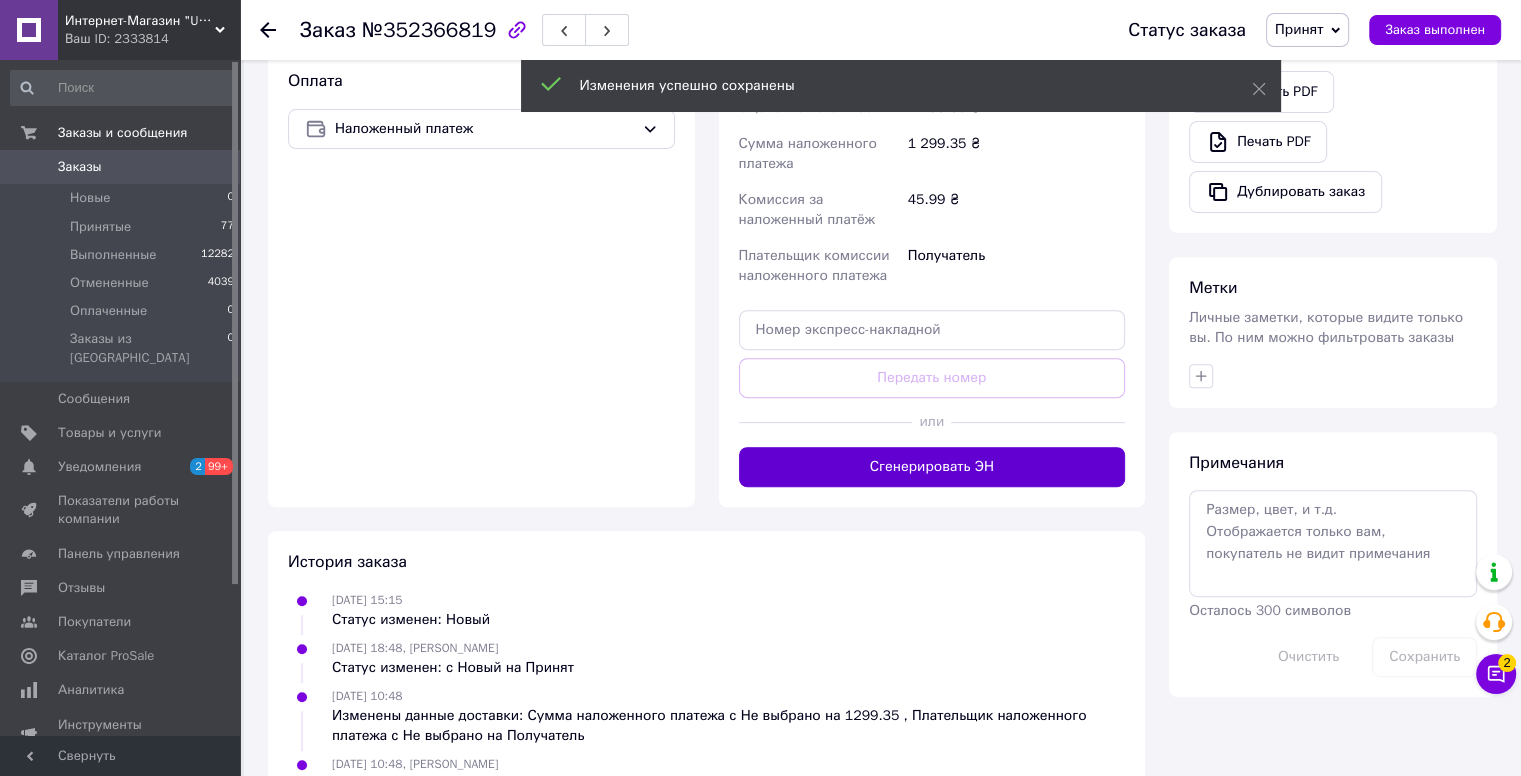 click on "Сгенерировать ЭН" at bounding box center (932, 467) 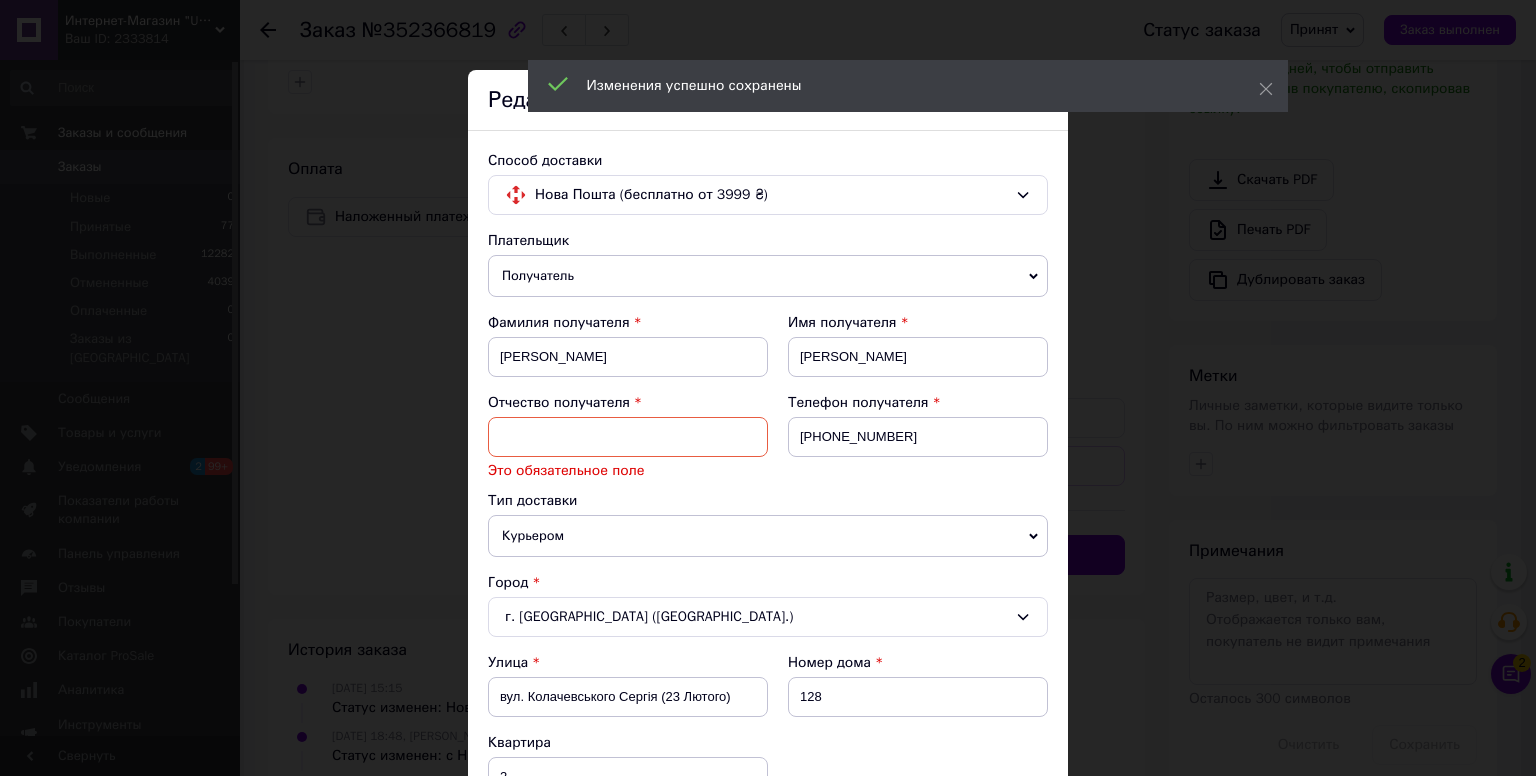 scroll, scrollTop: 600, scrollLeft: 0, axis: vertical 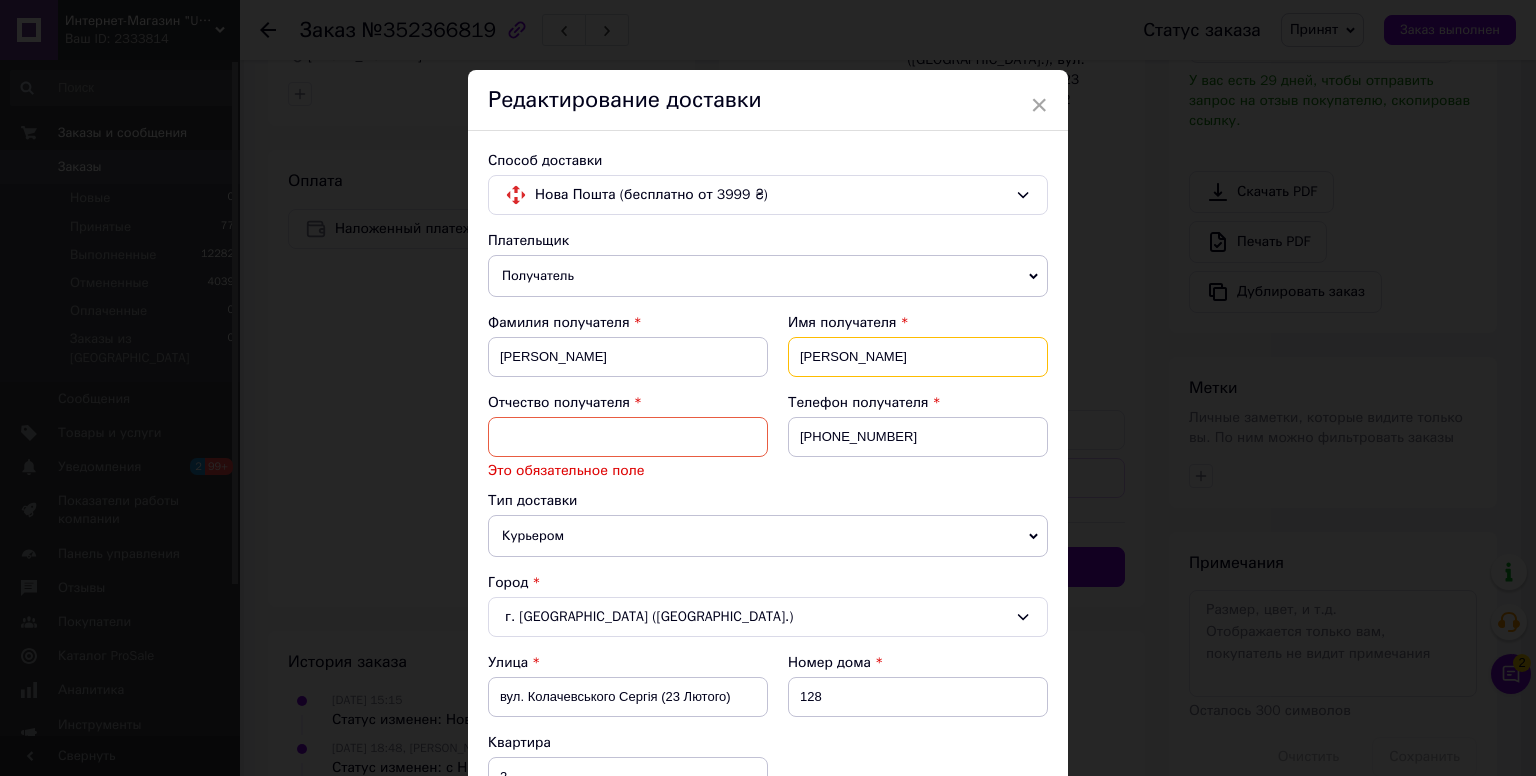click on "[PERSON_NAME]" at bounding box center (918, 357) 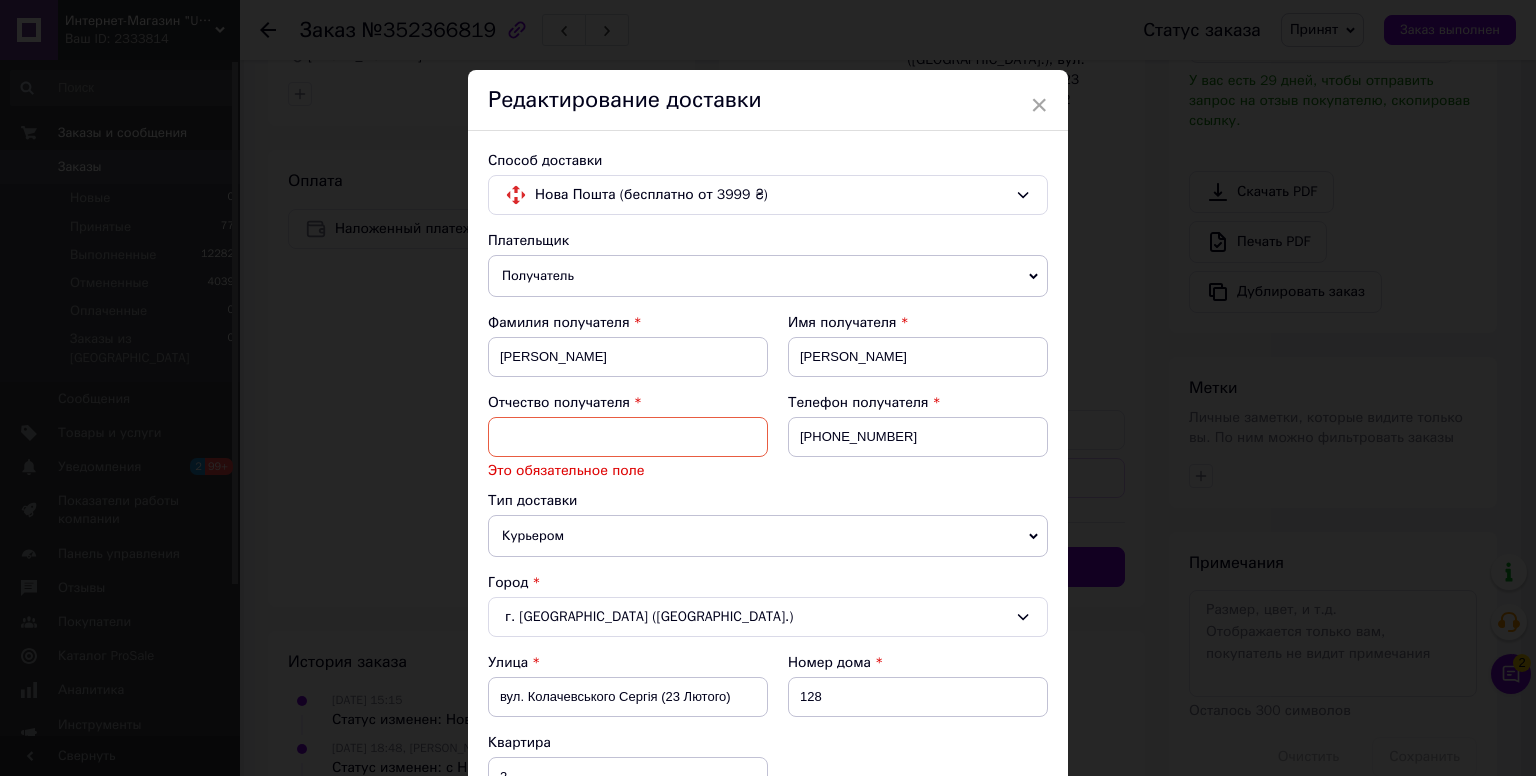 click at bounding box center (628, 437) 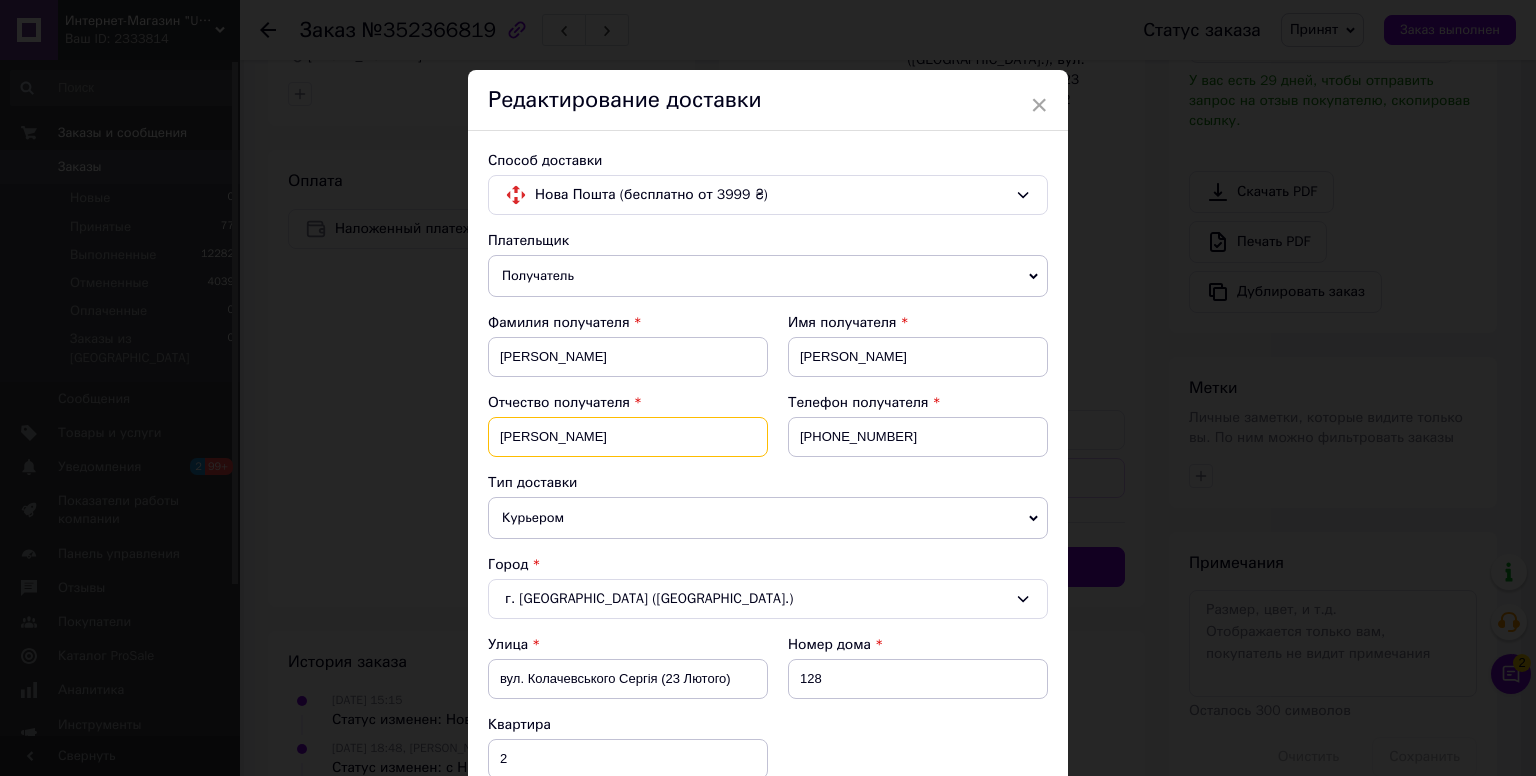 type on "[PERSON_NAME]" 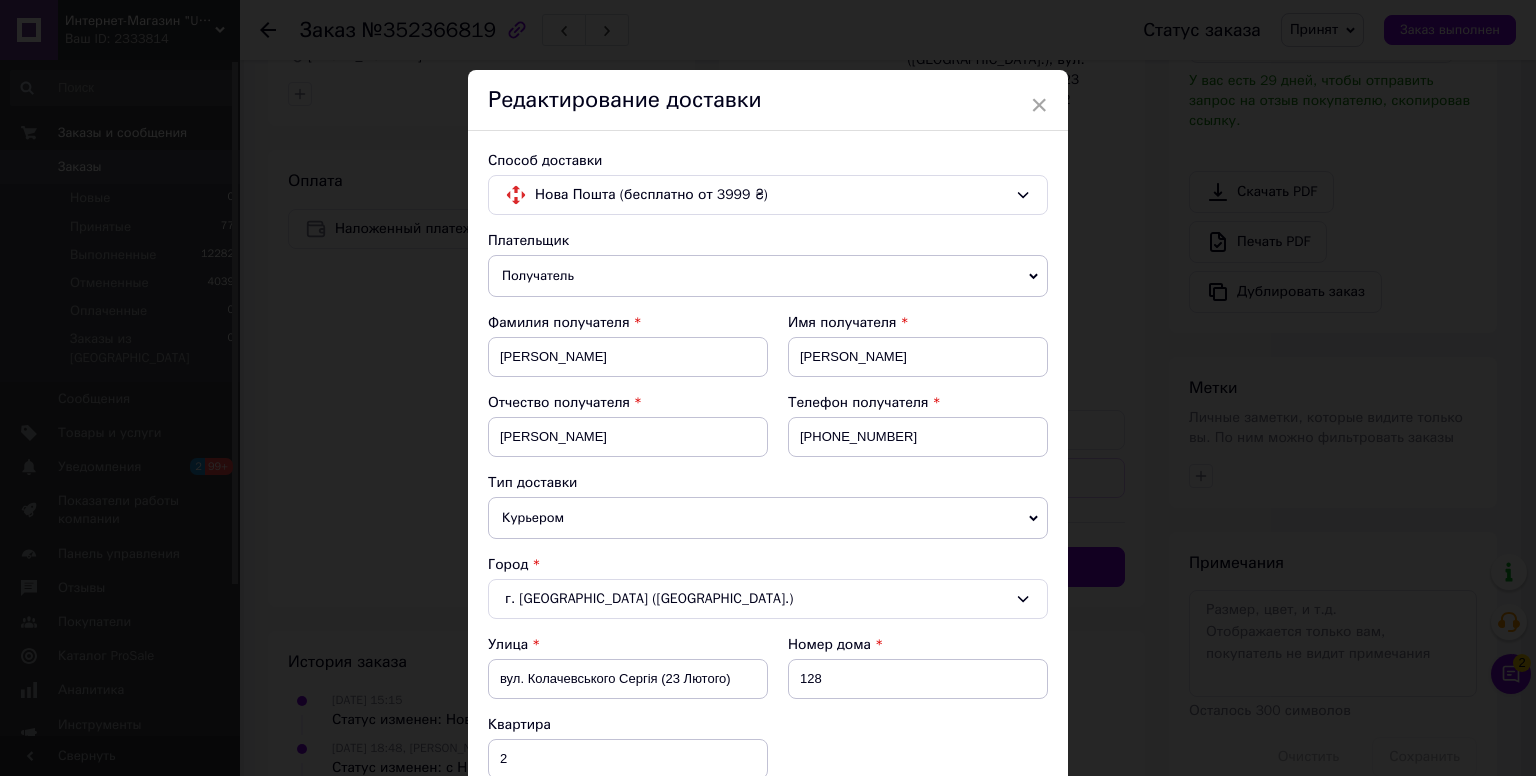click on "Отчество получателя" at bounding box center (559, 402) 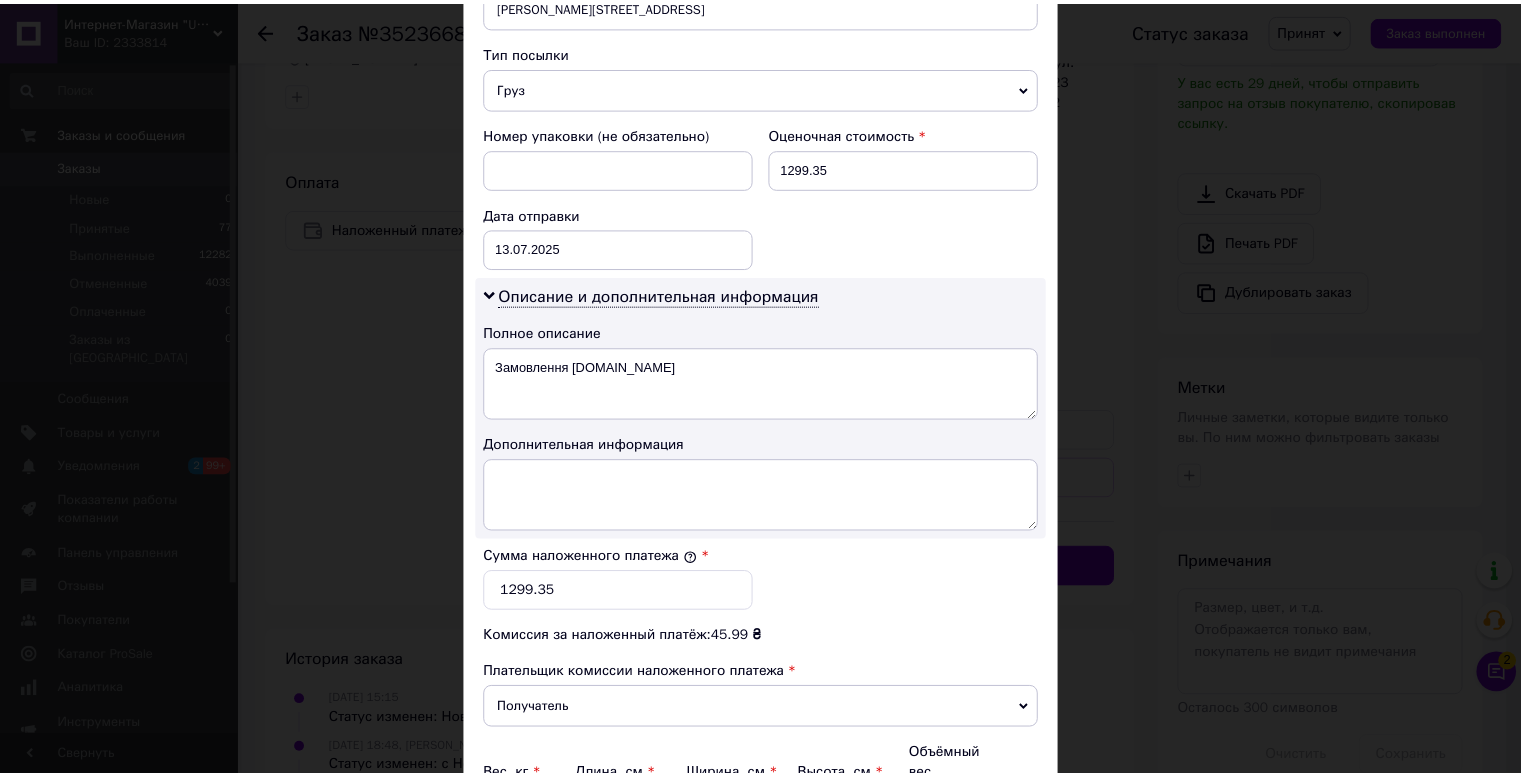 scroll, scrollTop: 1046, scrollLeft: 0, axis: vertical 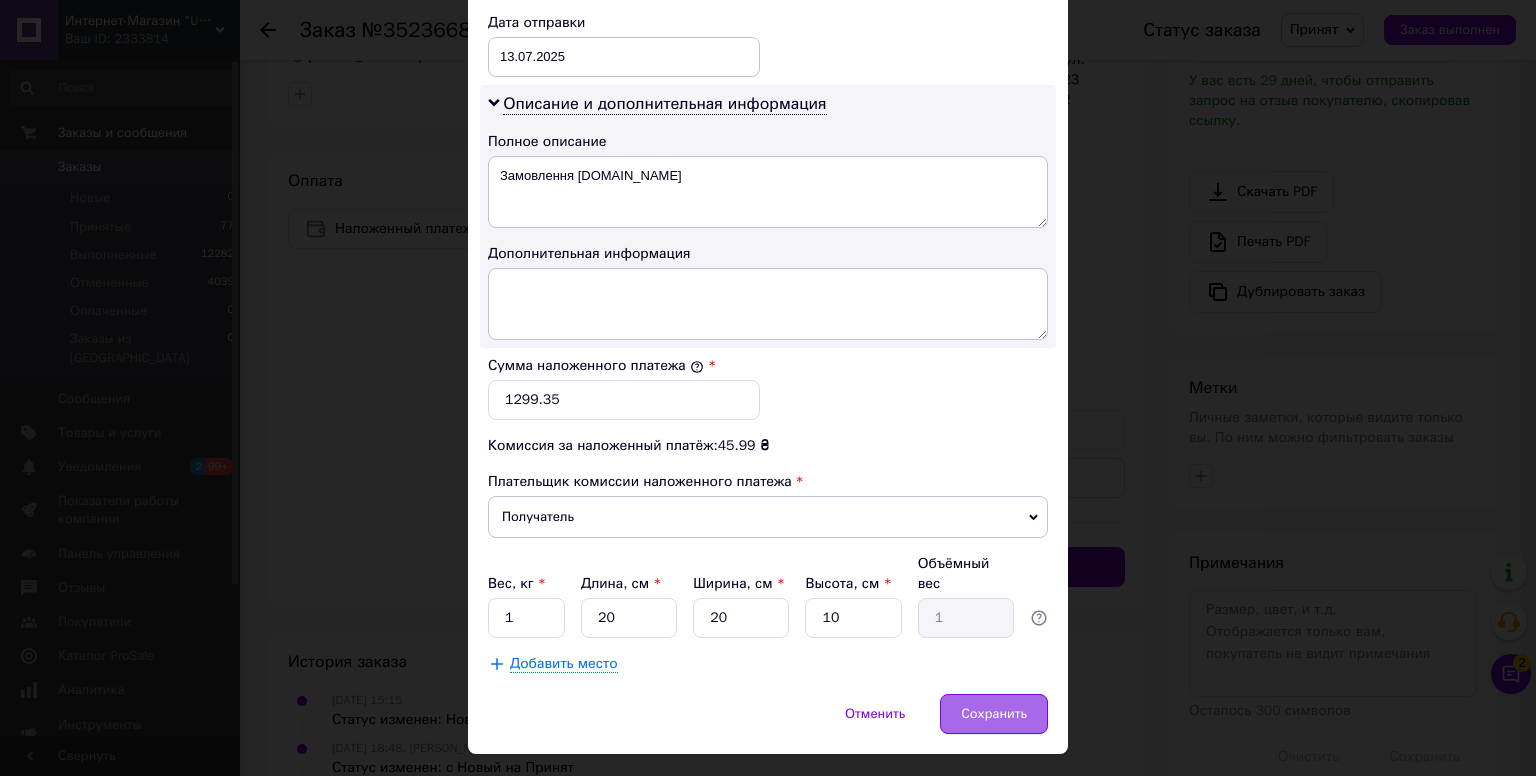 click on "Сохранить" at bounding box center (994, 714) 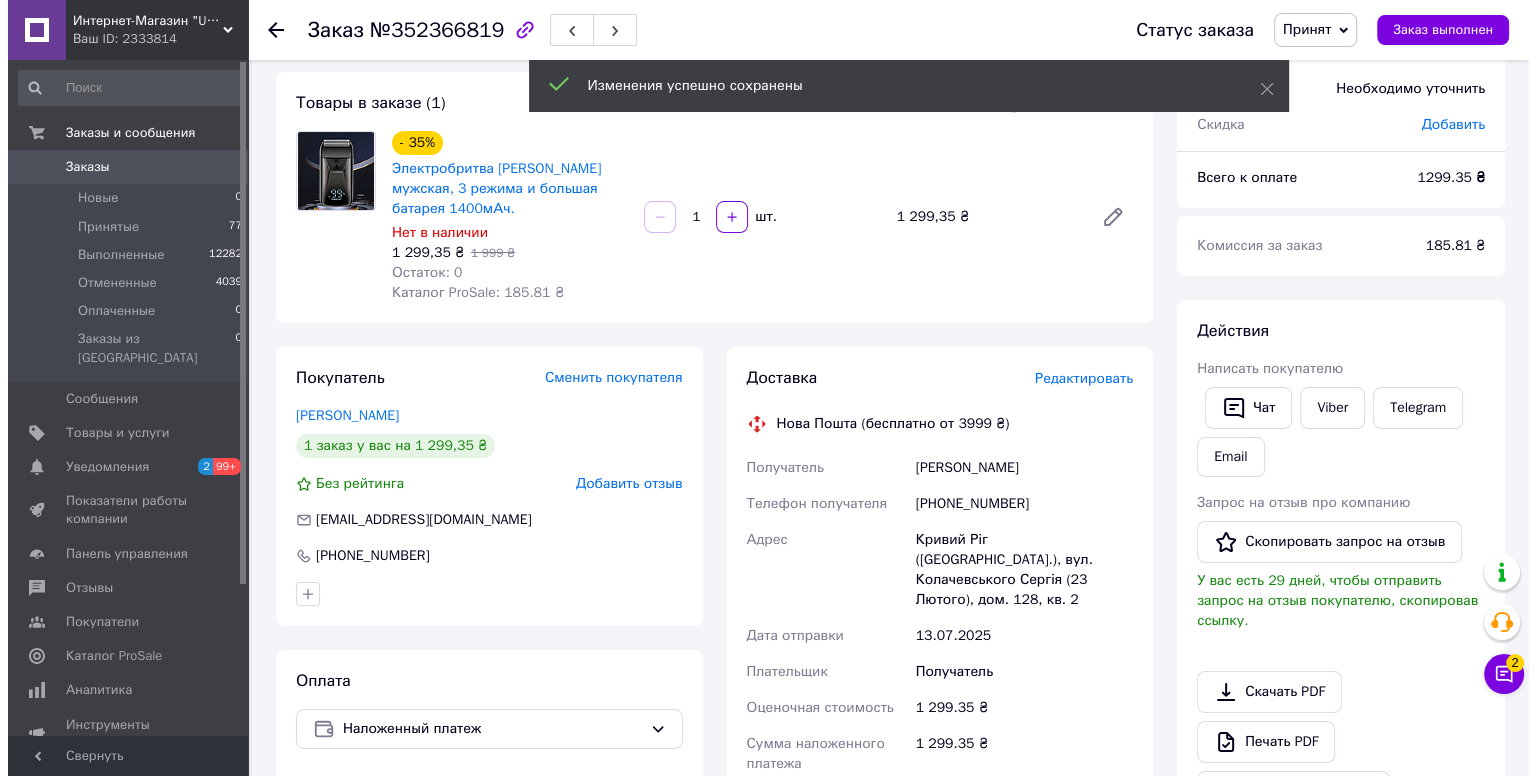scroll, scrollTop: 600, scrollLeft: 0, axis: vertical 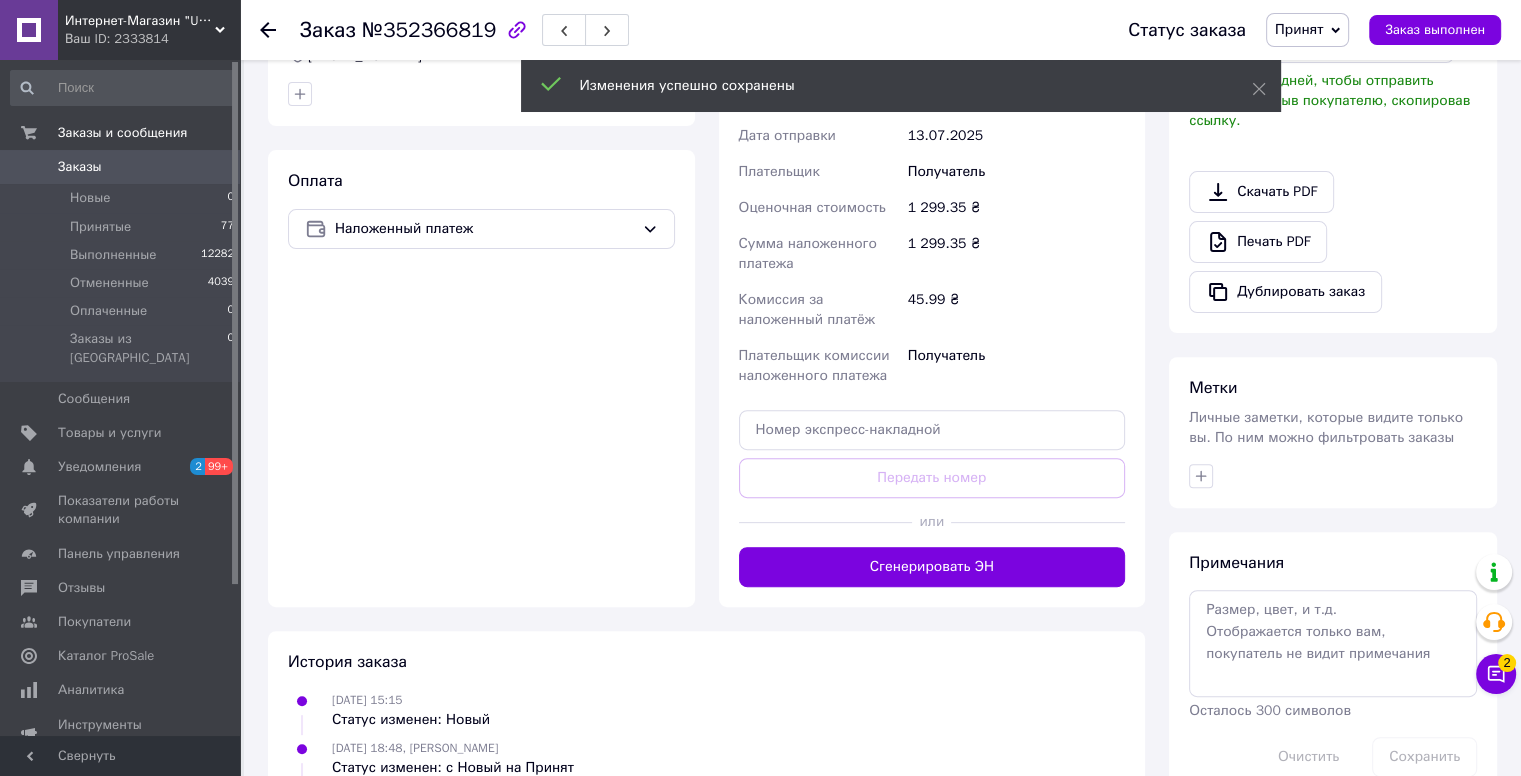 click on "Доставка Редактировать Нова Пошта (бесплатно от 3999 ₴) Получатель Шевчук Олександр Телефон получателя +380671398299 Адрес Кривий Ріг (Дніпропетровська обл.), вул. Колачевського Сергія (23 Лютого), дом. 128, кв. 2 Дата отправки 13.07.2025 Плательщик Получатель Оценочная стоимость 1 299.35 ₴ Сумма наложенного платежа 1 299.35 ₴ Комиссия за наложенный платёж 45.99 ₴ Плательщик комиссии наложенного платежа Получатель Передать номер или Сгенерировать ЭН Плательщик Получатель Отправитель Фамилия получателя Шевчук Имя получателя Олександр Отчество получателя +380671398299 Курьером 2" at bounding box center (932, 227) 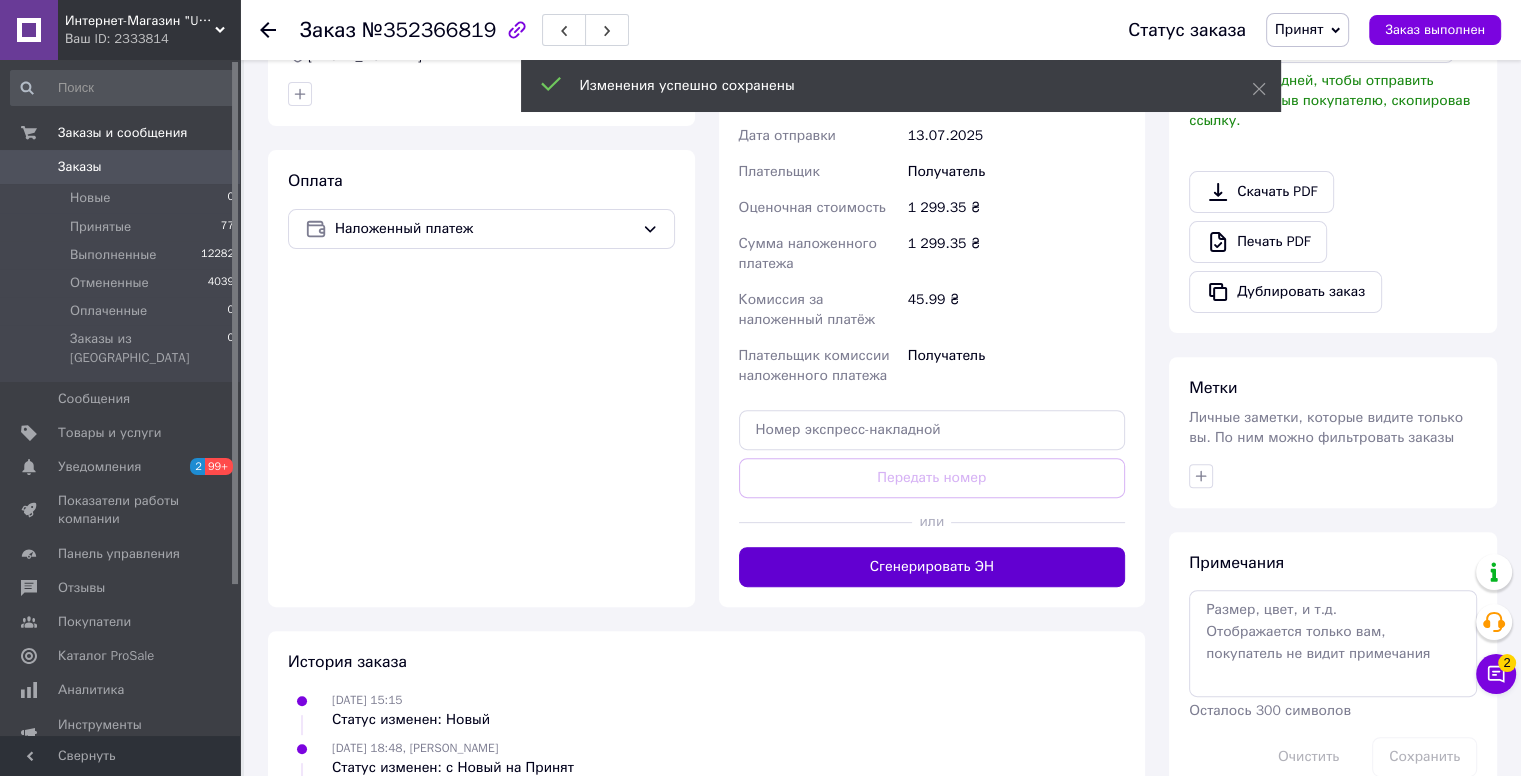 click on "Сгенерировать ЭН" at bounding box center [932, 567] 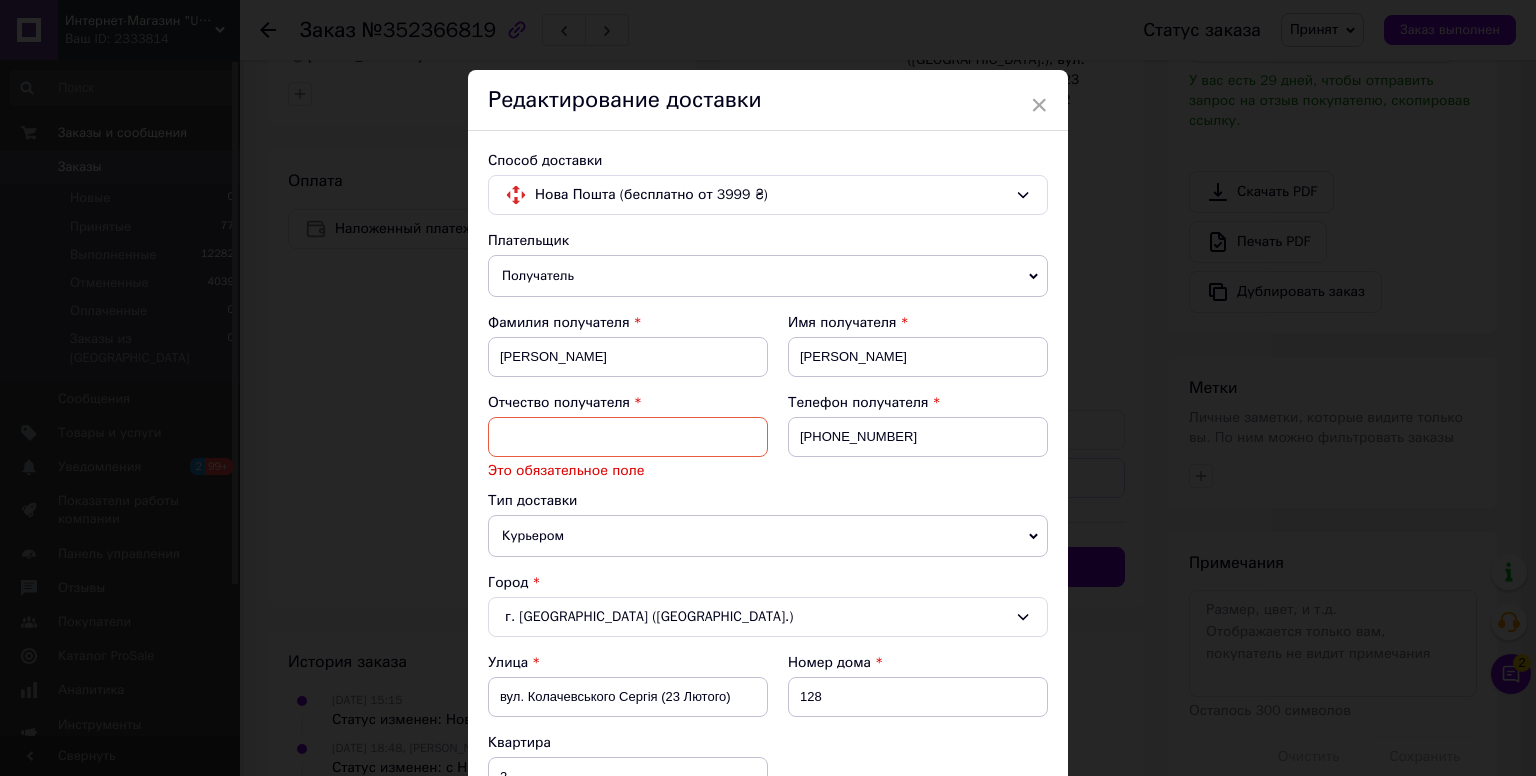 click at bounding box center [628, 437] 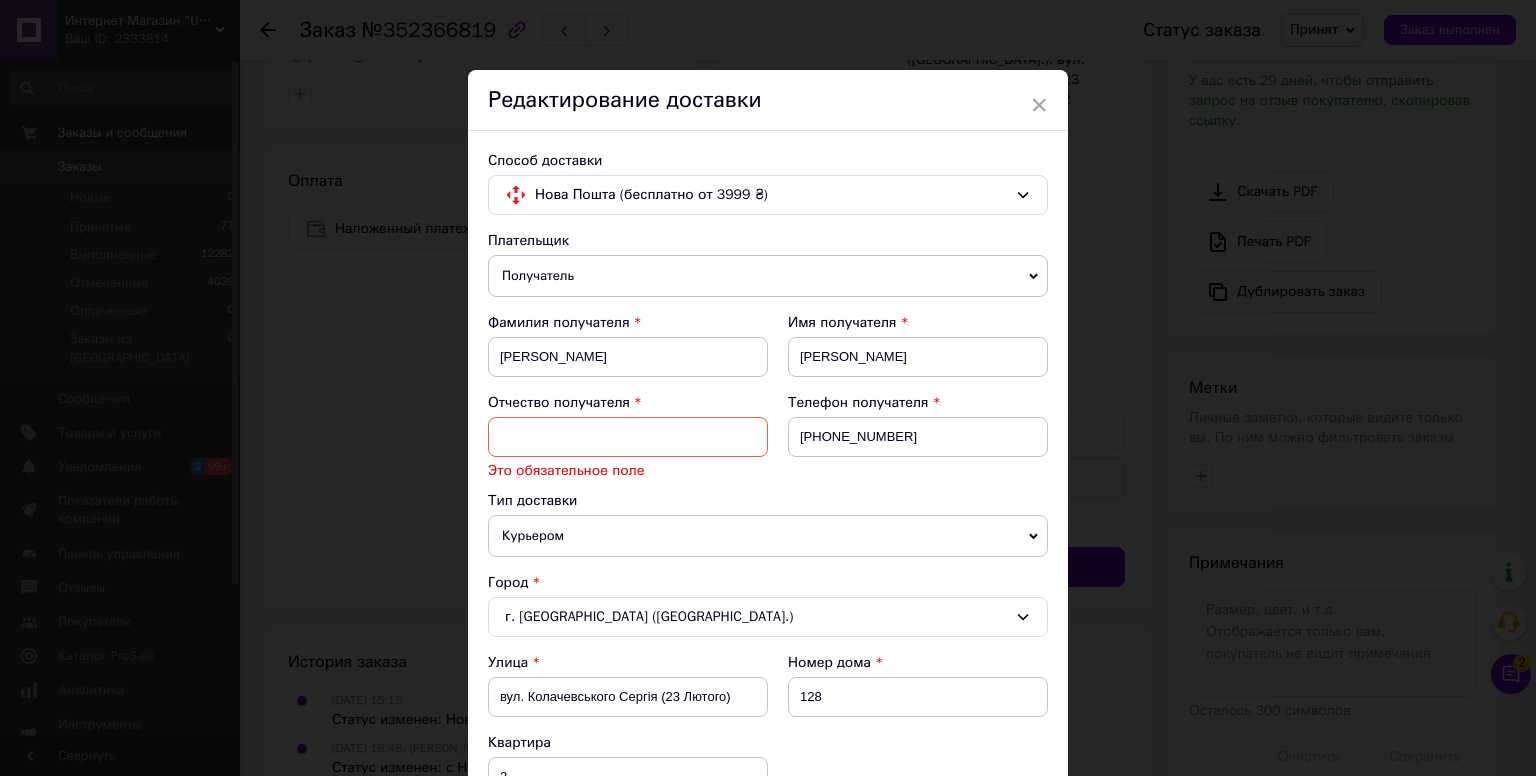 click on "Отчество получателя" at bounding box center (559, 402) 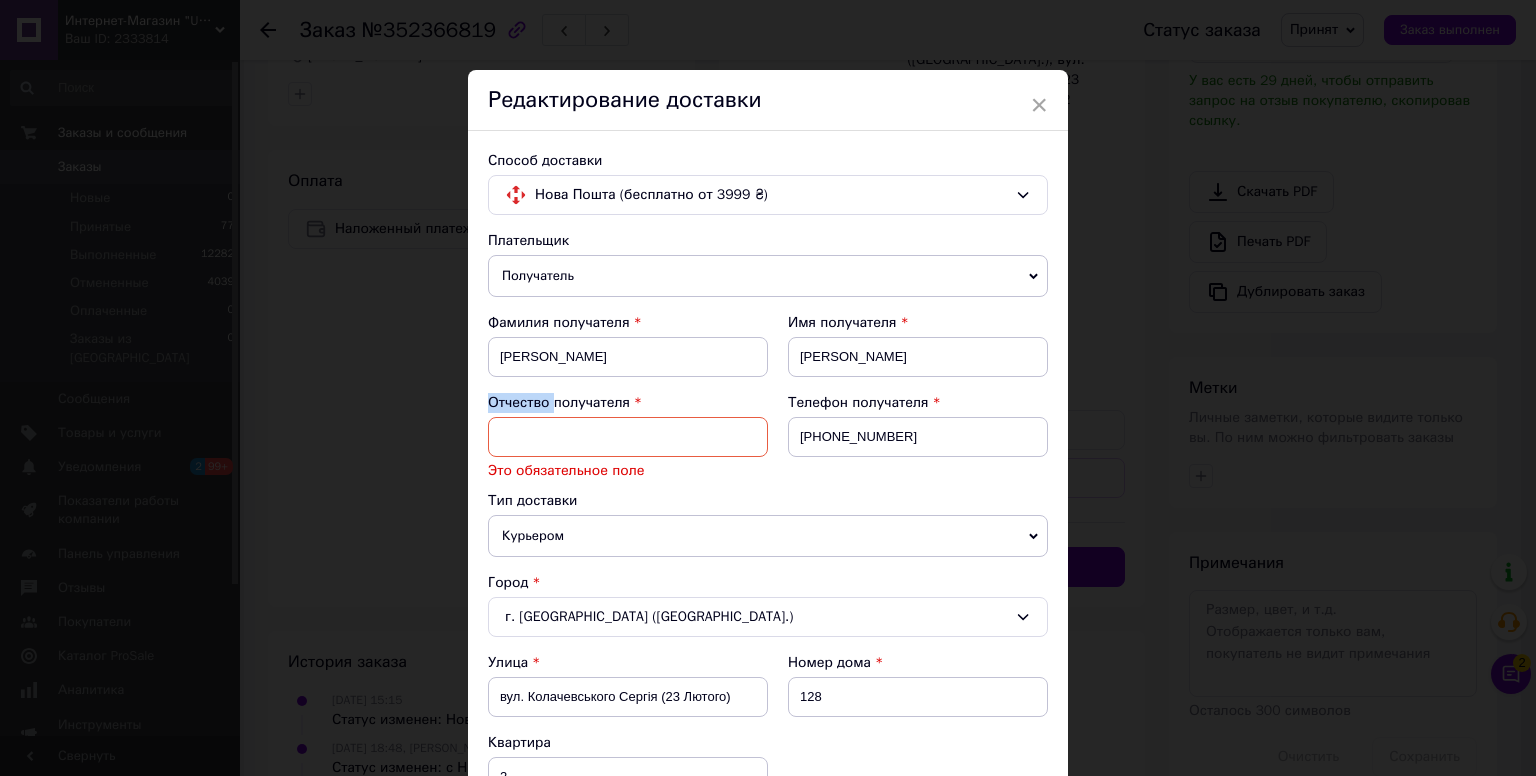 click on "Отчество получателя" at bounding box center [559, 402] 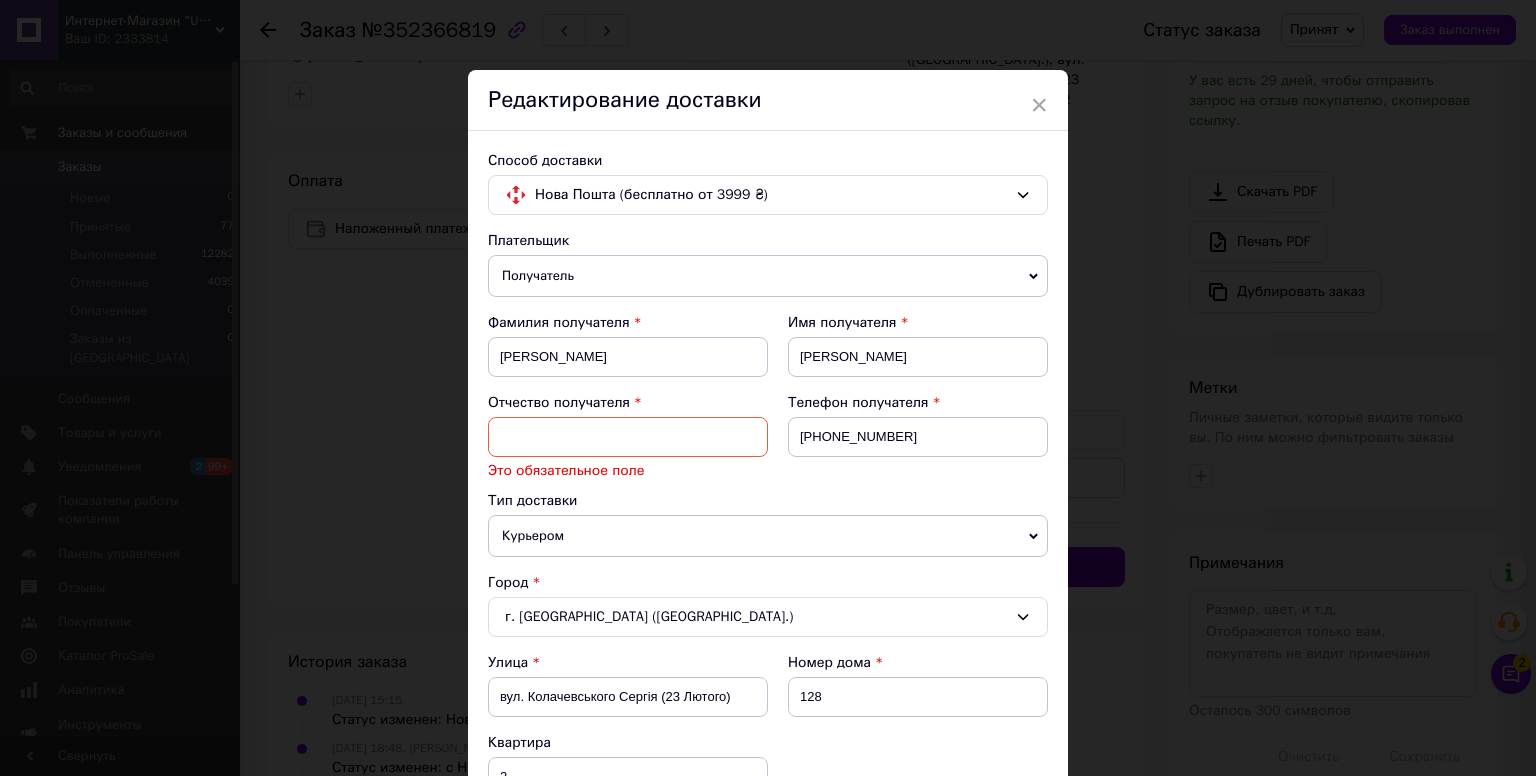 click at bounding box center [628, 437] 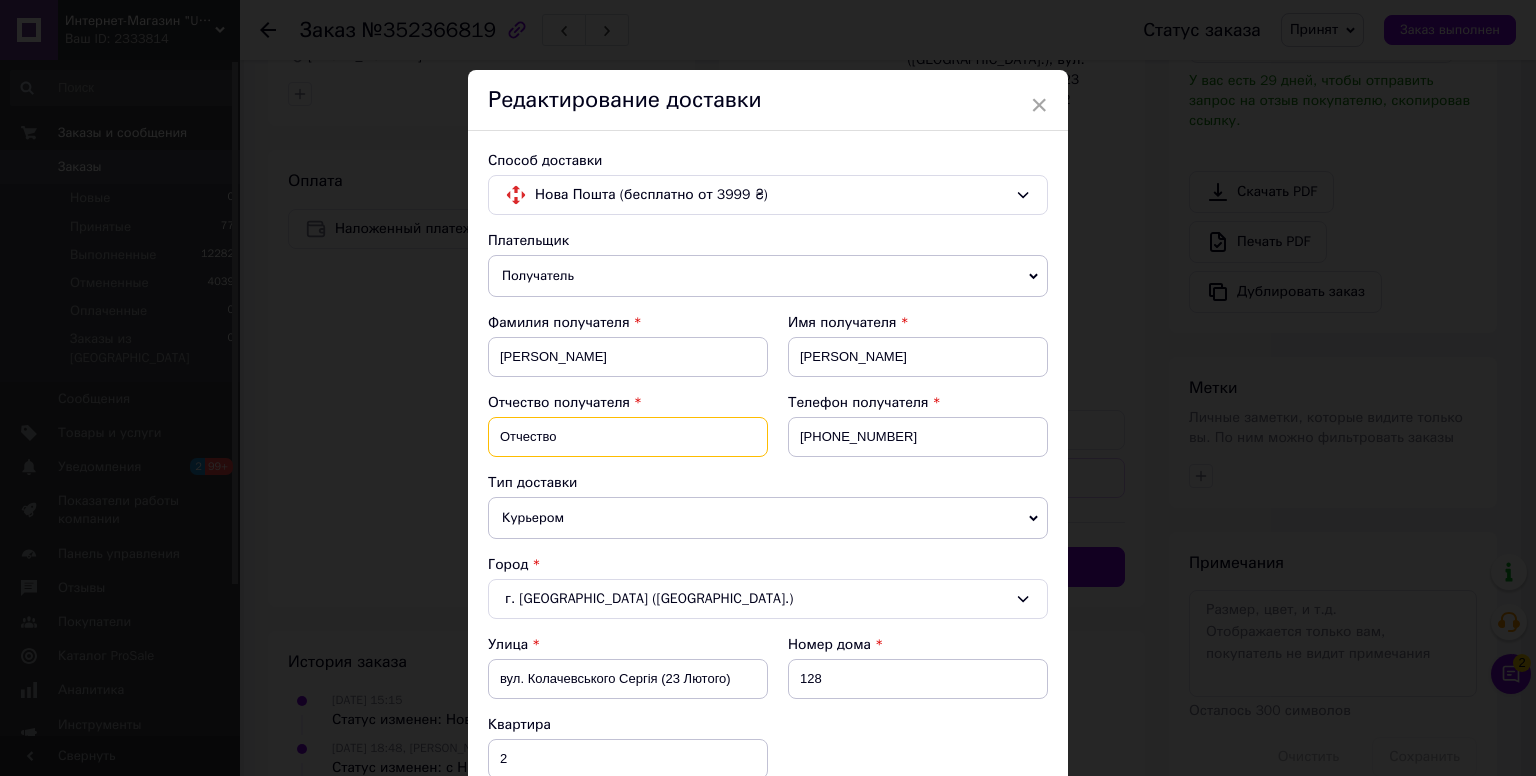 type on "Отчество" 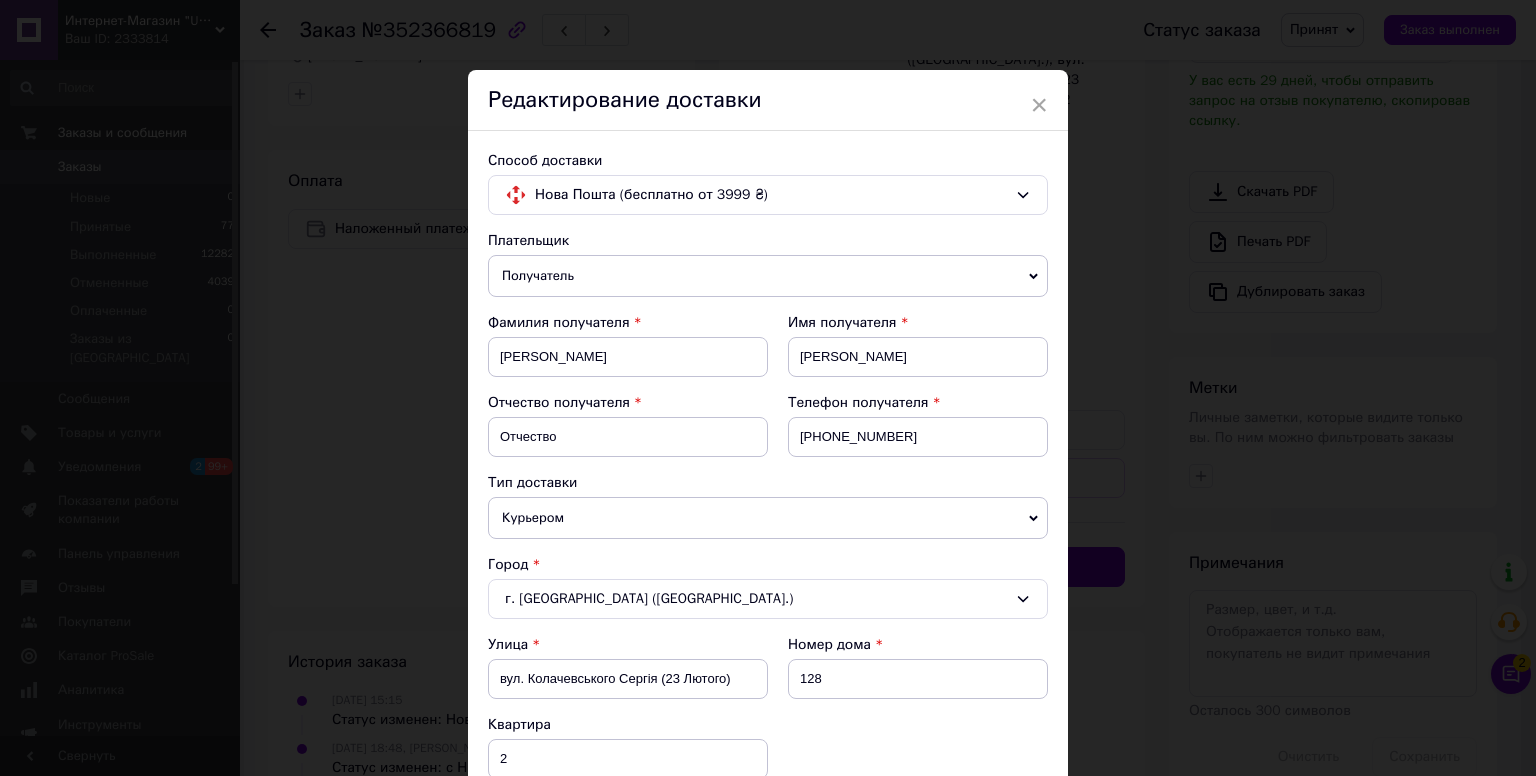 click on "Фамилия получателя Шевчук" at bounding box center (628, 353) 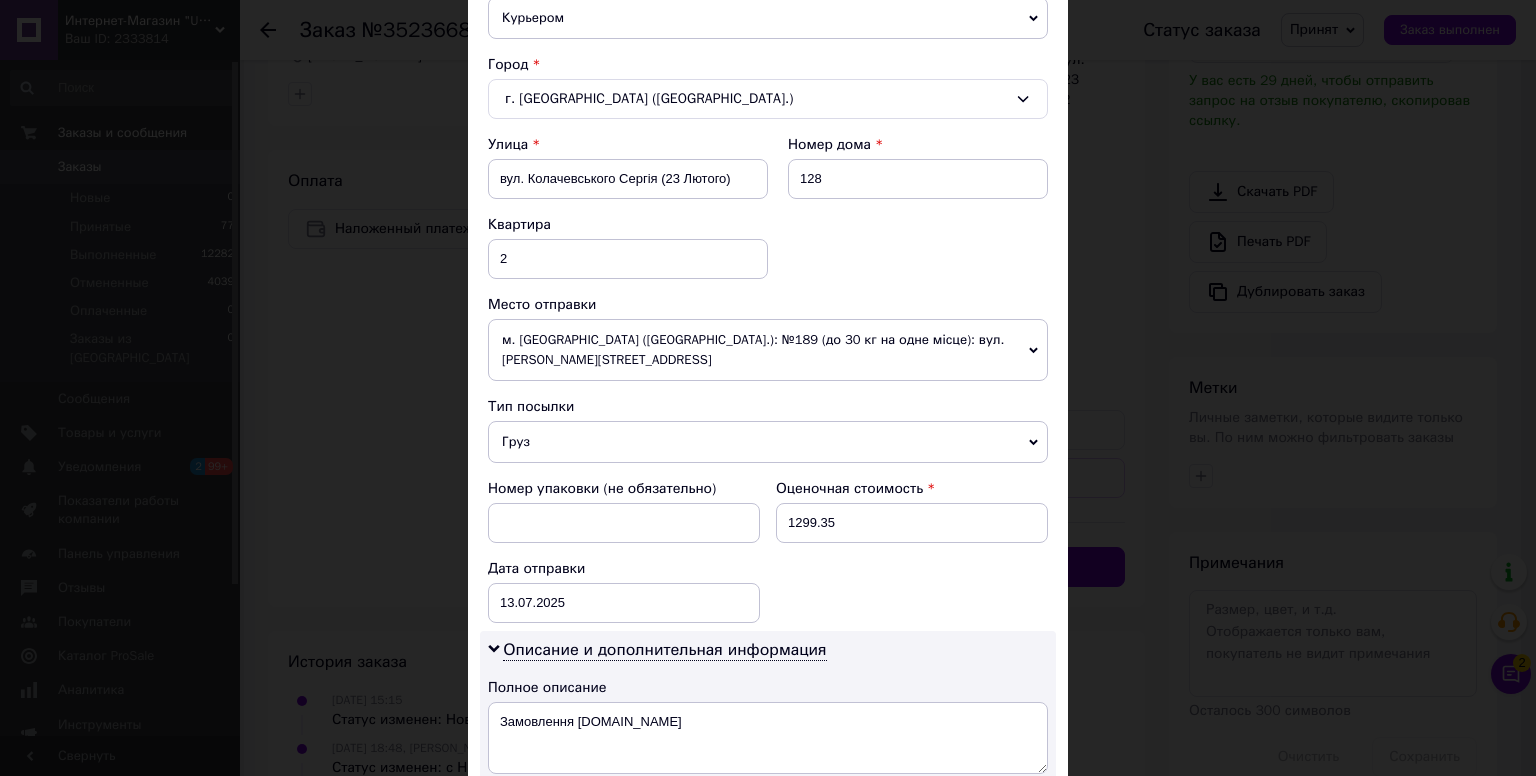 scroll, scrollTop: 1000, scrollLeft: 0, axis: vertical 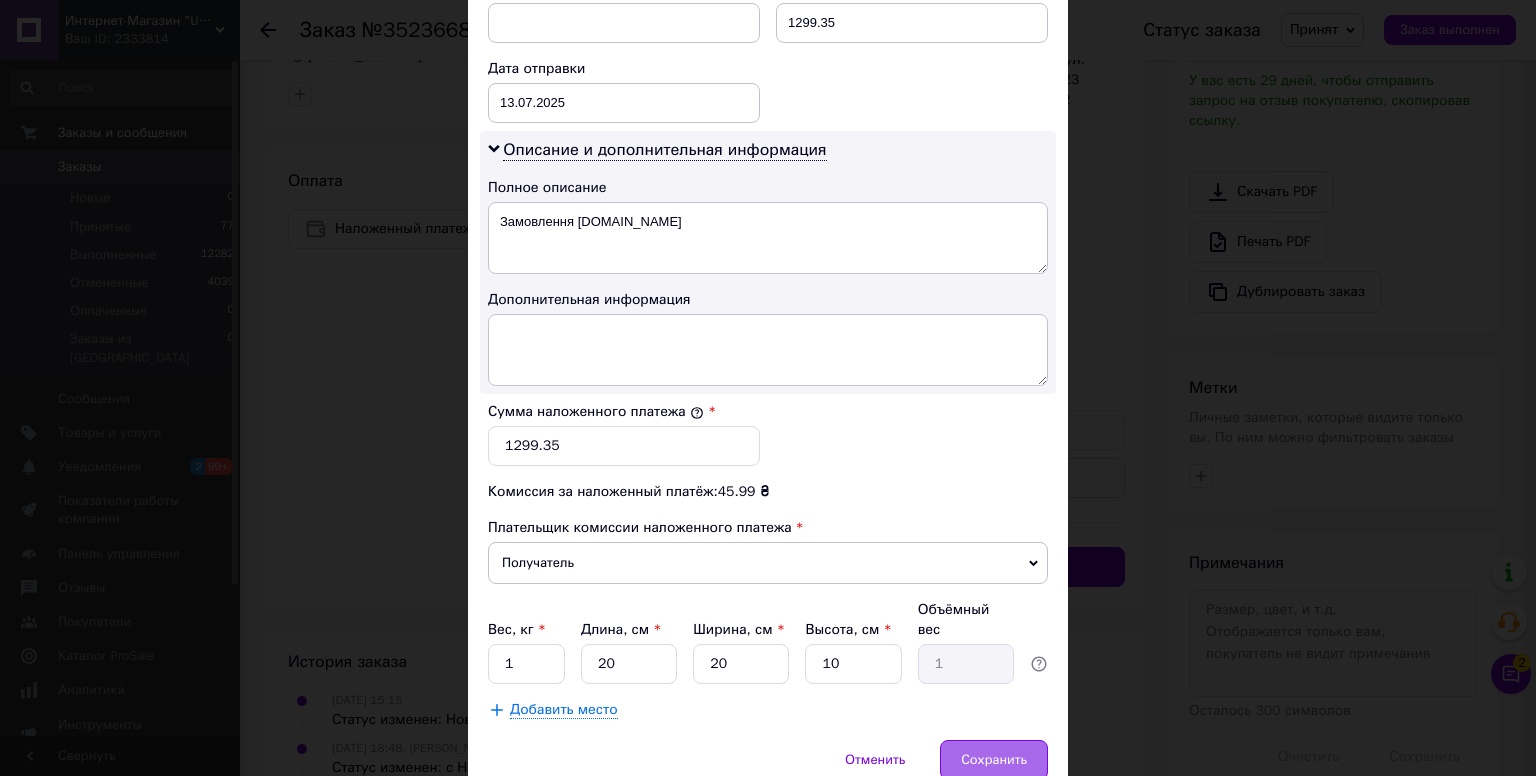click on "Сохранить" at bounding box center (994, 760) 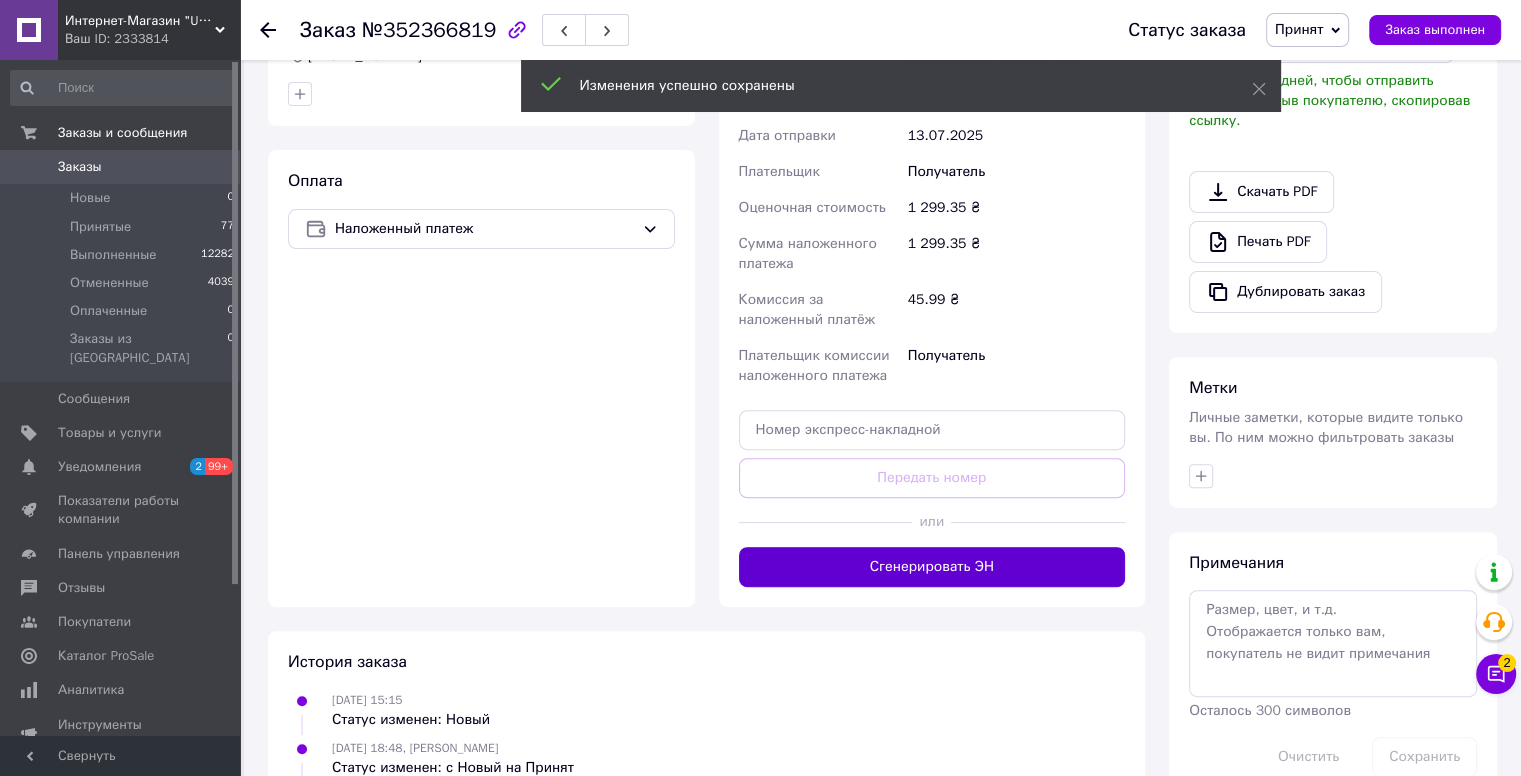click on "Сгенерировать ЭН" at bounding box center [932, 567] 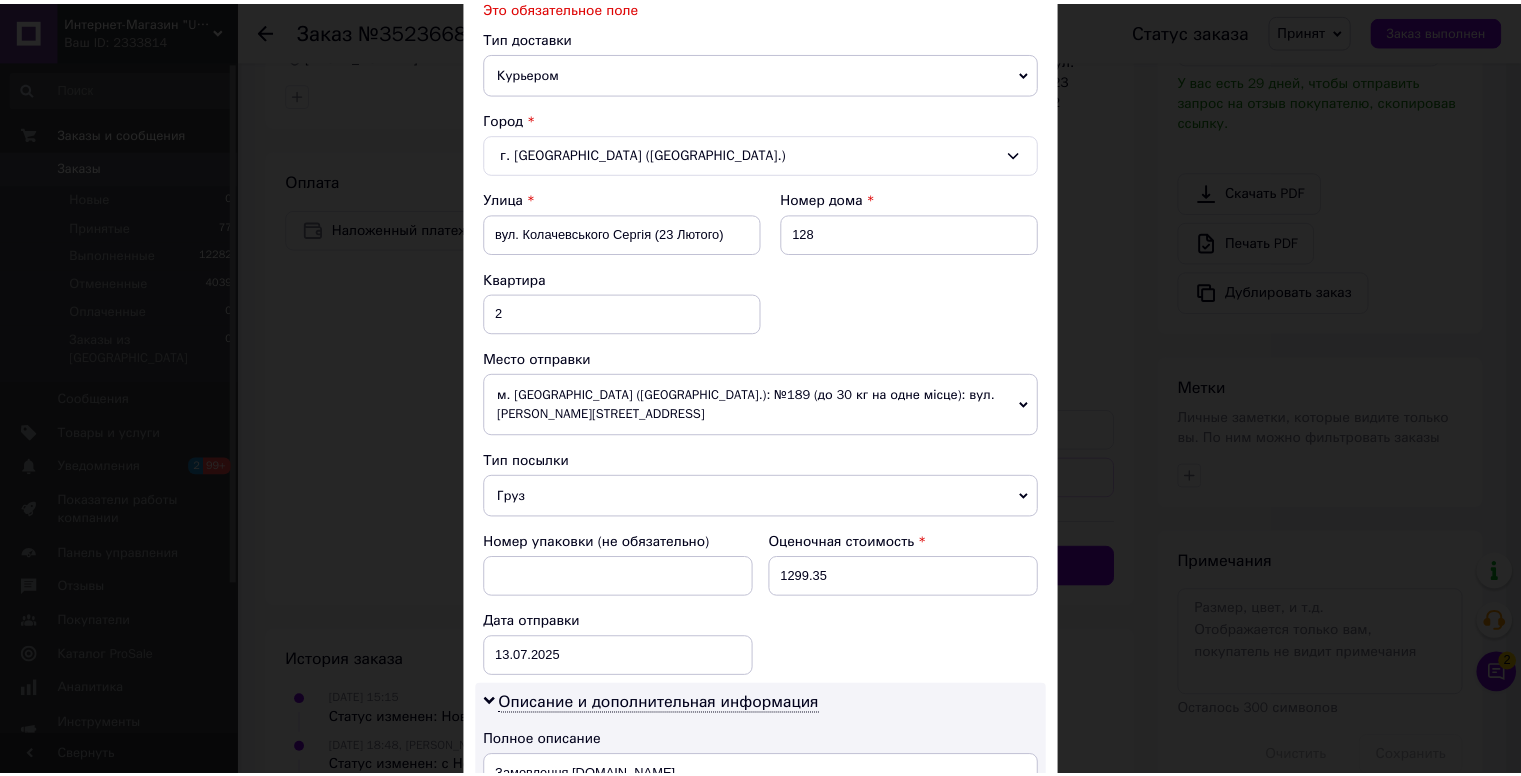 scroll, scrollTop: 0, scrollLeft: 0, axis: both 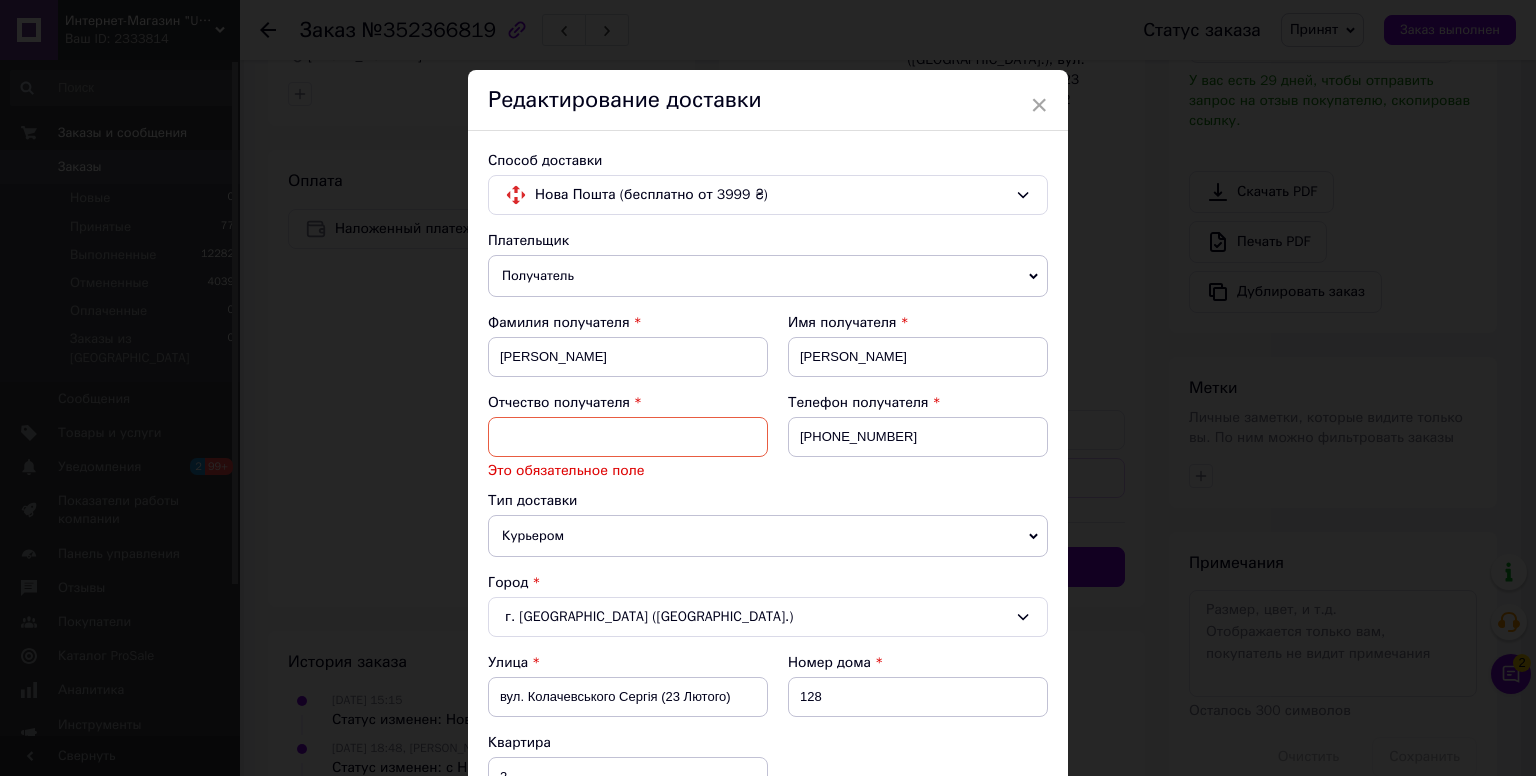 click on "Редактирование доставки" at bounding box center [768, 100] 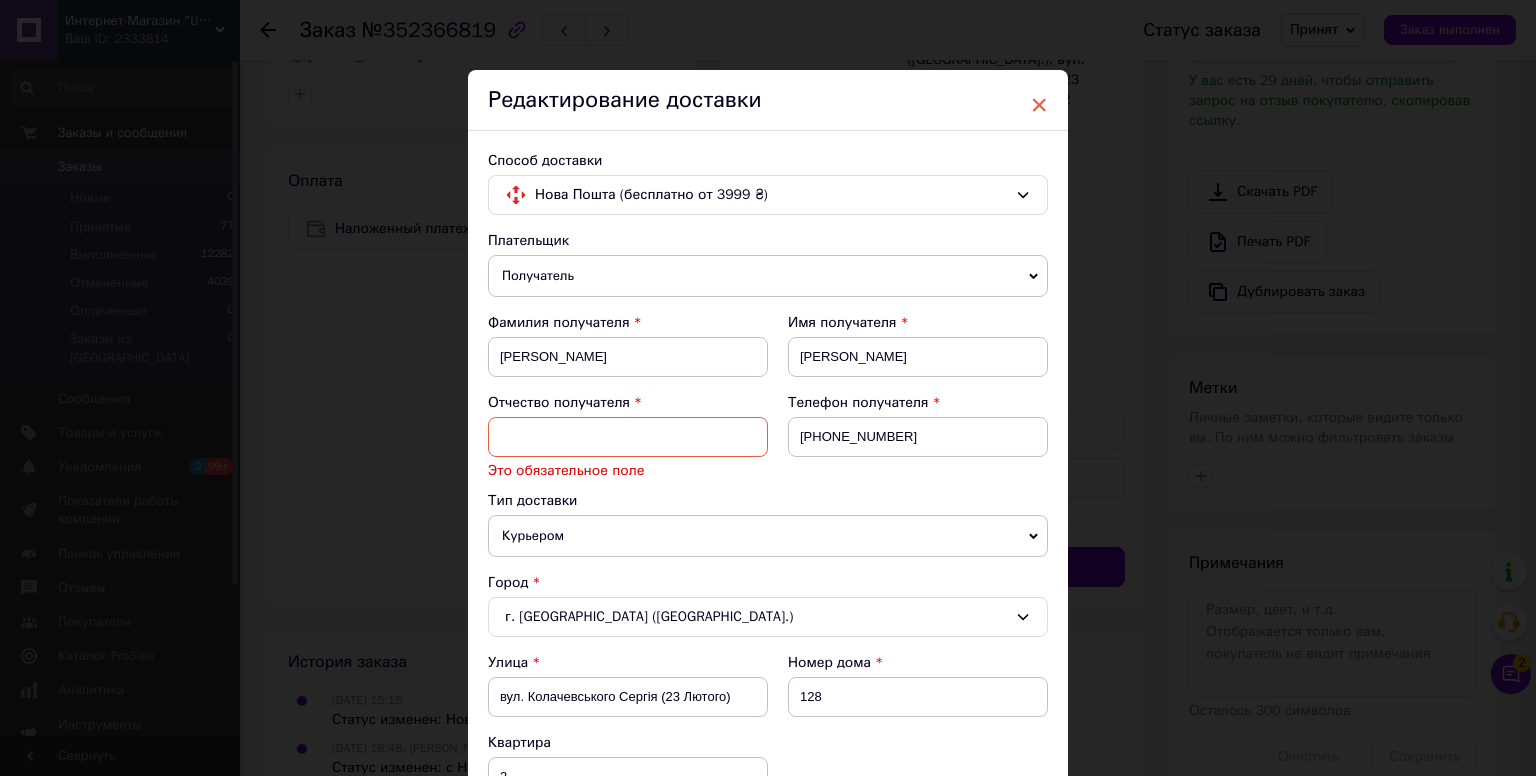 drag, startPoint x: 1036, startPoint y: 99, endPoint x: 868, endPoint y: 47, distance: 175.86359 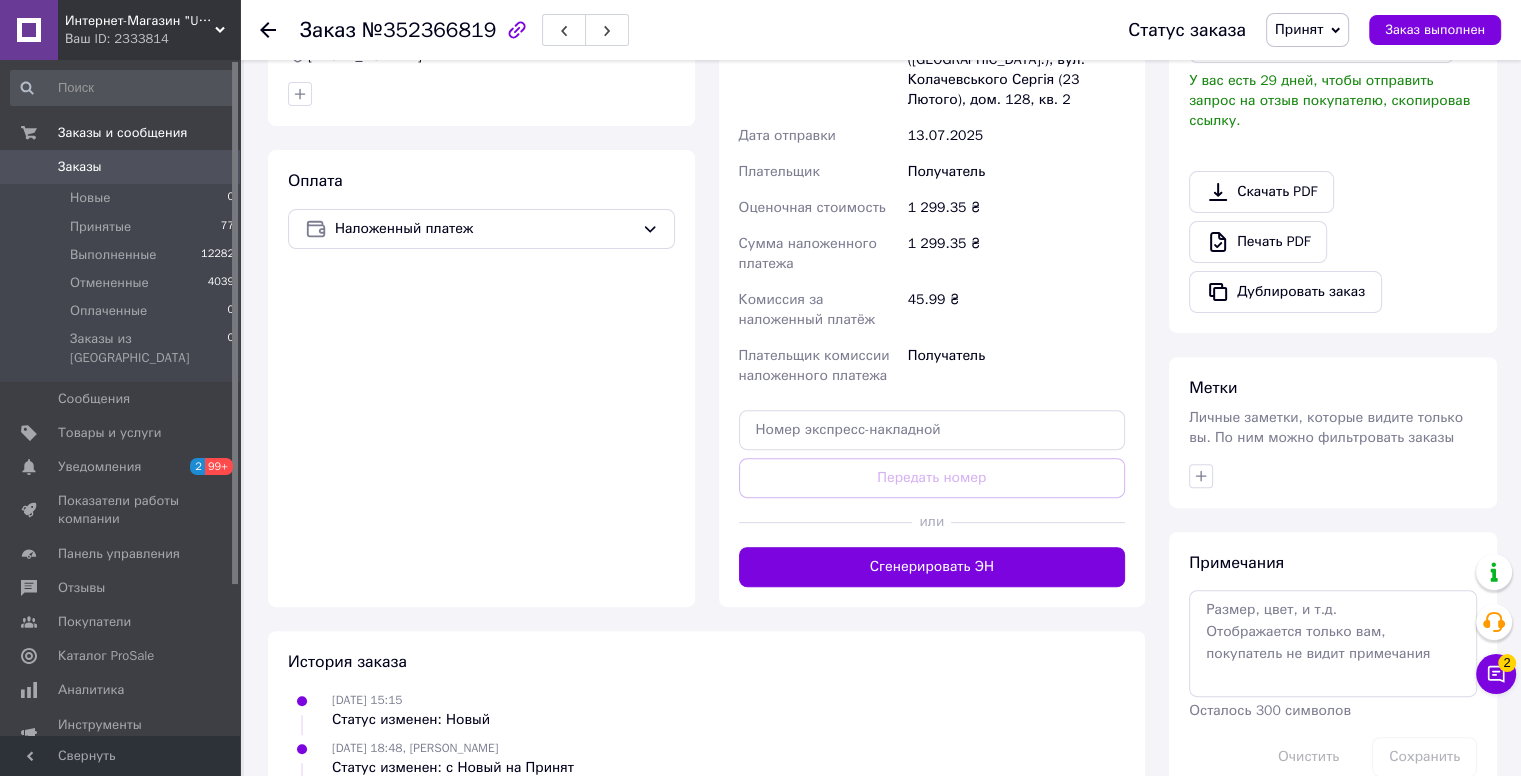 scroll, scrollTop: 455, scrollLeft: 0, axis: vertical 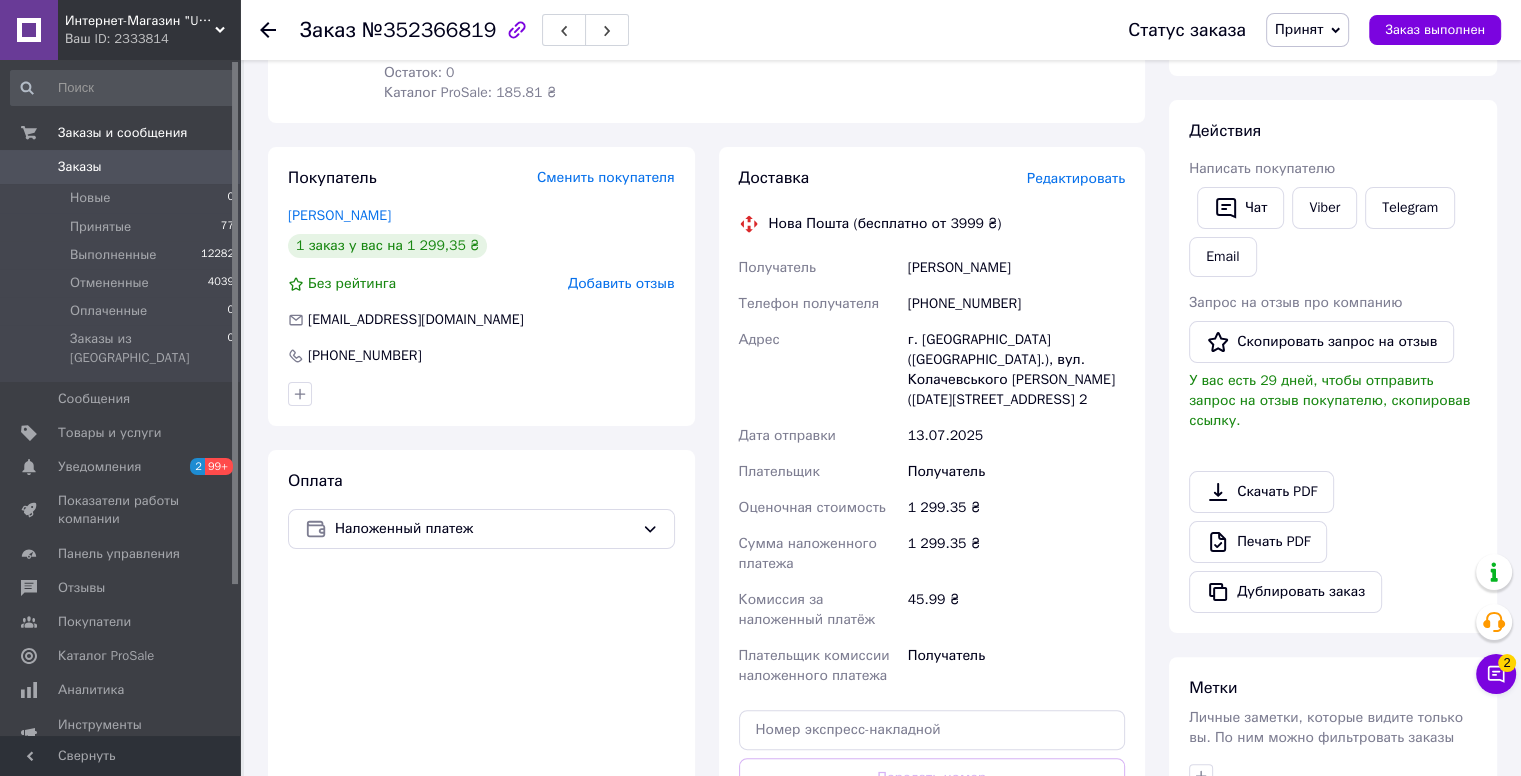 click on "Редактировать" at bounding box center (1076, 178) 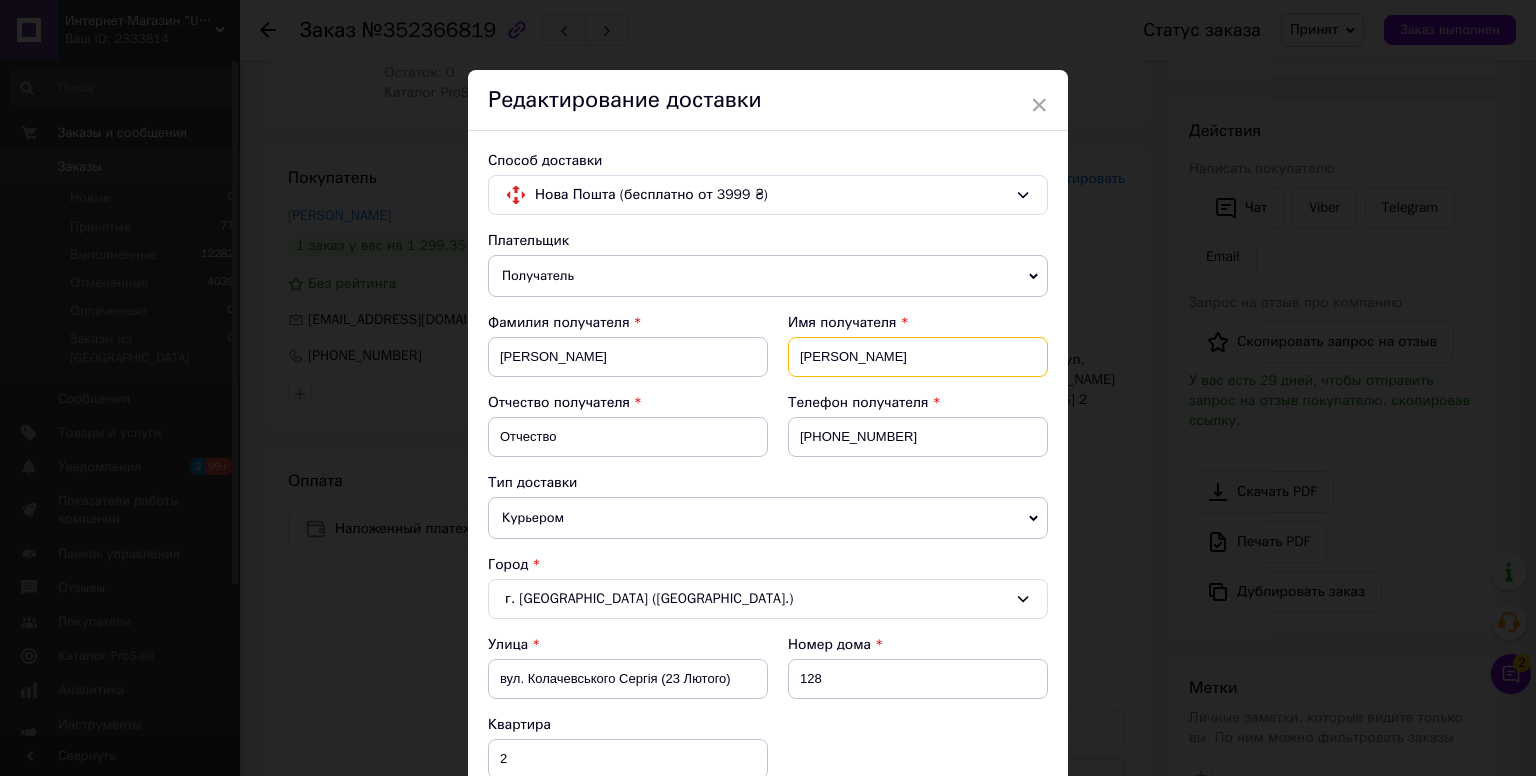 click on "[PERSON_NAME]" at bounding box center (918, 357) 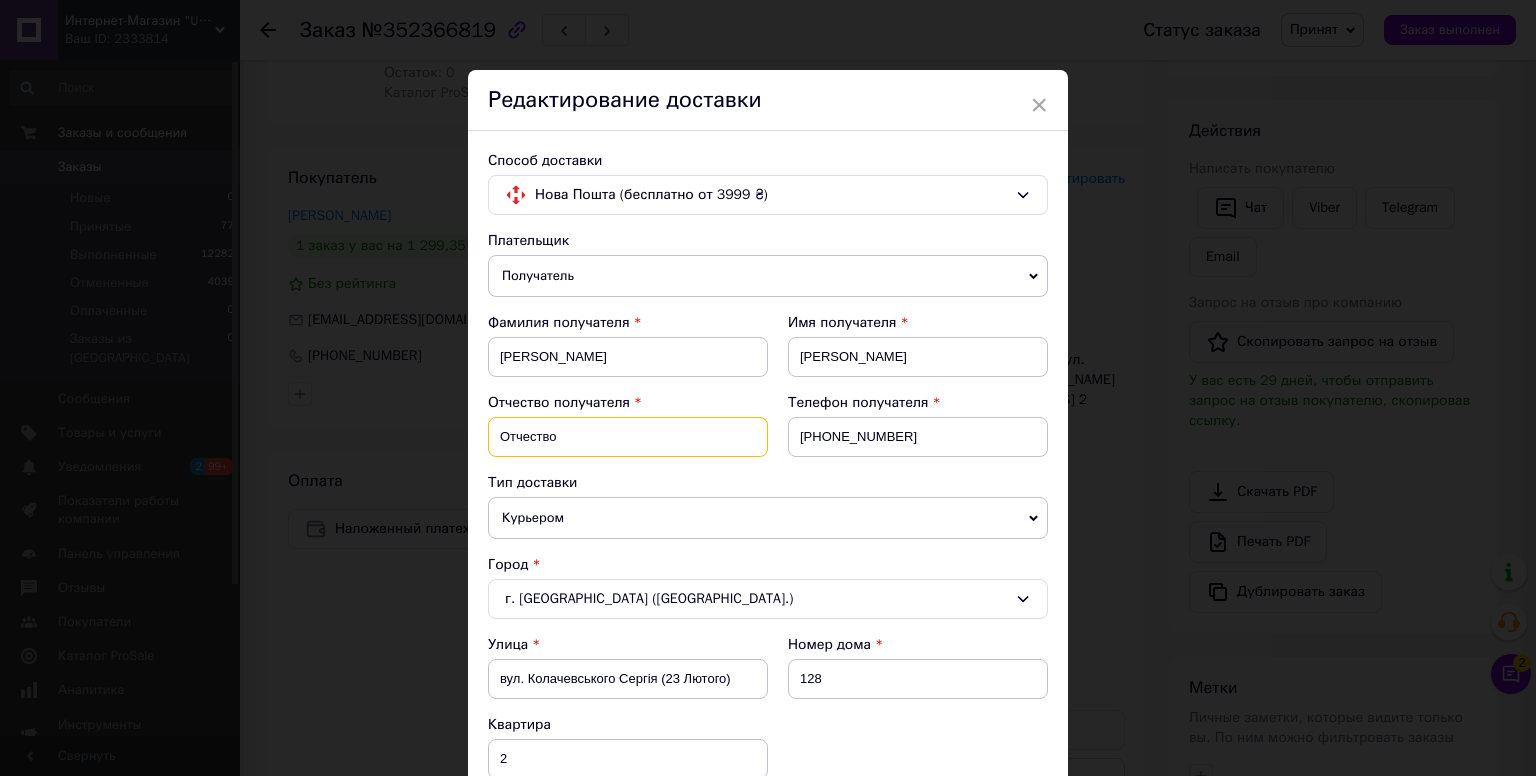click on "Отчество" at bounding box center [628, 437] 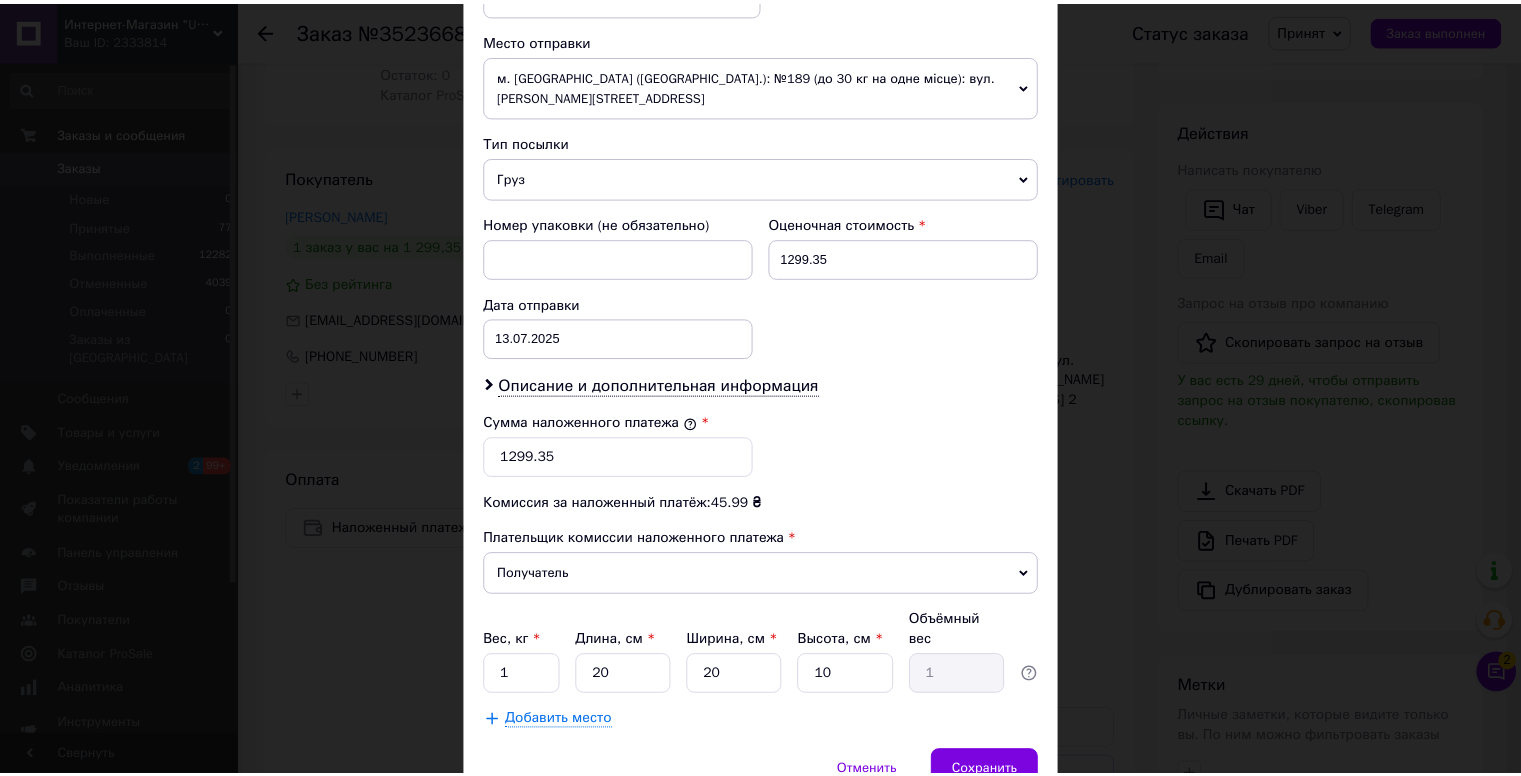 scroll, scrollTop: 823, scrollLeft: 0, axis: vertical 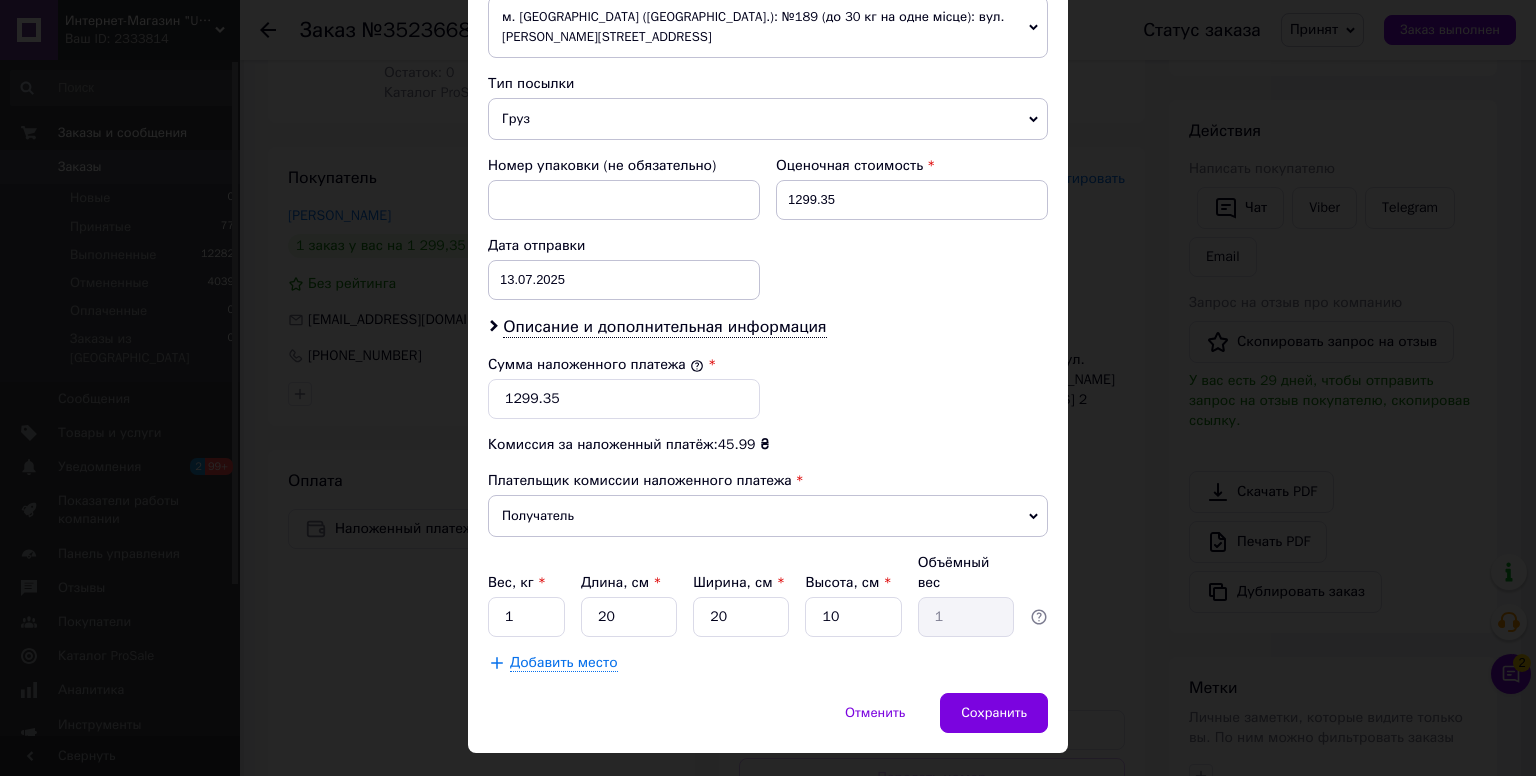type on "[PERSON_NAME]" 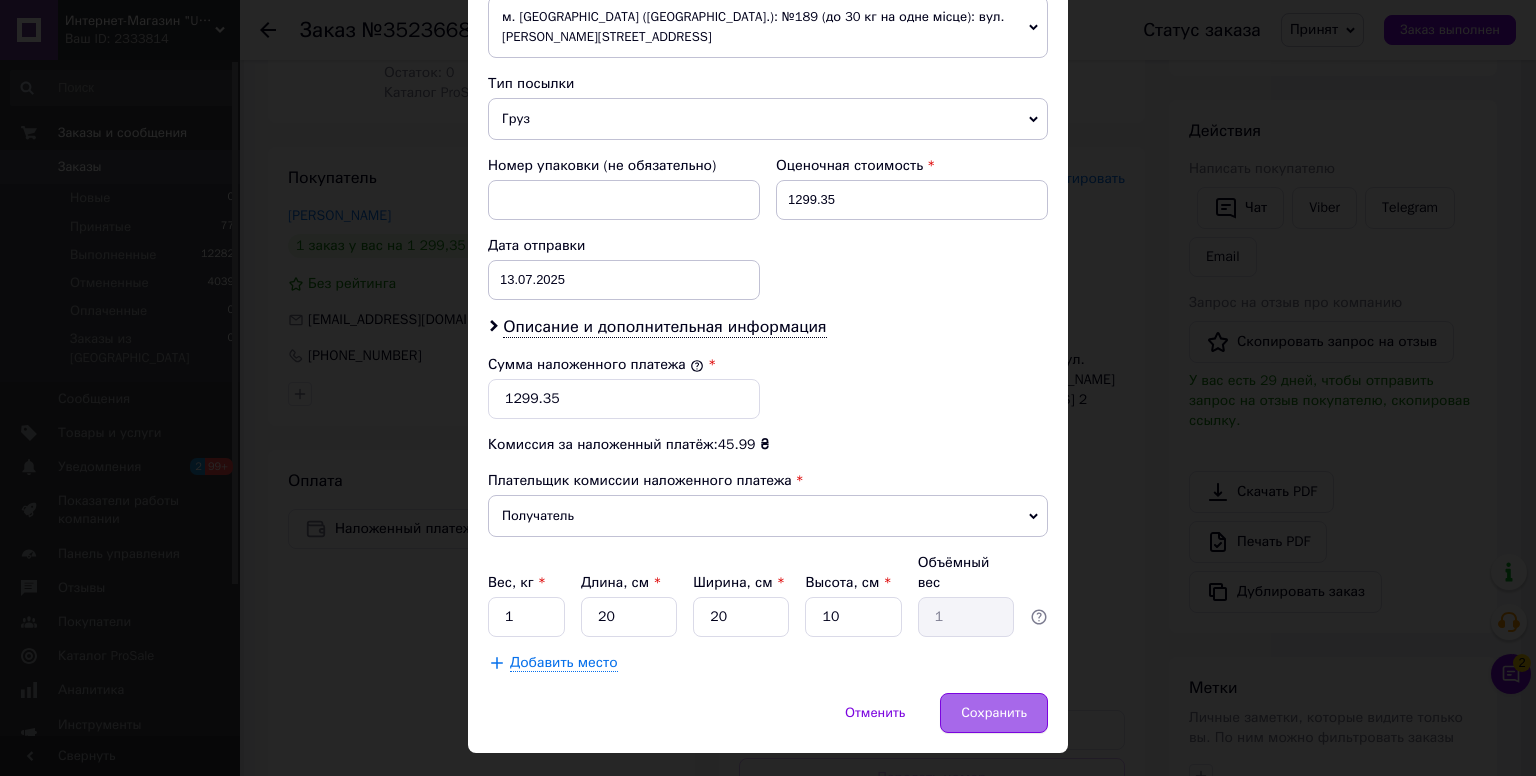 click on "Сохранить" at bounding box center (994, 713) 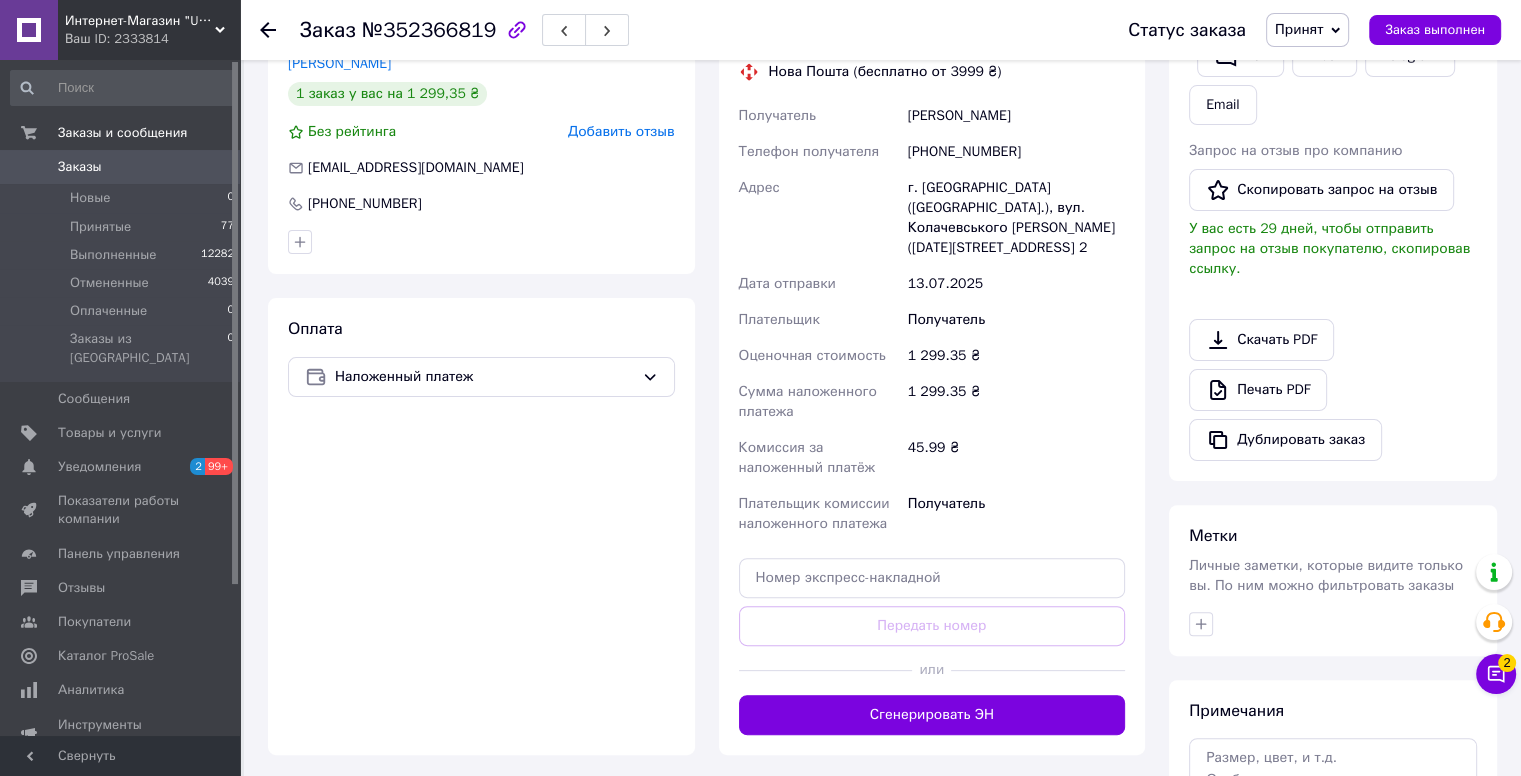 scroll, scrollTop: 600, scrollLeft: 0, axis: vertical 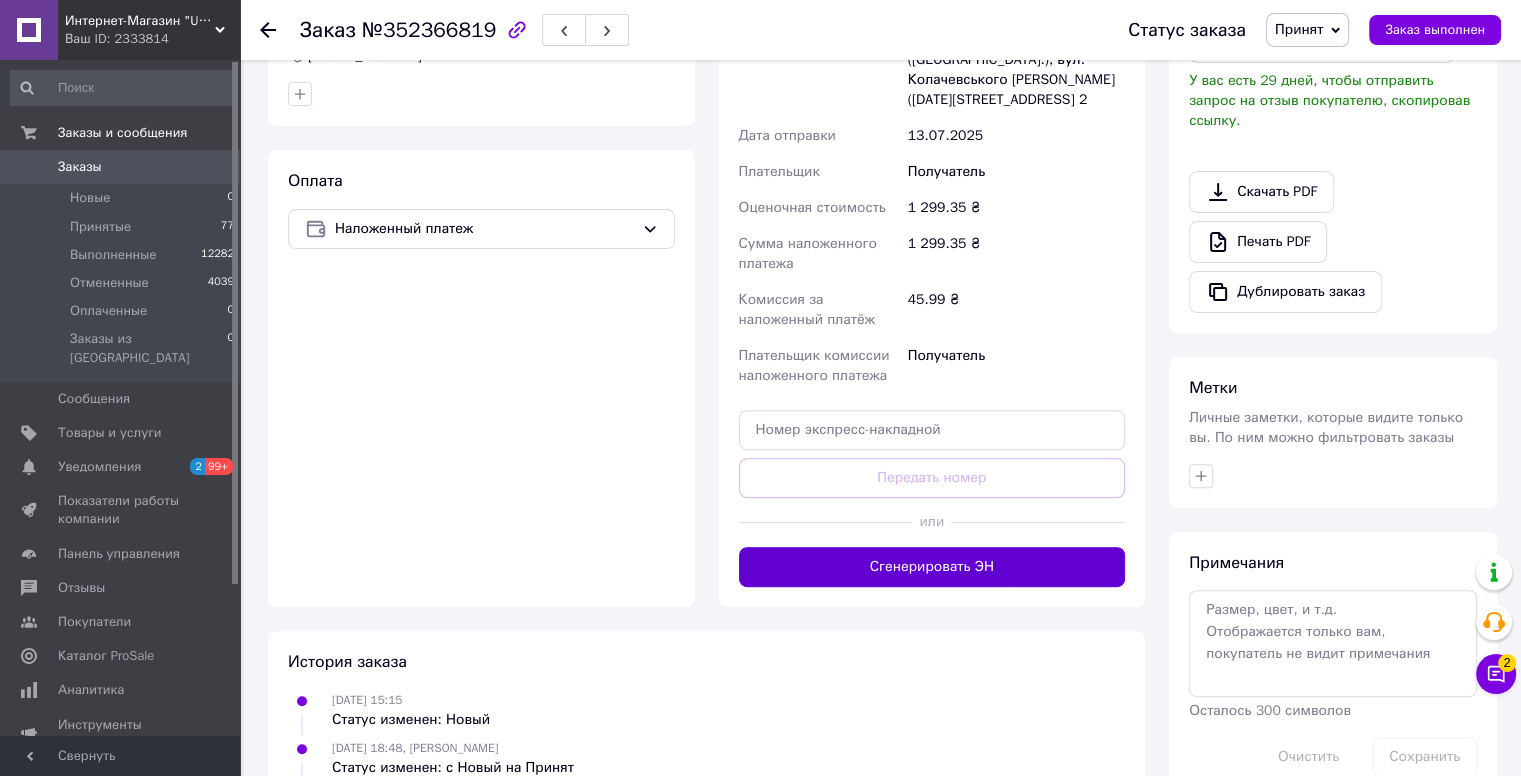 click on "Сгенерировать ЭН" at bounding box center (932, 567) 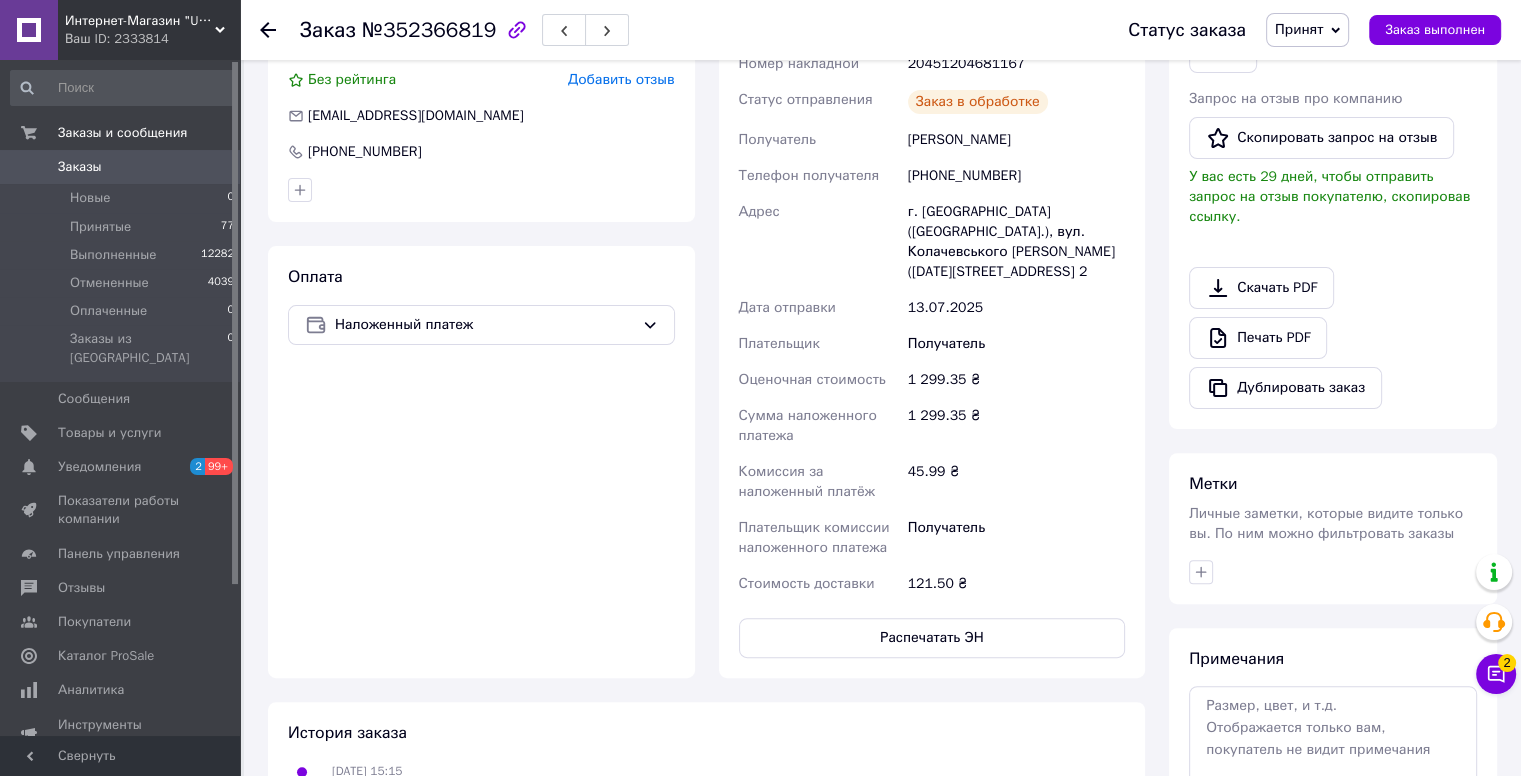 scroll, scrollTop: 400, scrollLeft: 0, axis: vertical 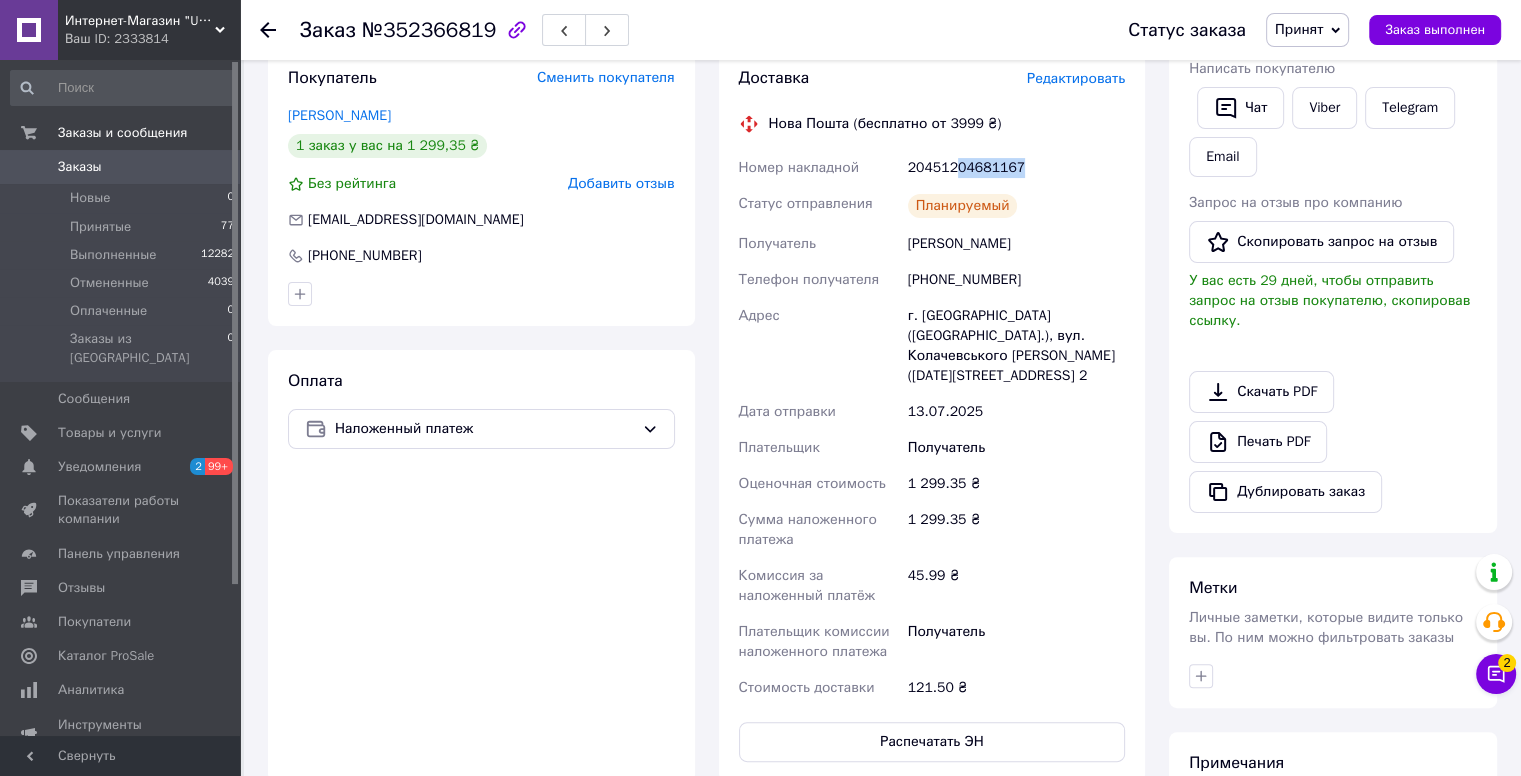 drag, startPoint x: 952, startPoint y: 170, endPoint x: 1058, endPoint y: 169, distance: 106.004715 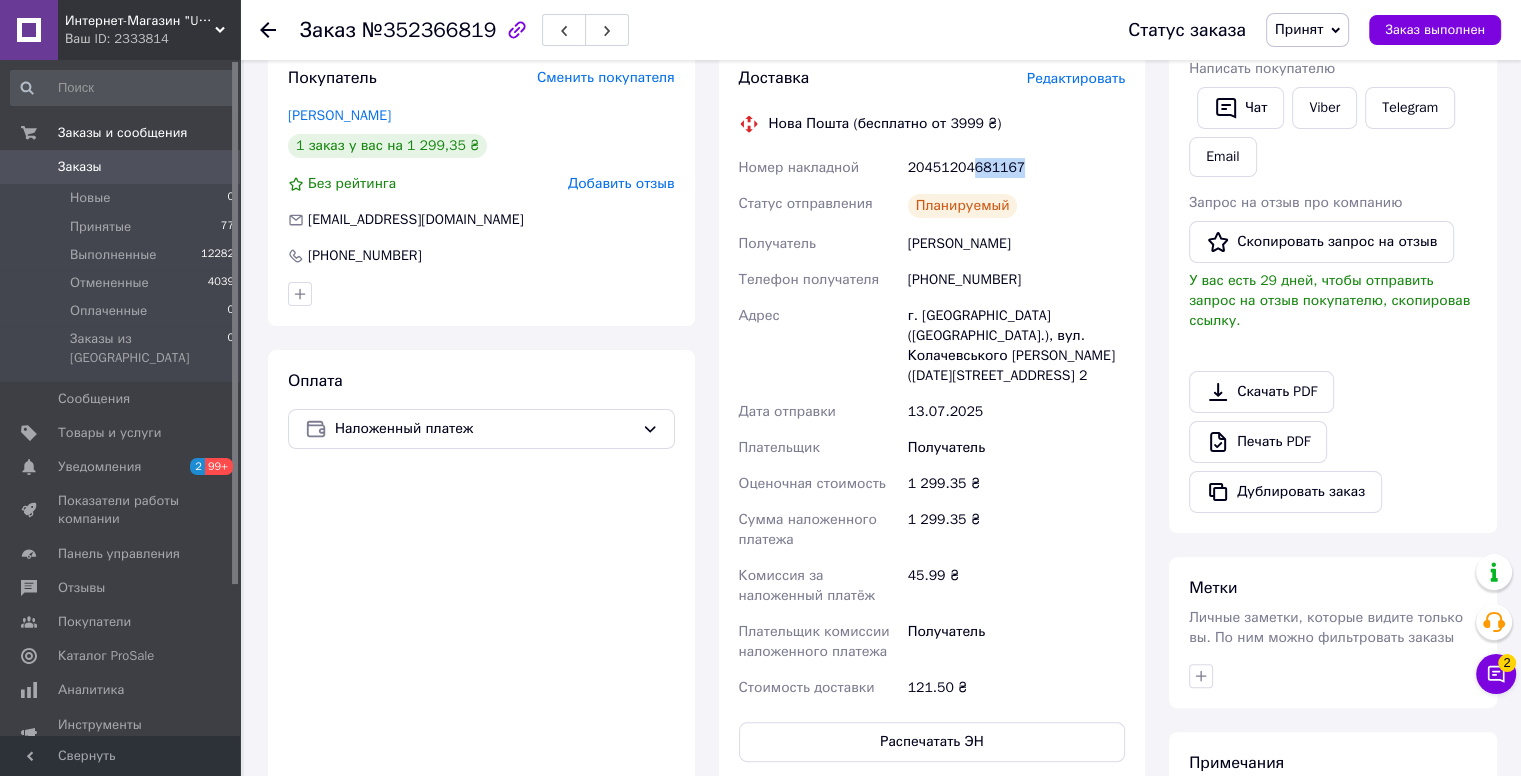 drag, startPoint x: 967, startPoint y: 174, endPoint x: 1072, endPoint y: 174, distance: 105 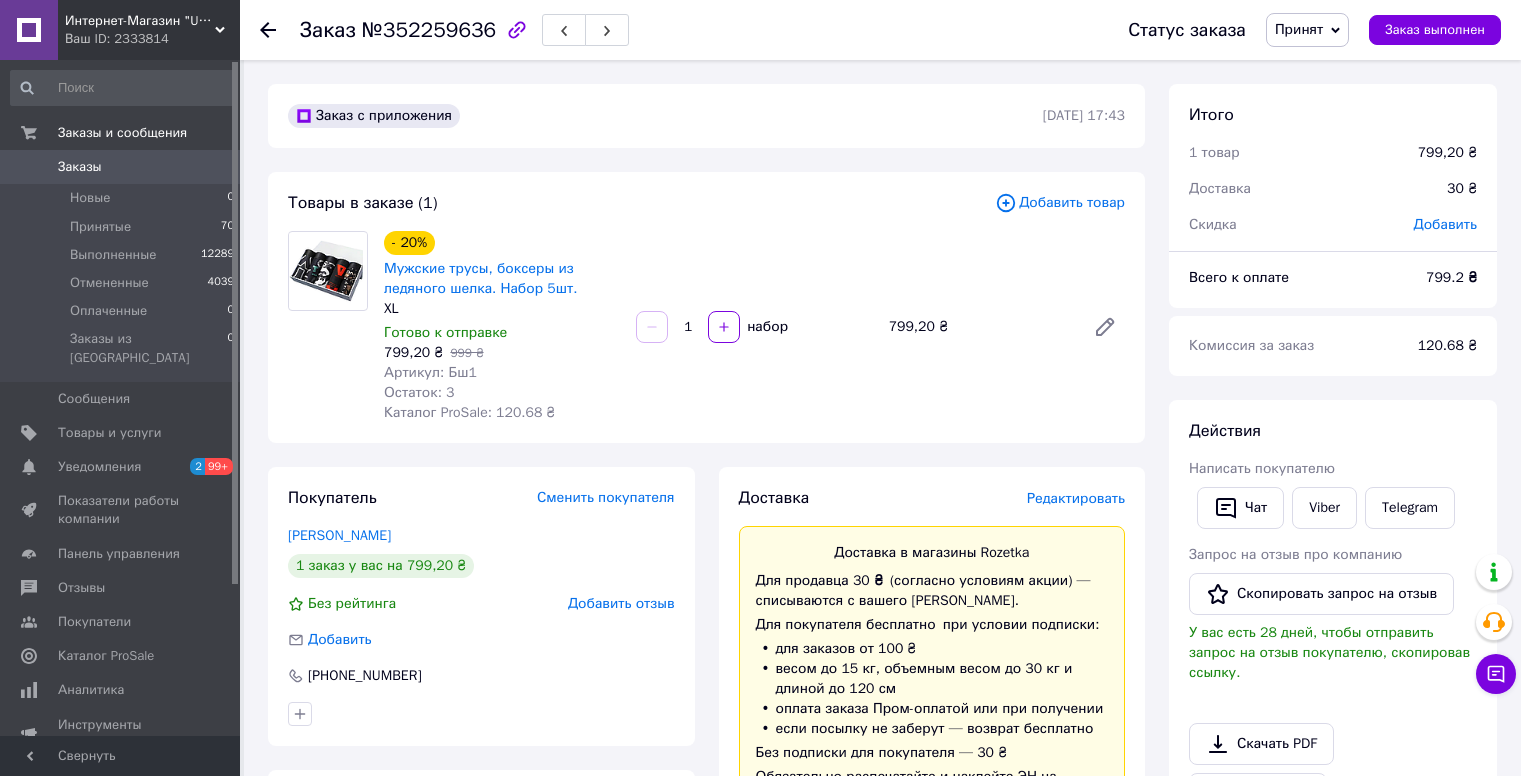 scroll, scrollTop: 336, scrollLeft: 0, axis: vertical 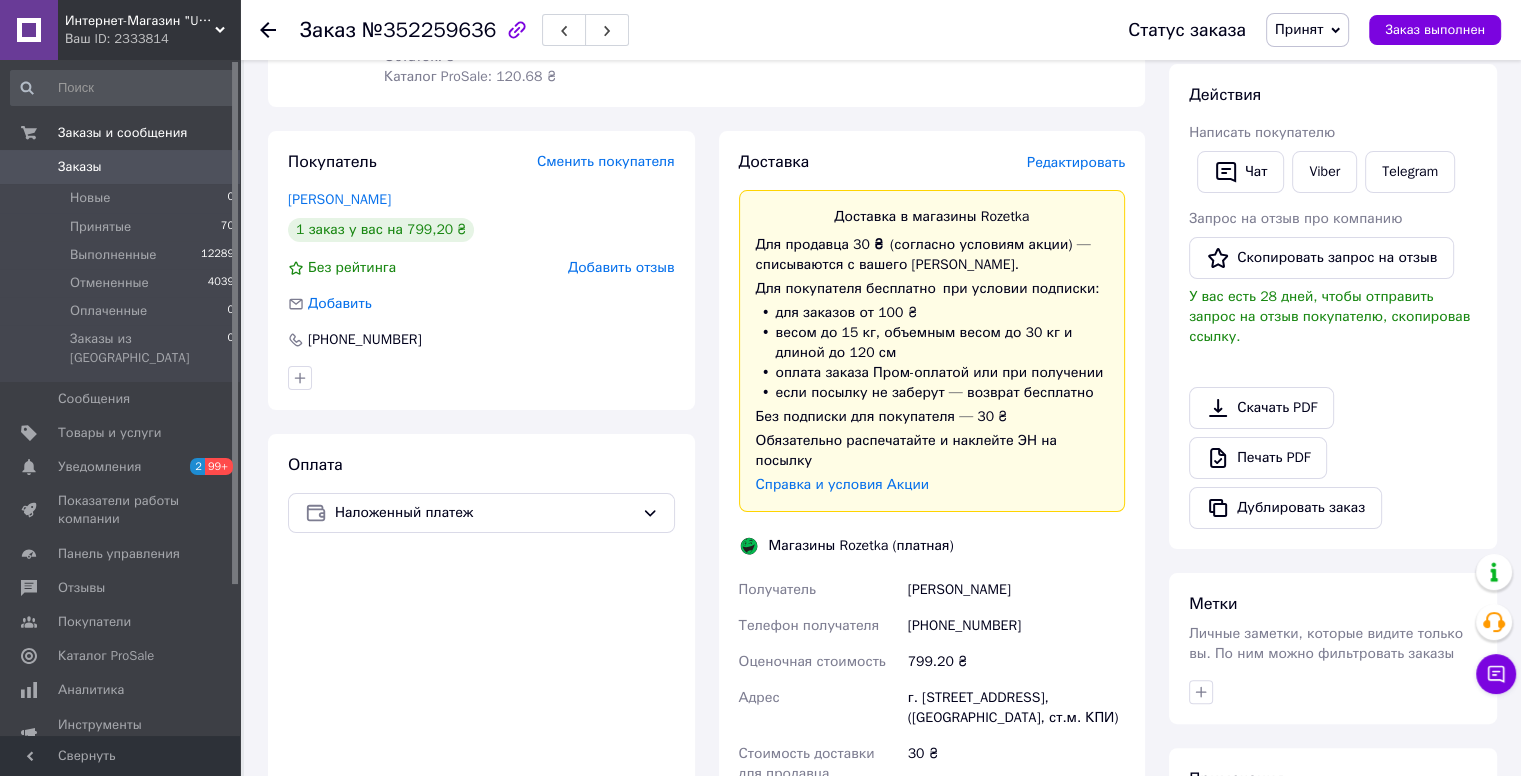 click on "Заказы" at bounding box center [121, 167] 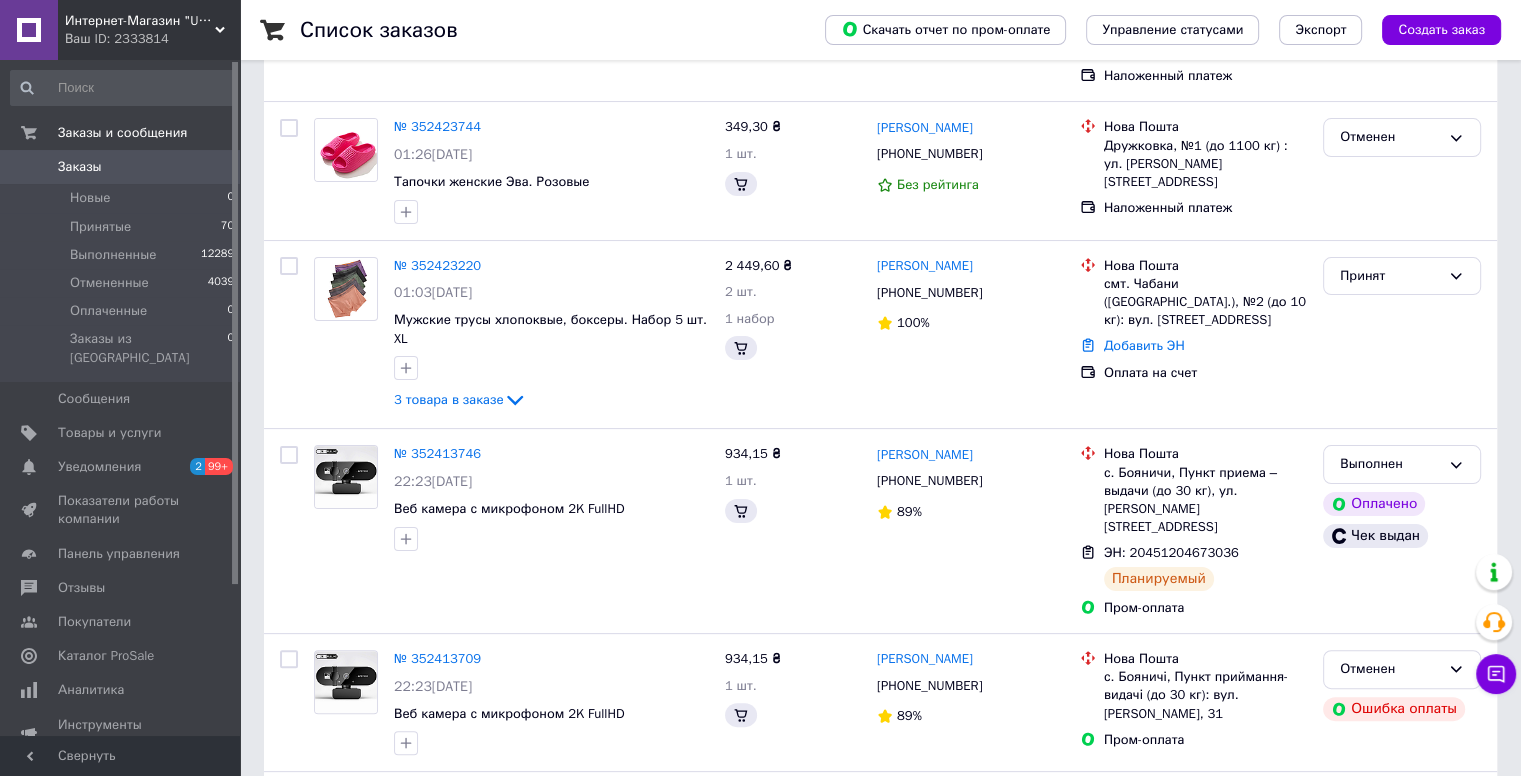 scroll, scrollTop: 0, scrollLeft: 0, axis: both 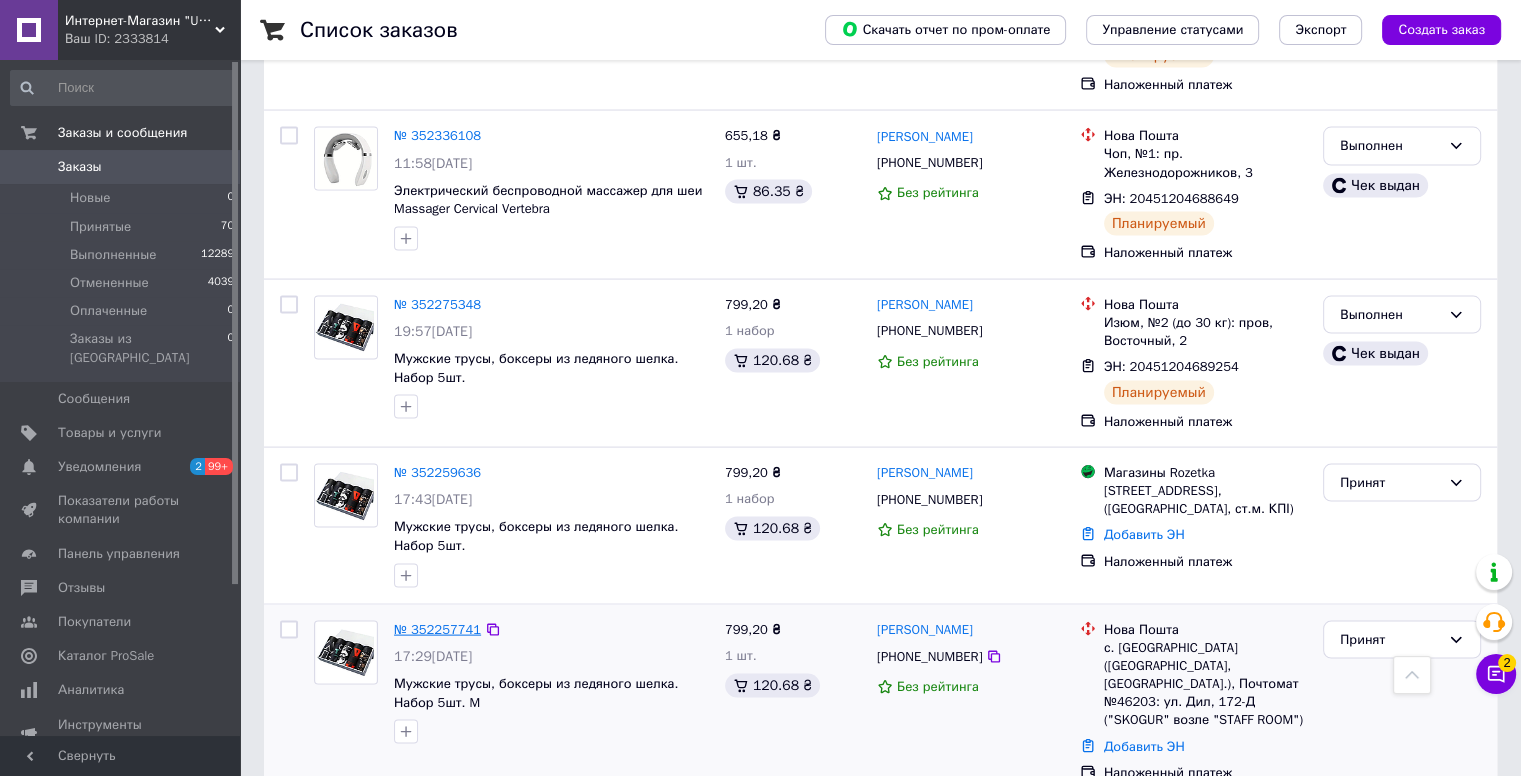 click on "№ 352257741" at bounding box center (437, 629) 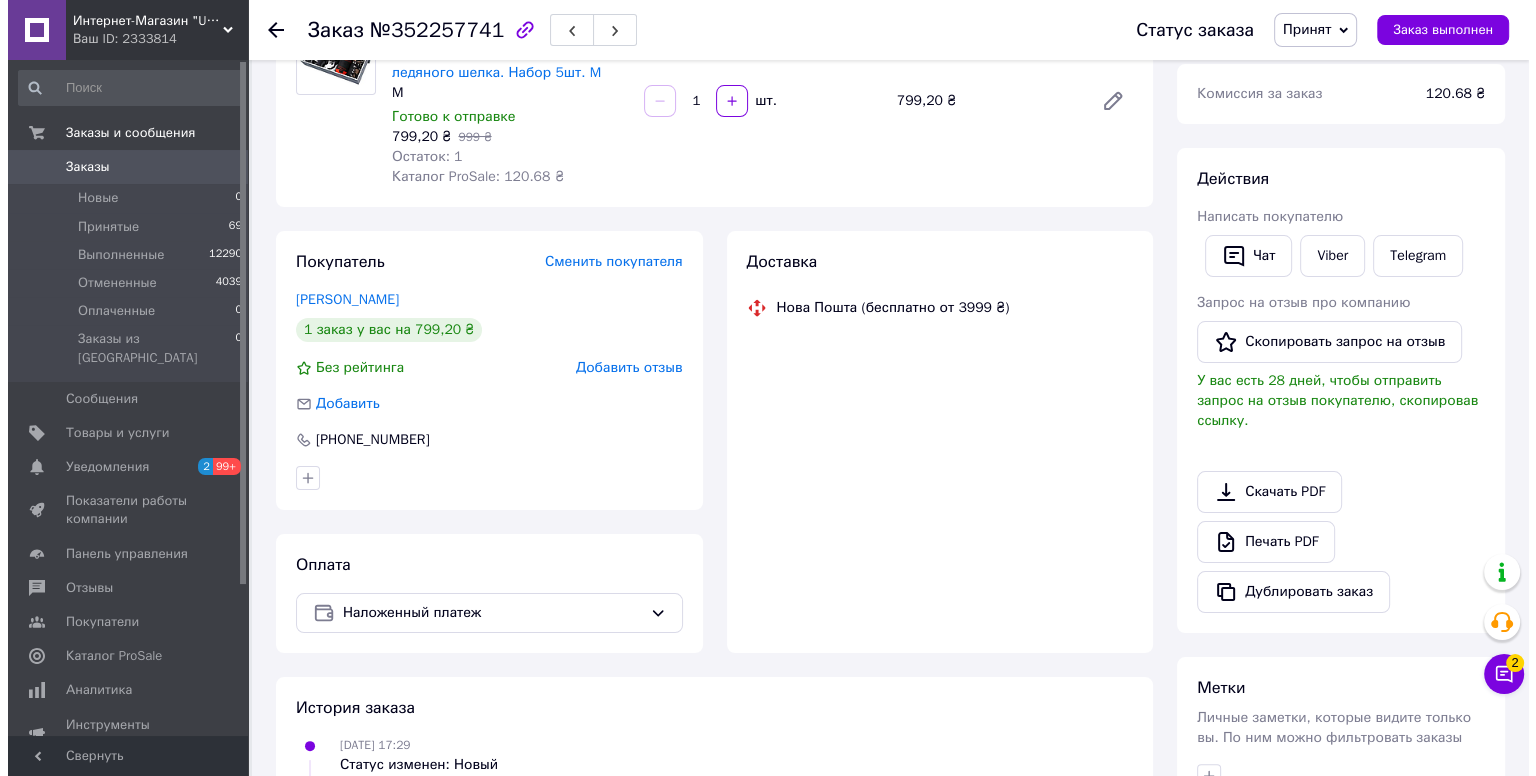 scroll, scrollTop: 39, scrollLeft: 0, axis: vertical 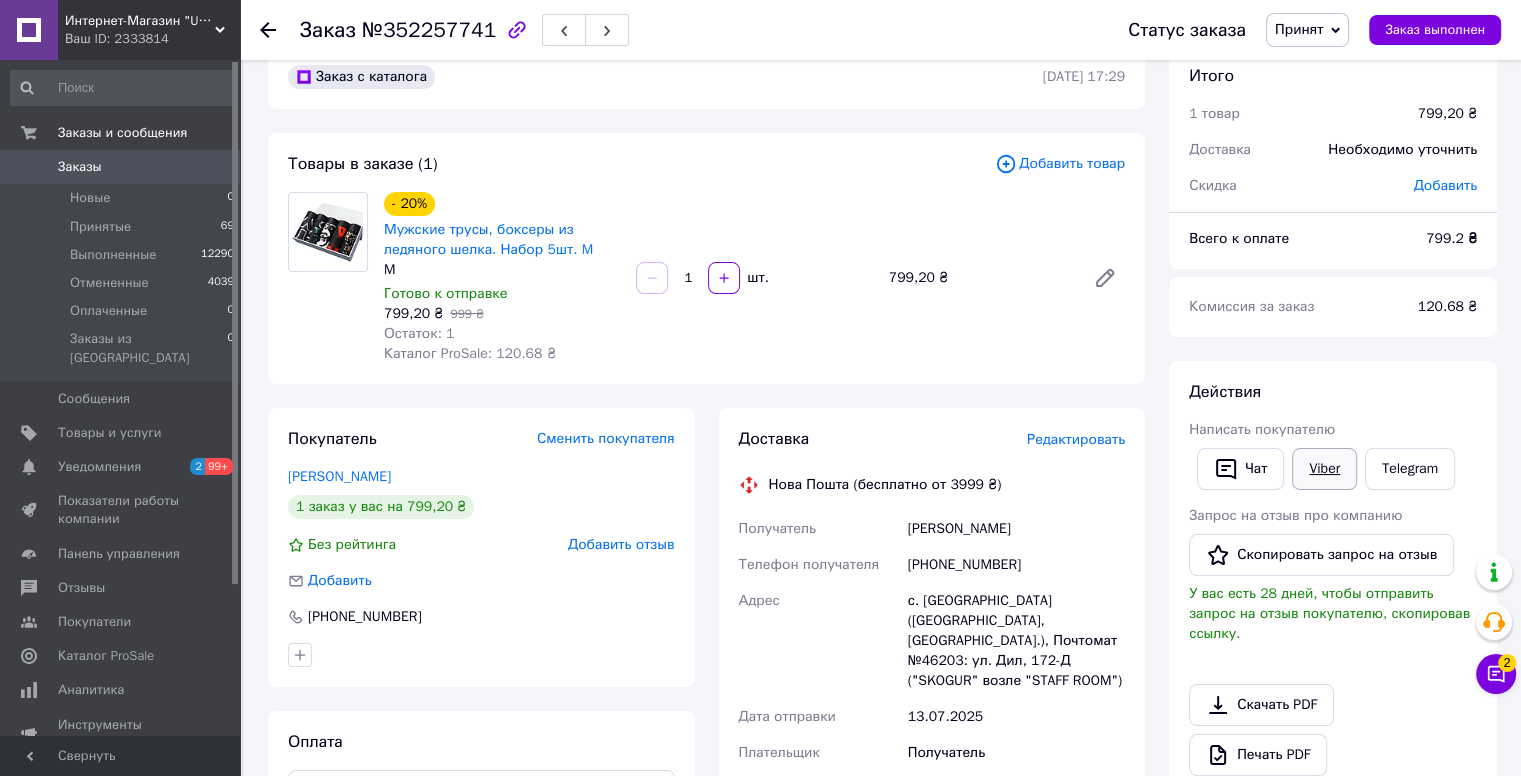 drag, startPoint x: 1296, startPoint y: 473, endPoint x: 1308, endPoint y: 470, distance: 12.369317 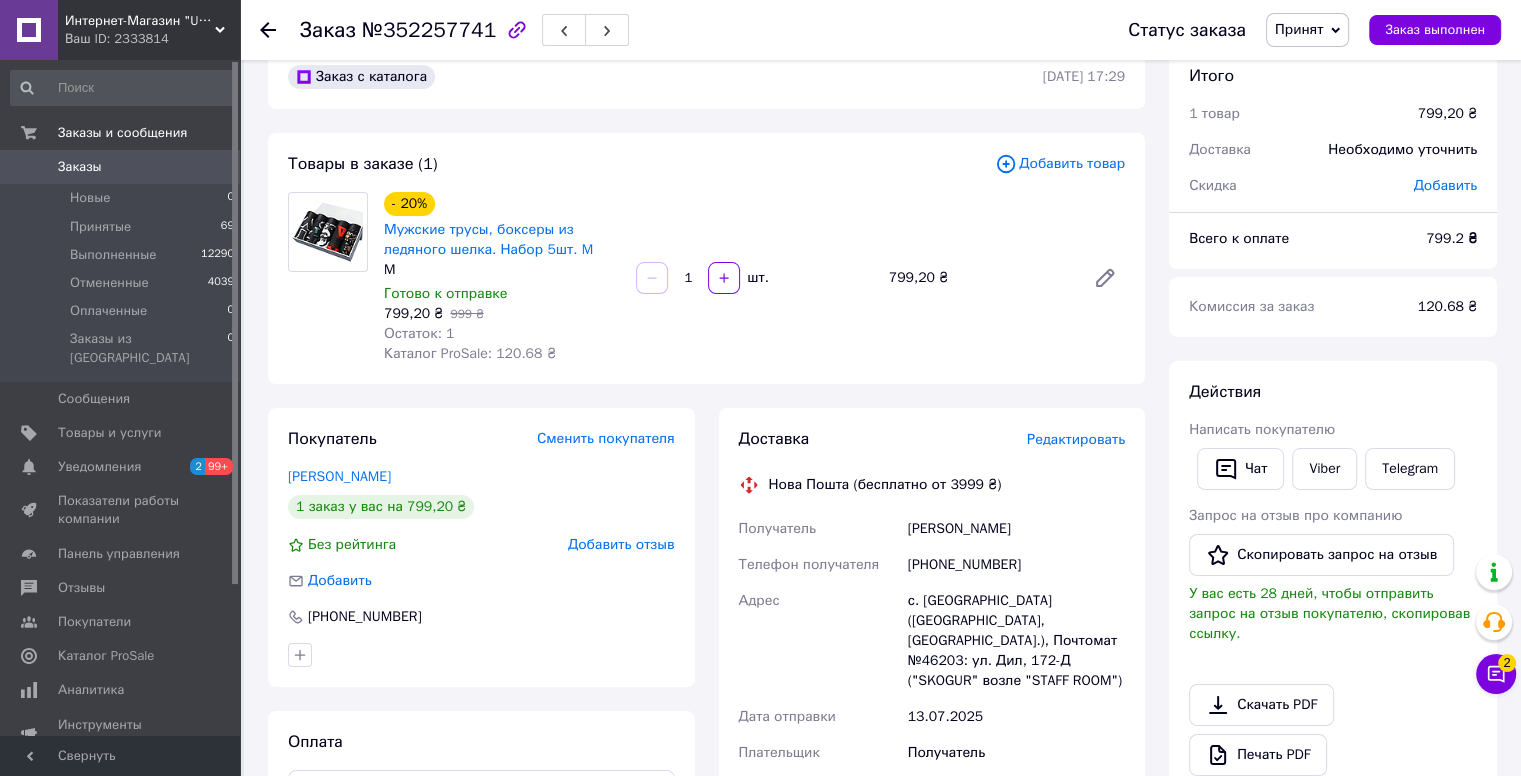 click on "Доставка Редактировать Нова Пошта (бесплатно от 3999 ₴) Получатель [PERSON_NAME] Телефон получателя [PHONE_NUMBER] Адрес с. [GEOGRAPHIC_DATA] ([GEOGRAPHIC_DATA], [GEOGRAPHIC_DATA].), Почтомат №46203: ул. Дил, 172-Д ("SKOGUR" возле "STAFF ROOM") Дата отправки [DATE] Плательщик Получатель Оценочная стоимость 799.20 ₴ Сумма наложенного платежа 799.20 ₴ Комиссия за наложенный платёж 35.98 ₴ Плательщик комиссии наложенного платежа Получатель Передать номер или Сгенерировать ЭН Плательщик Получатель Отправитель Фамилия получателя [PERSON_NAME] Имя получателя [PERSON_NAME] Отчество получателя [PHONE_NUMBER] 799.2" at bounding box center [932, 798] 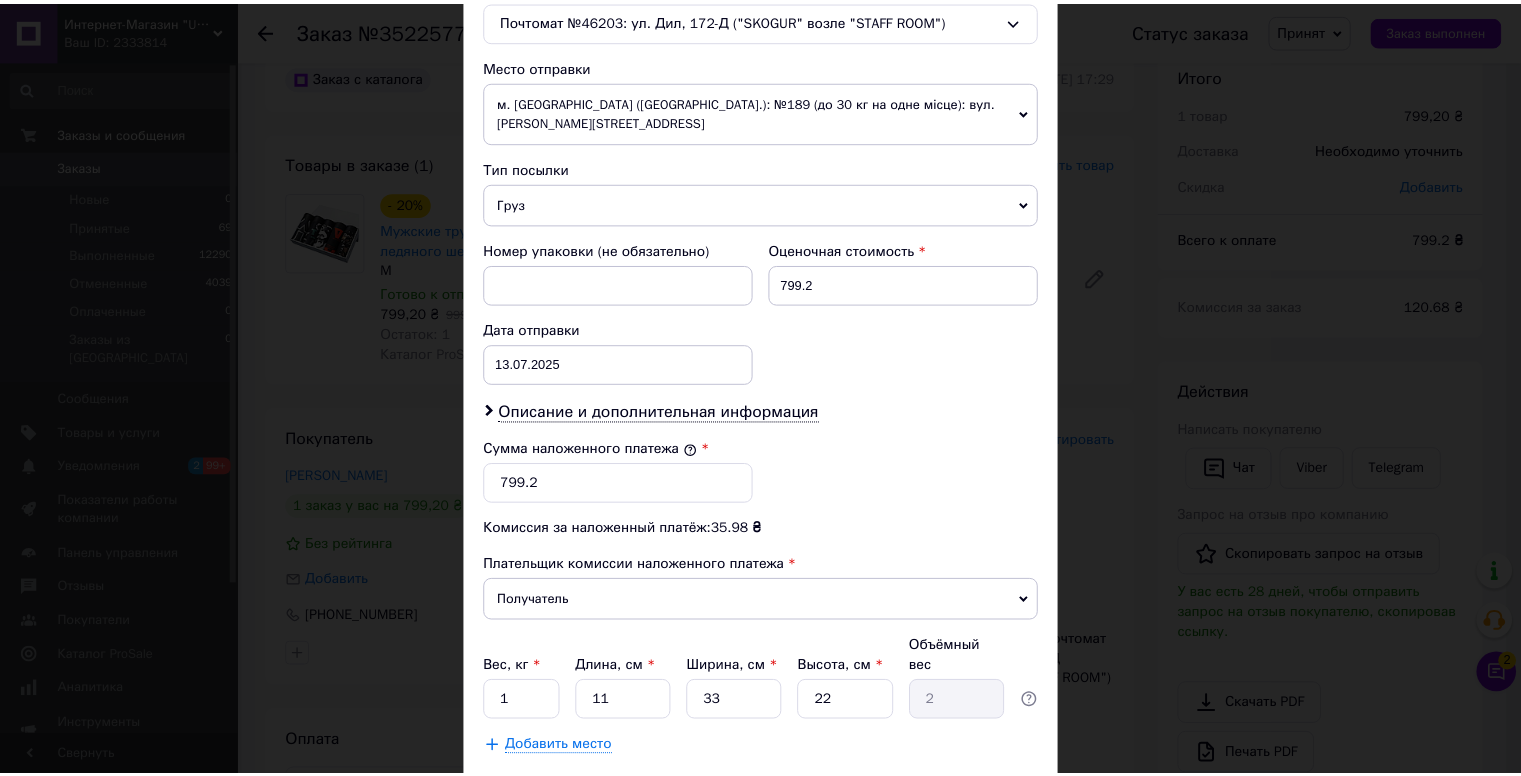 scroll, scrollTop: 744, scrollLeft: 0, axis: vertical 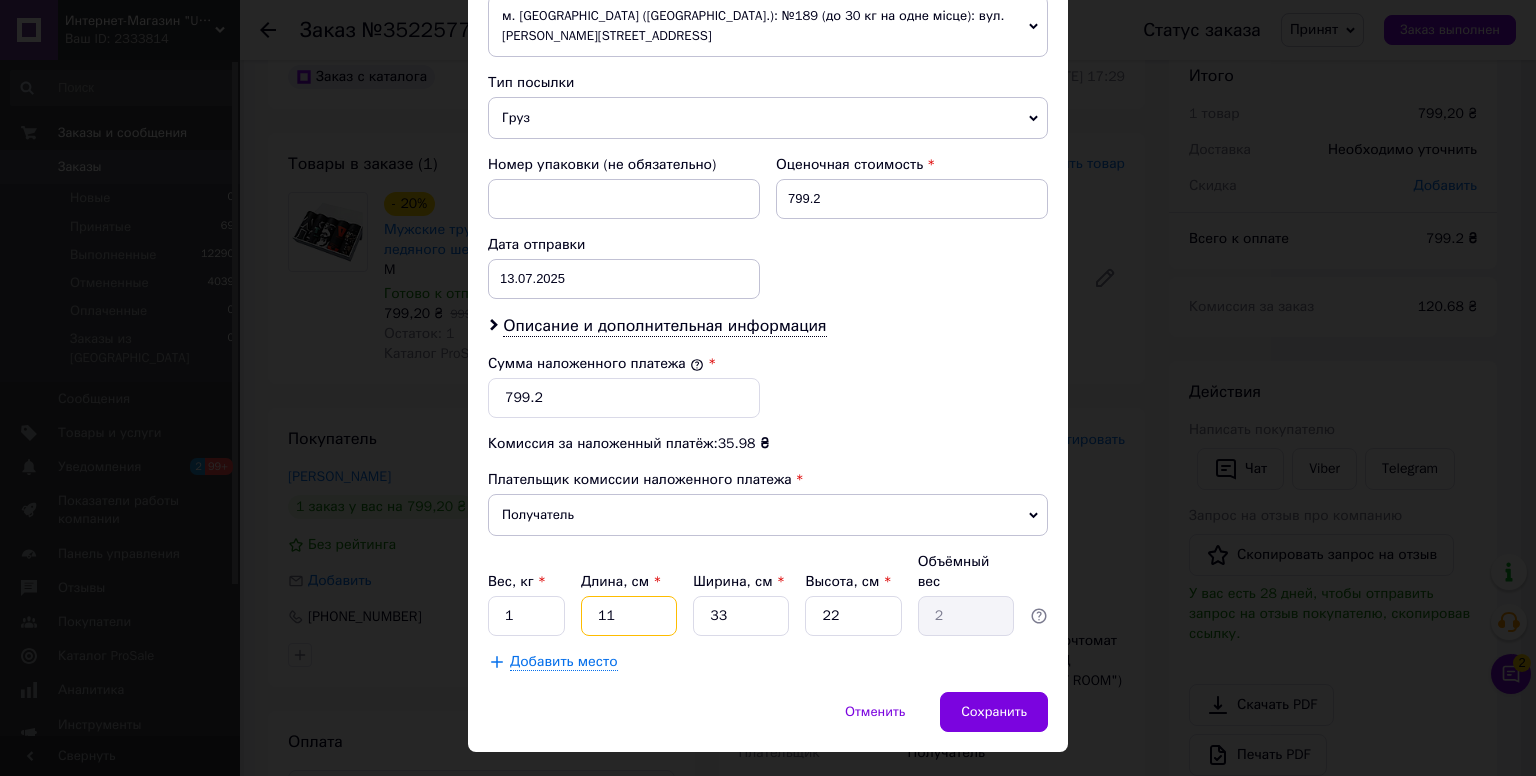 click on "11" at bounding box center (629, 616) 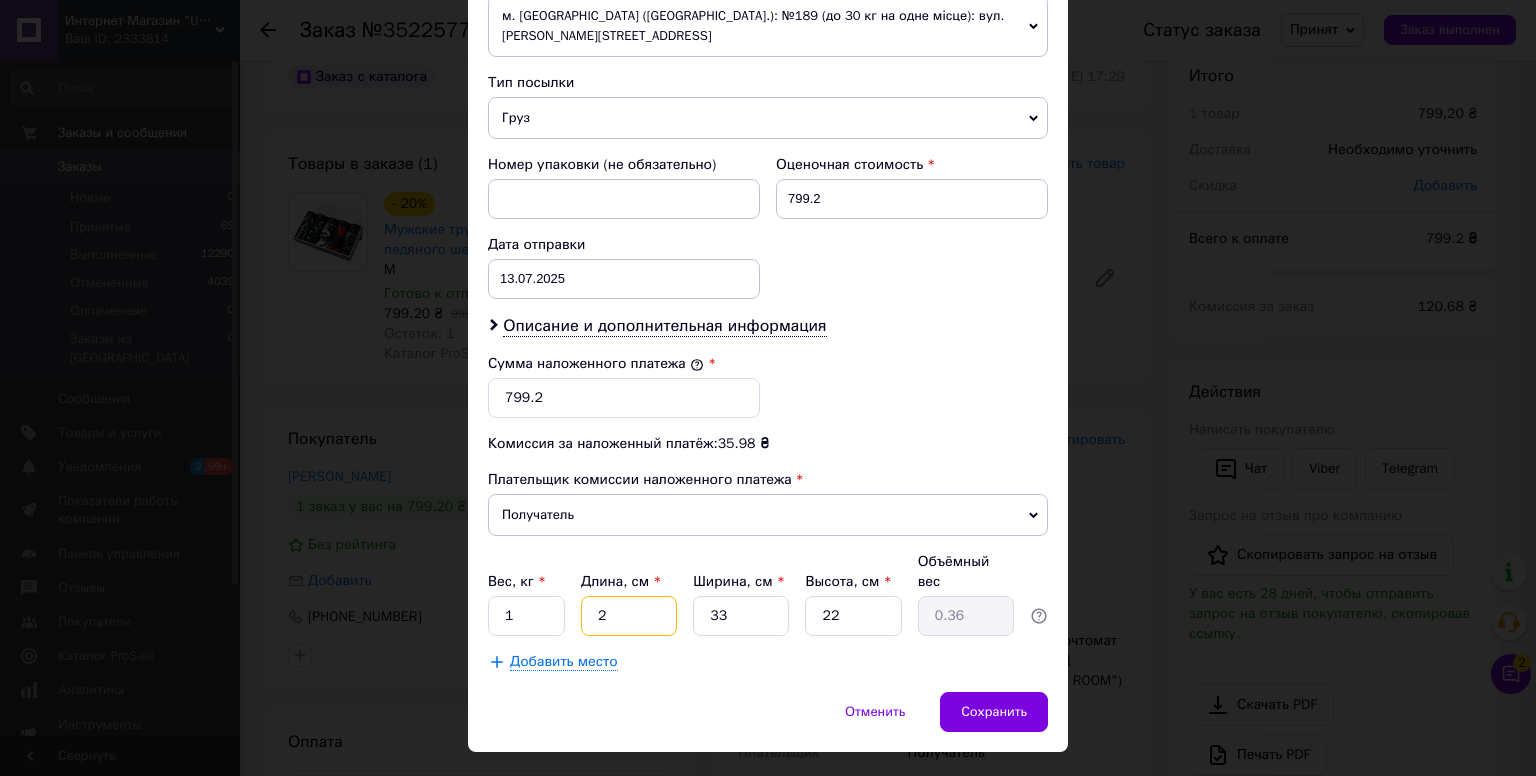 type on "20" 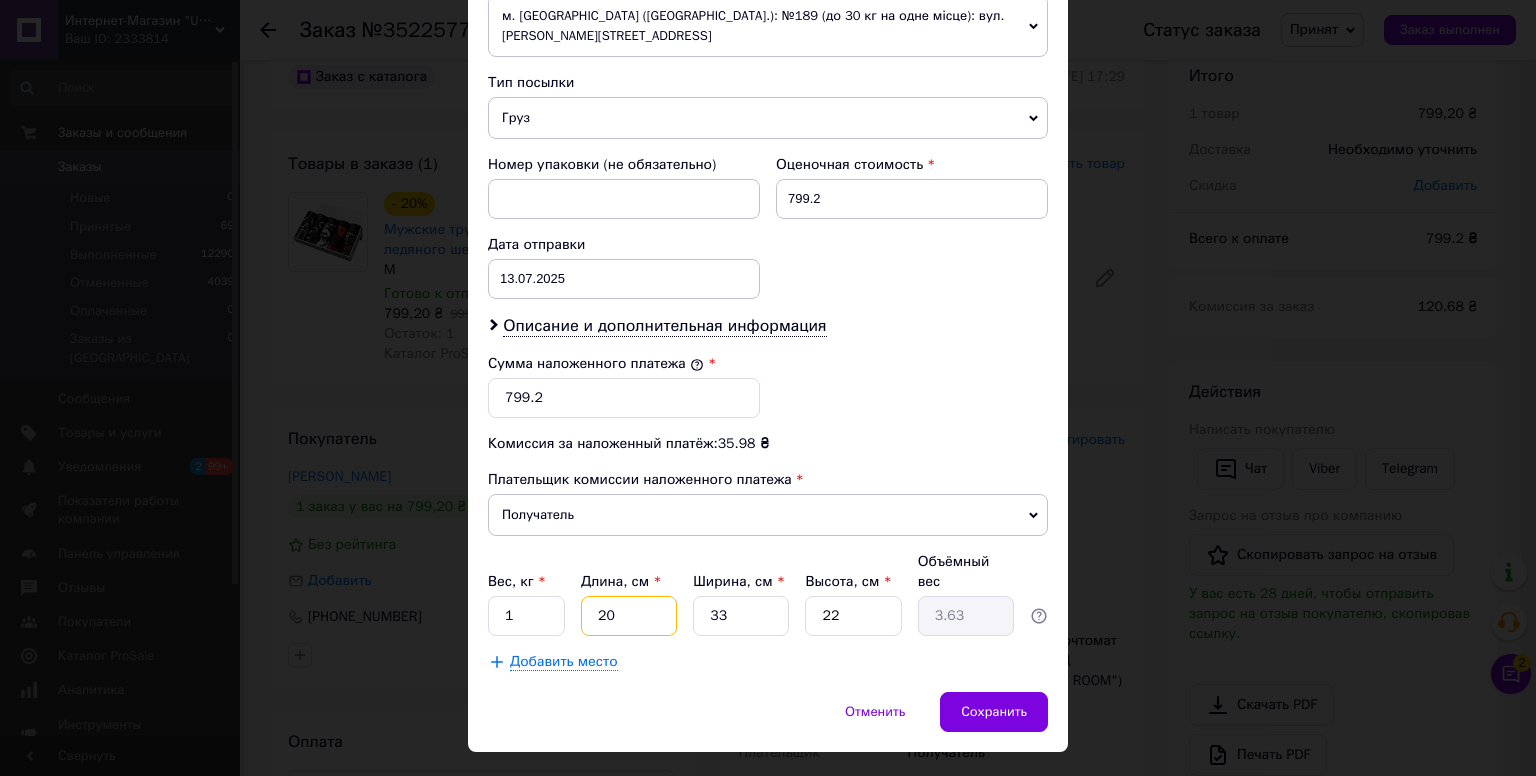 type on "20" 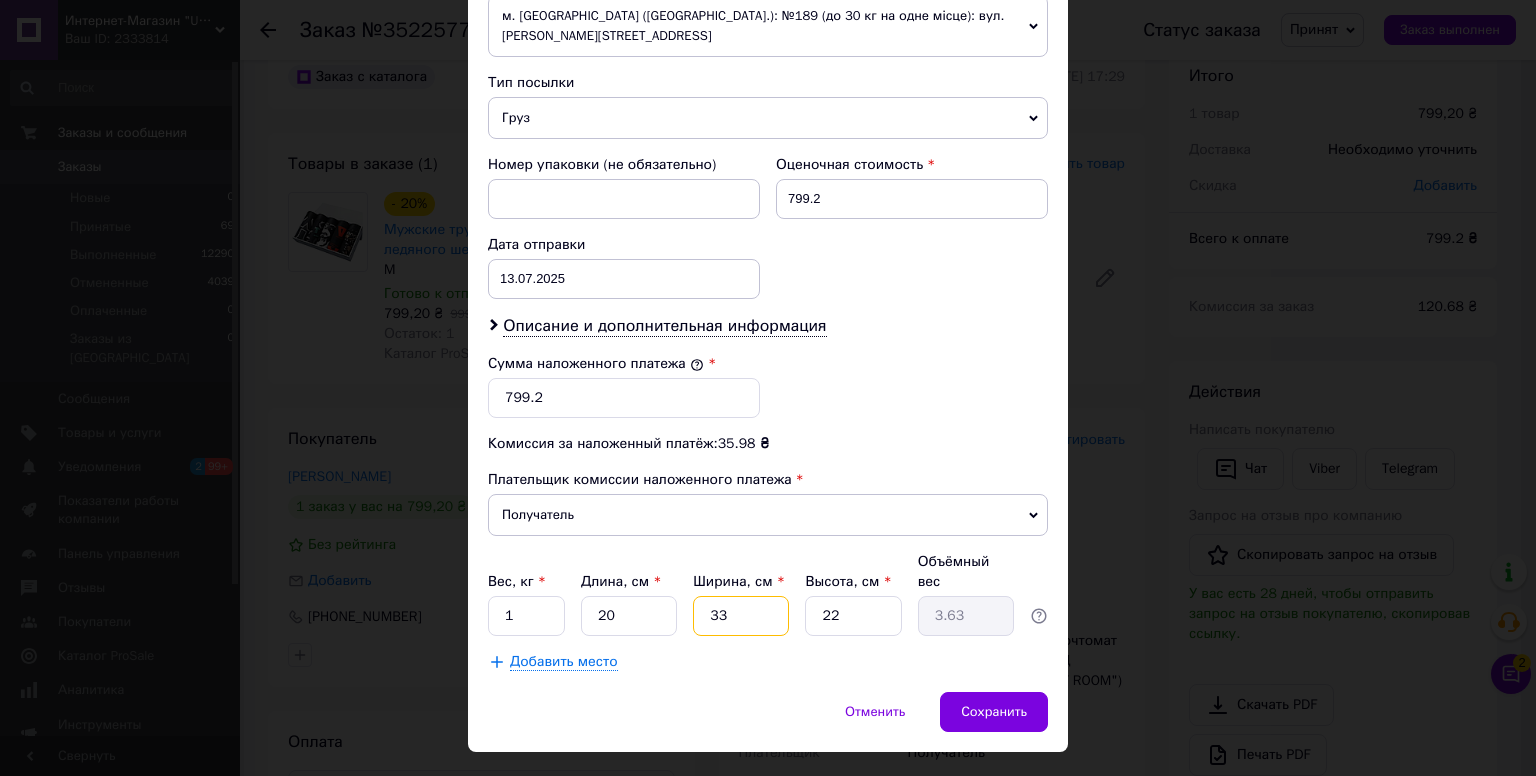 type on "2" 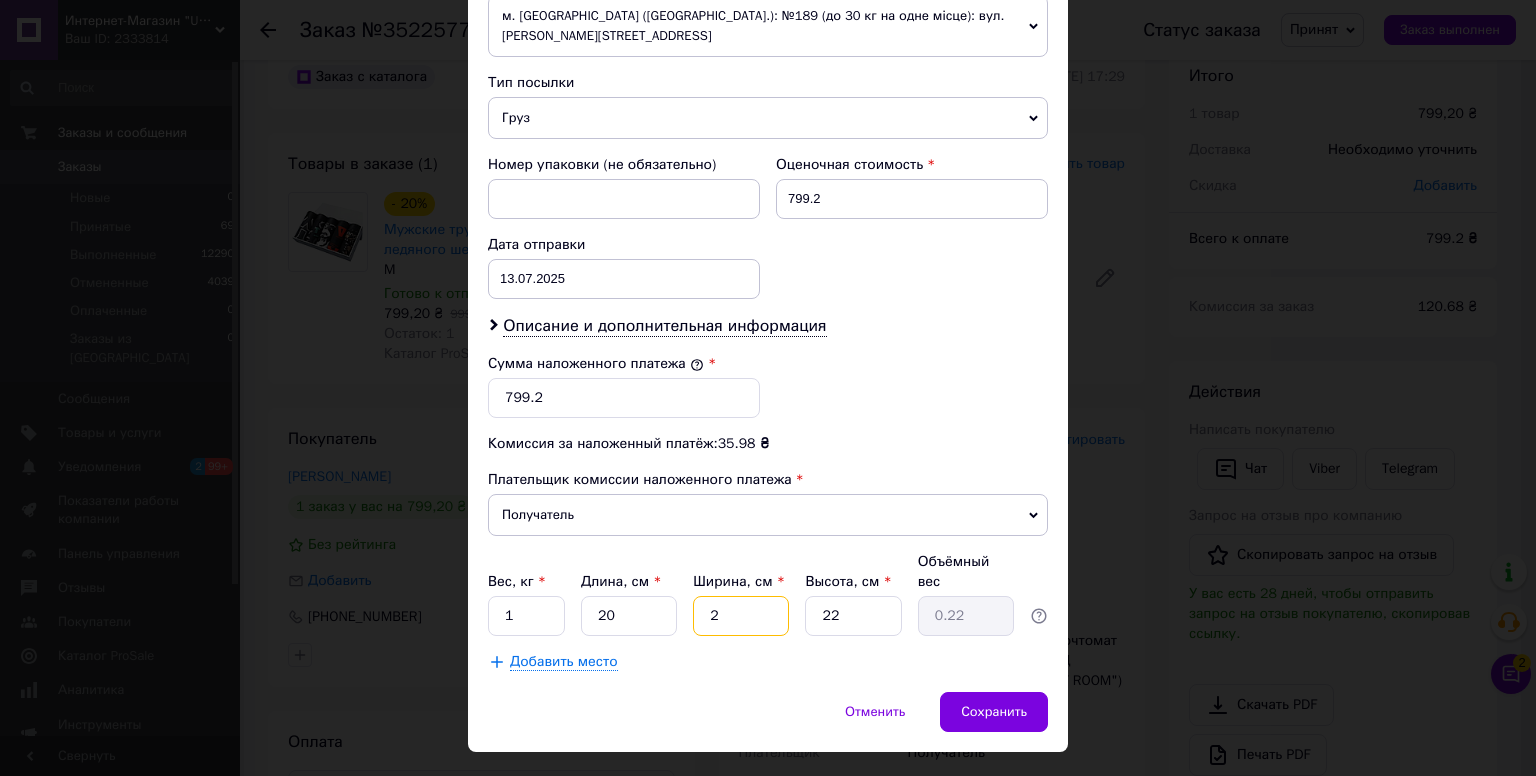 type on "20" 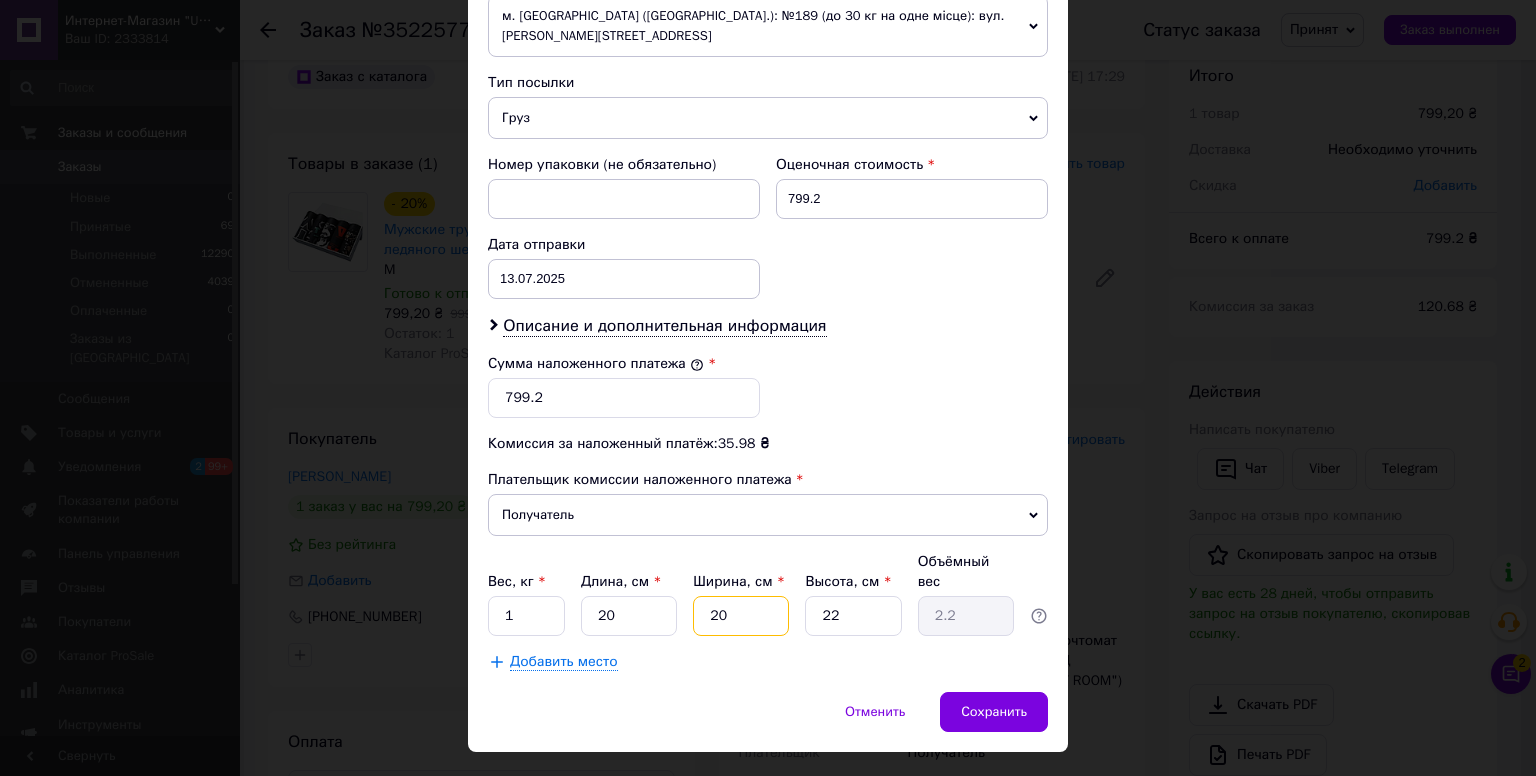 type on "20" 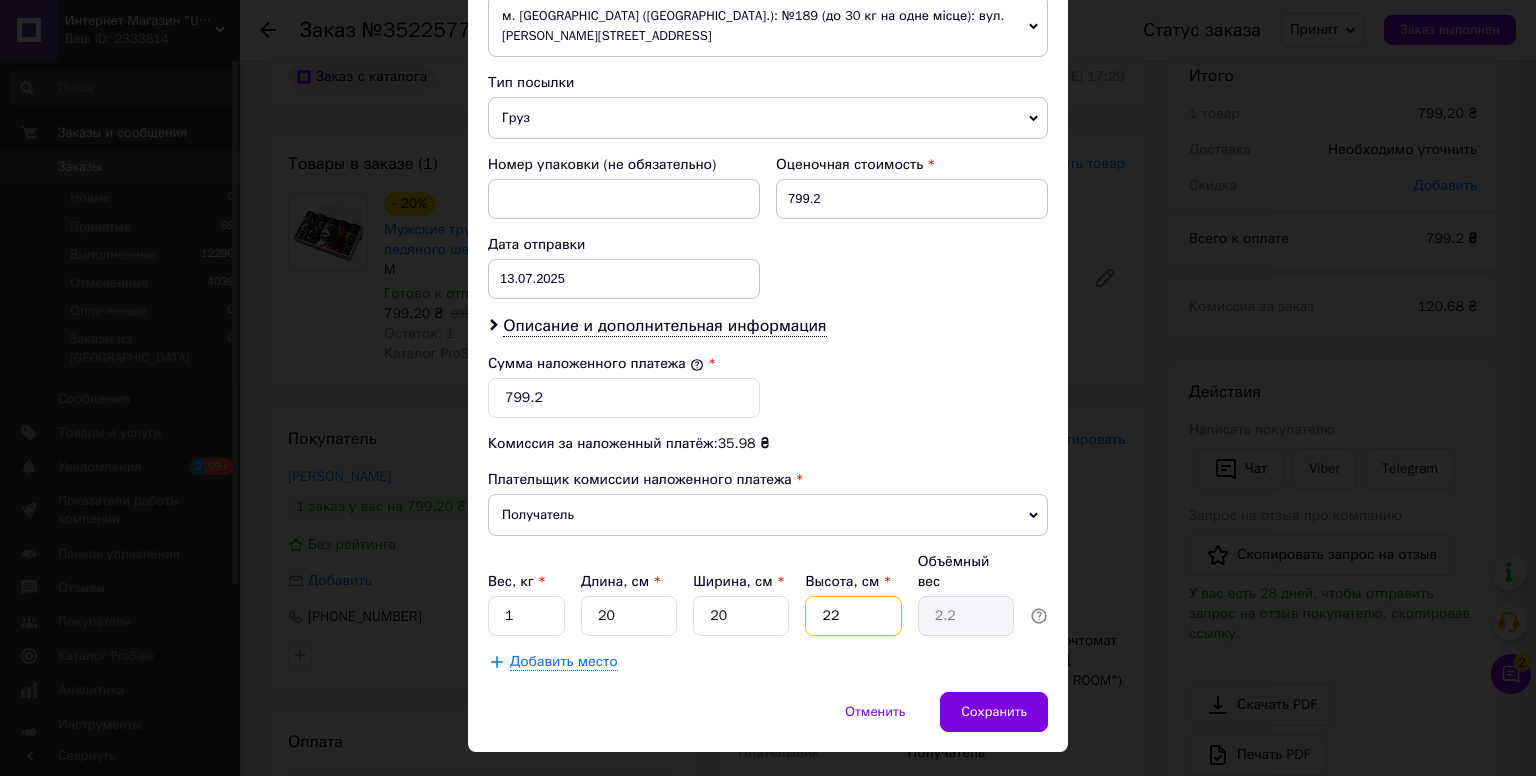 type on "1" 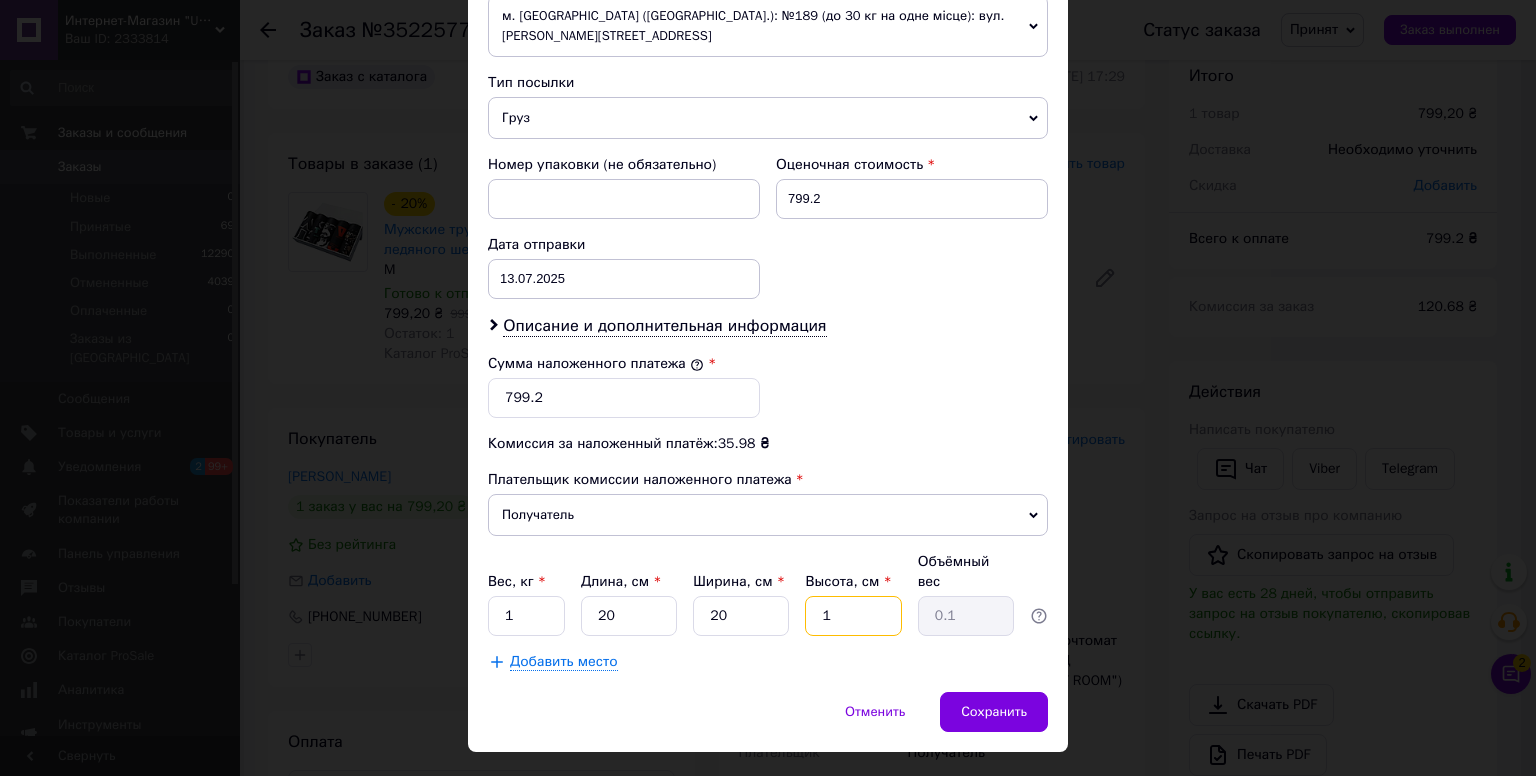 type on "10" 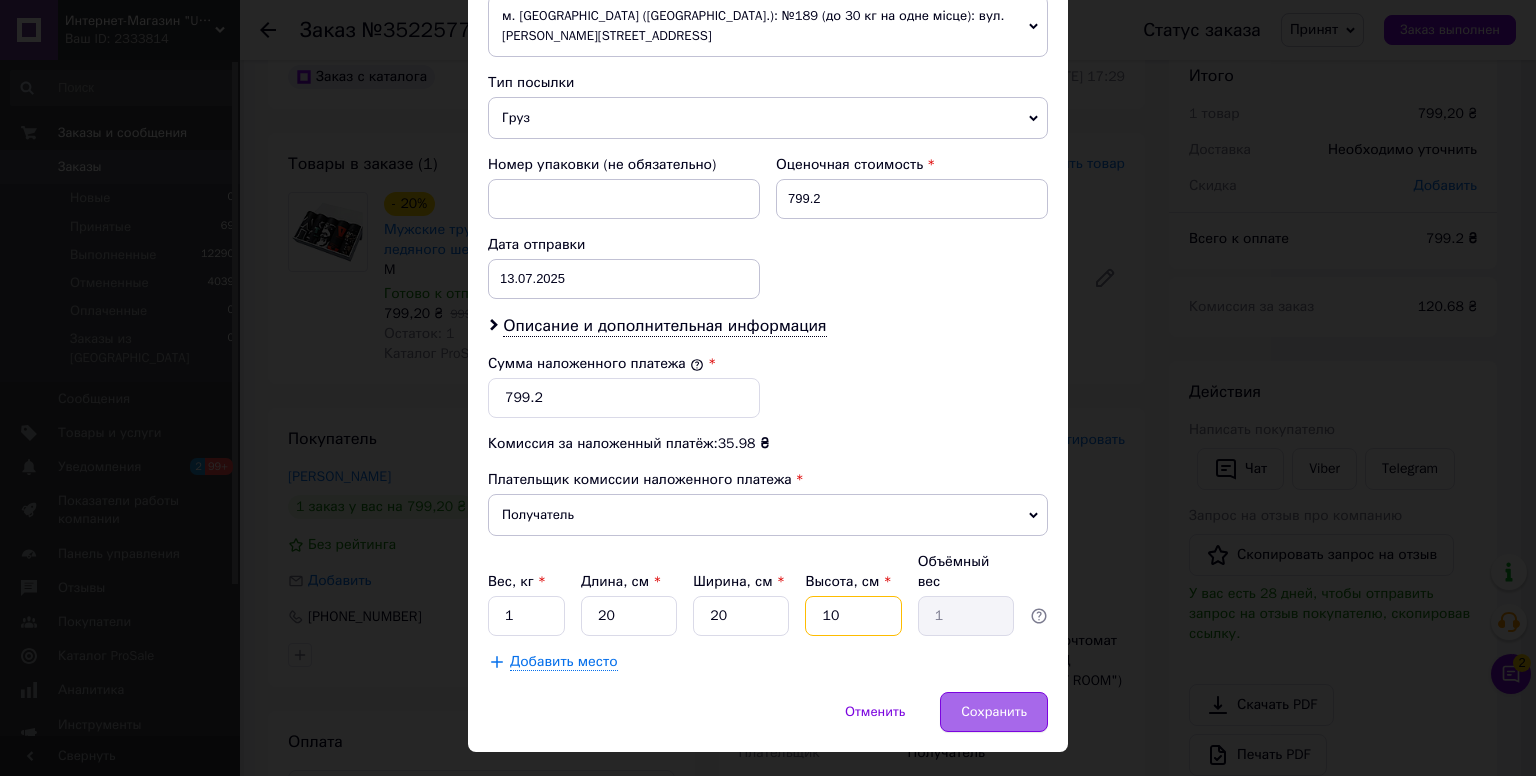 type on "10" 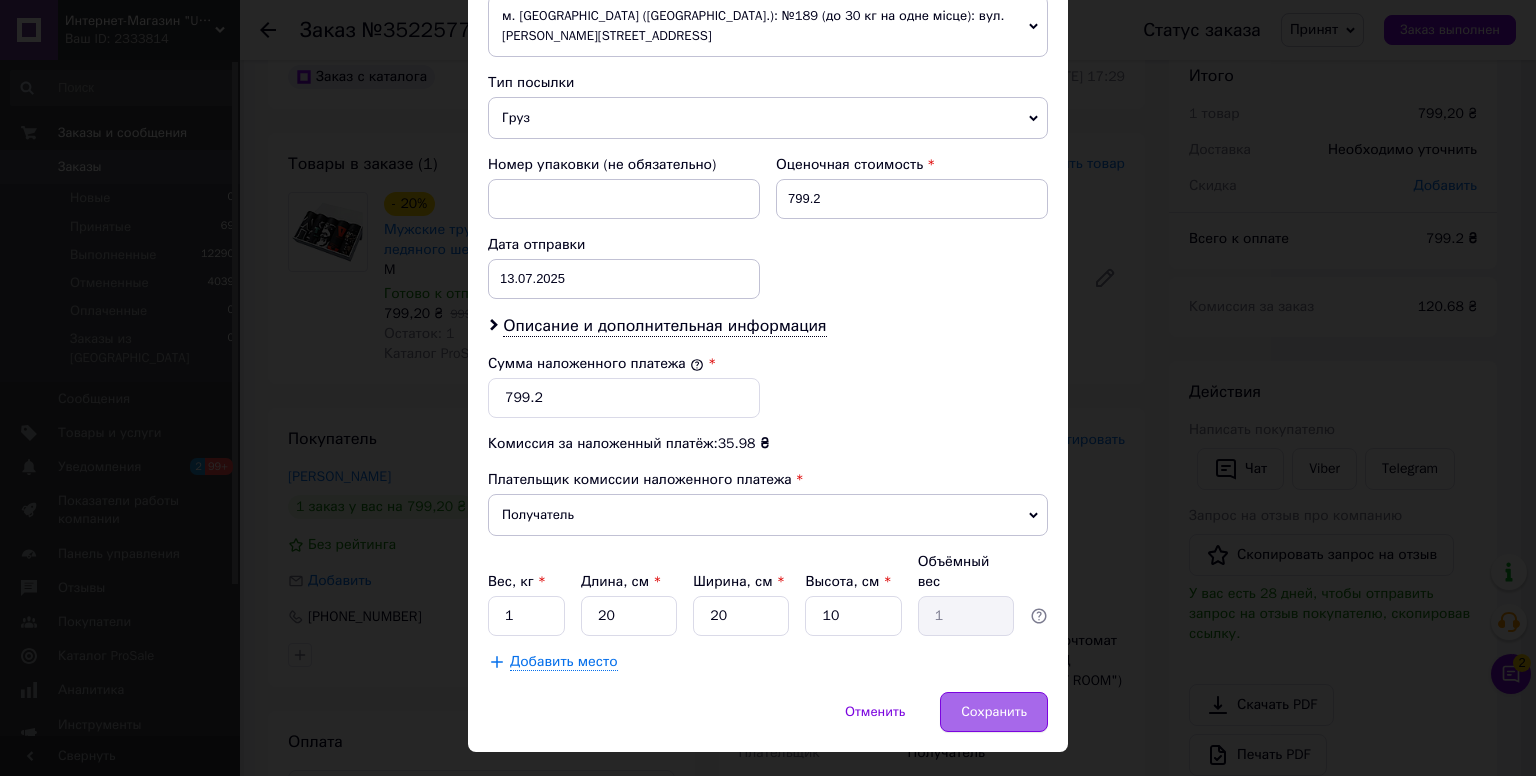 click on "Сохранить" at bounding box center (994, 712) 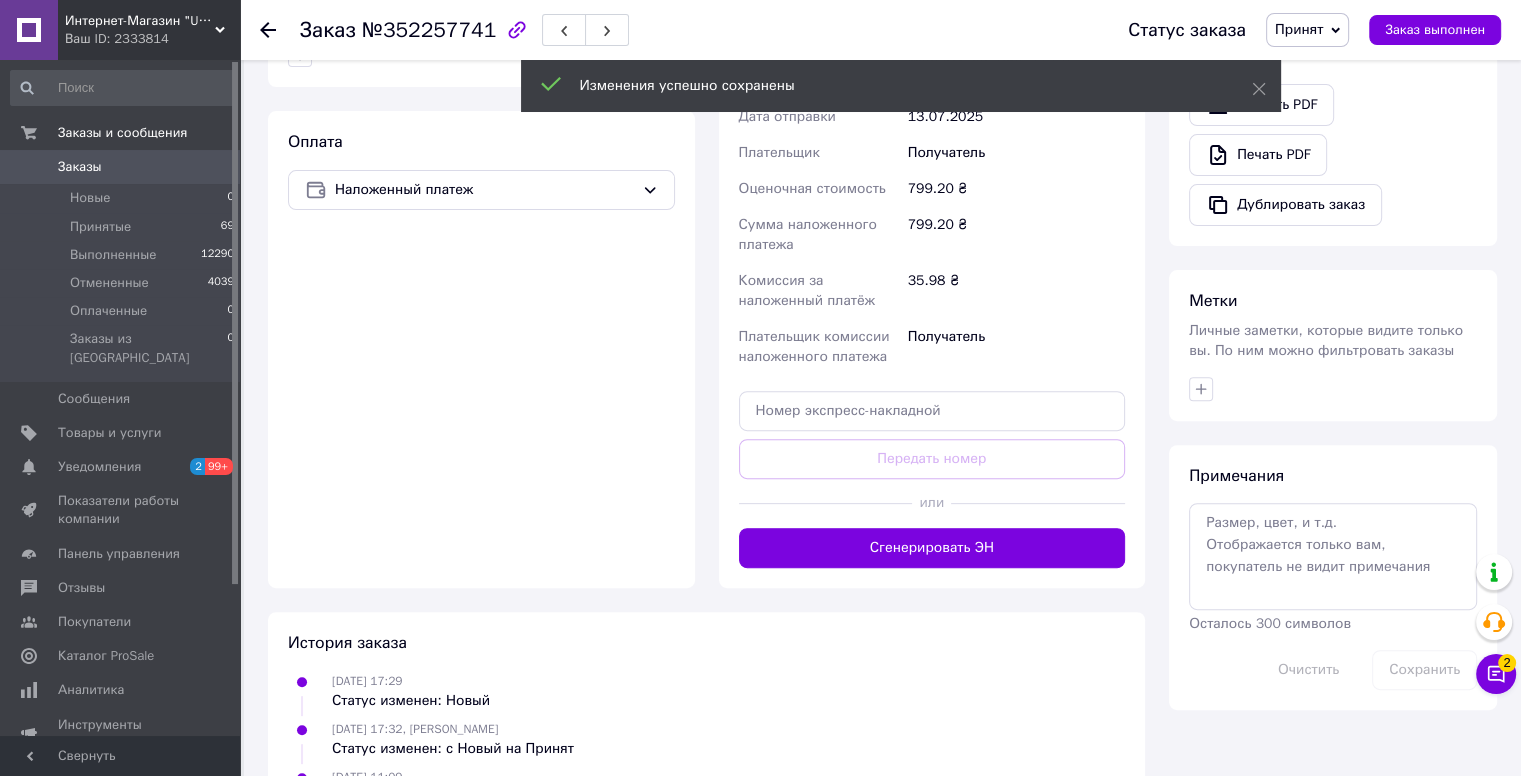 click on "Сгенерировать ЭН" at bounding box center (932, 548) 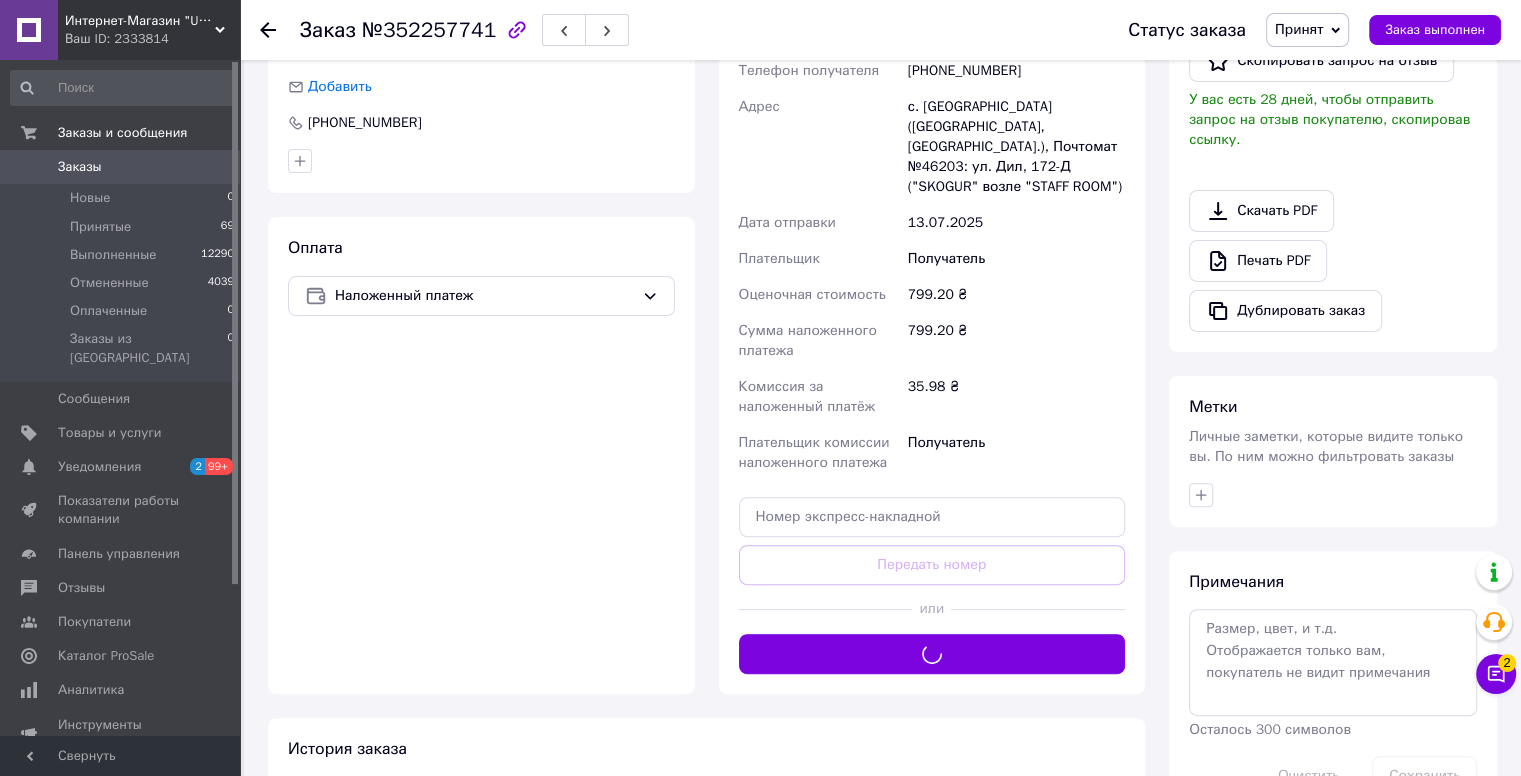 scroll, scrollTop: 439, scrollLeft: 0, axis: vertical 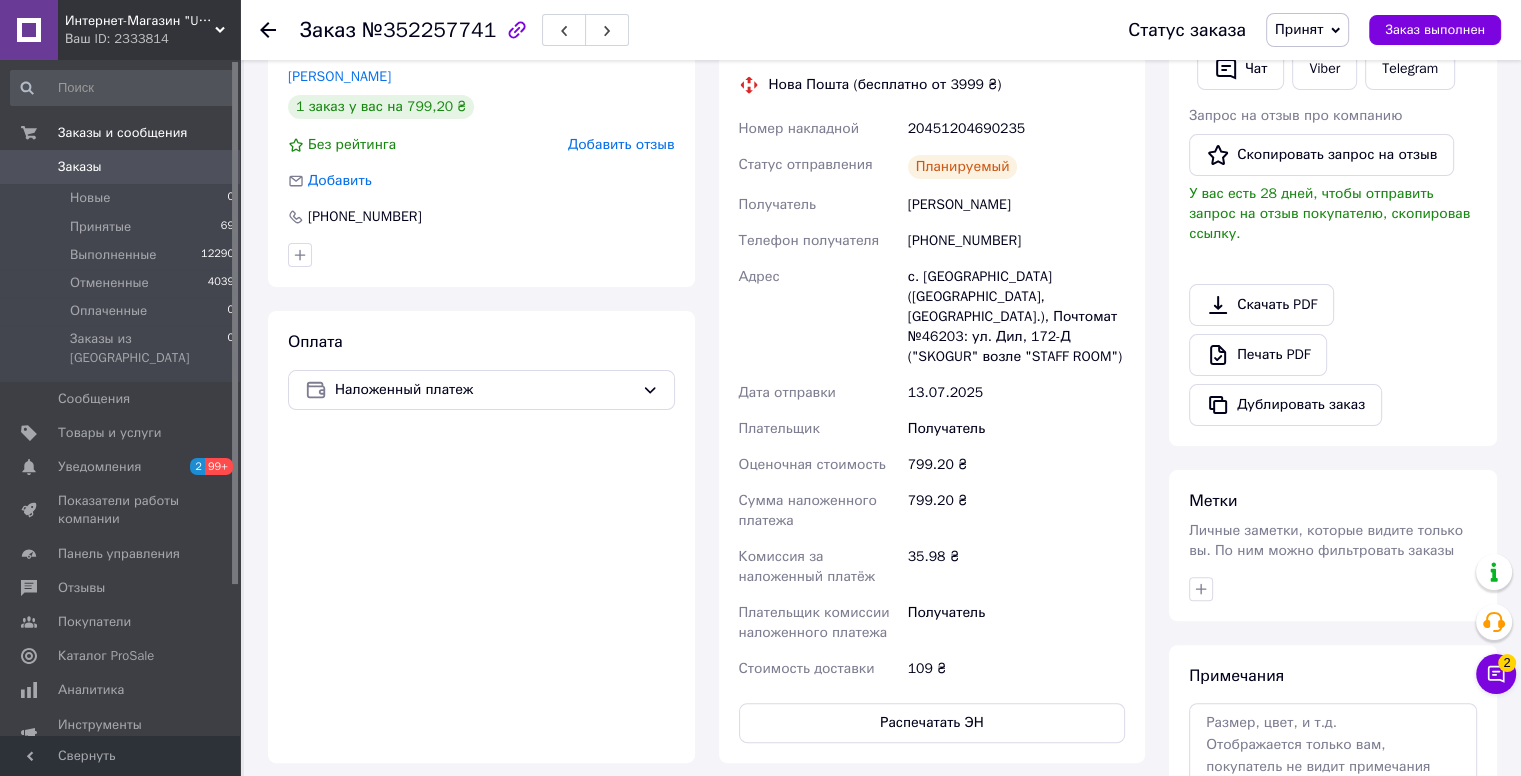 click on "Принят" at bounding box center [1299, 29] 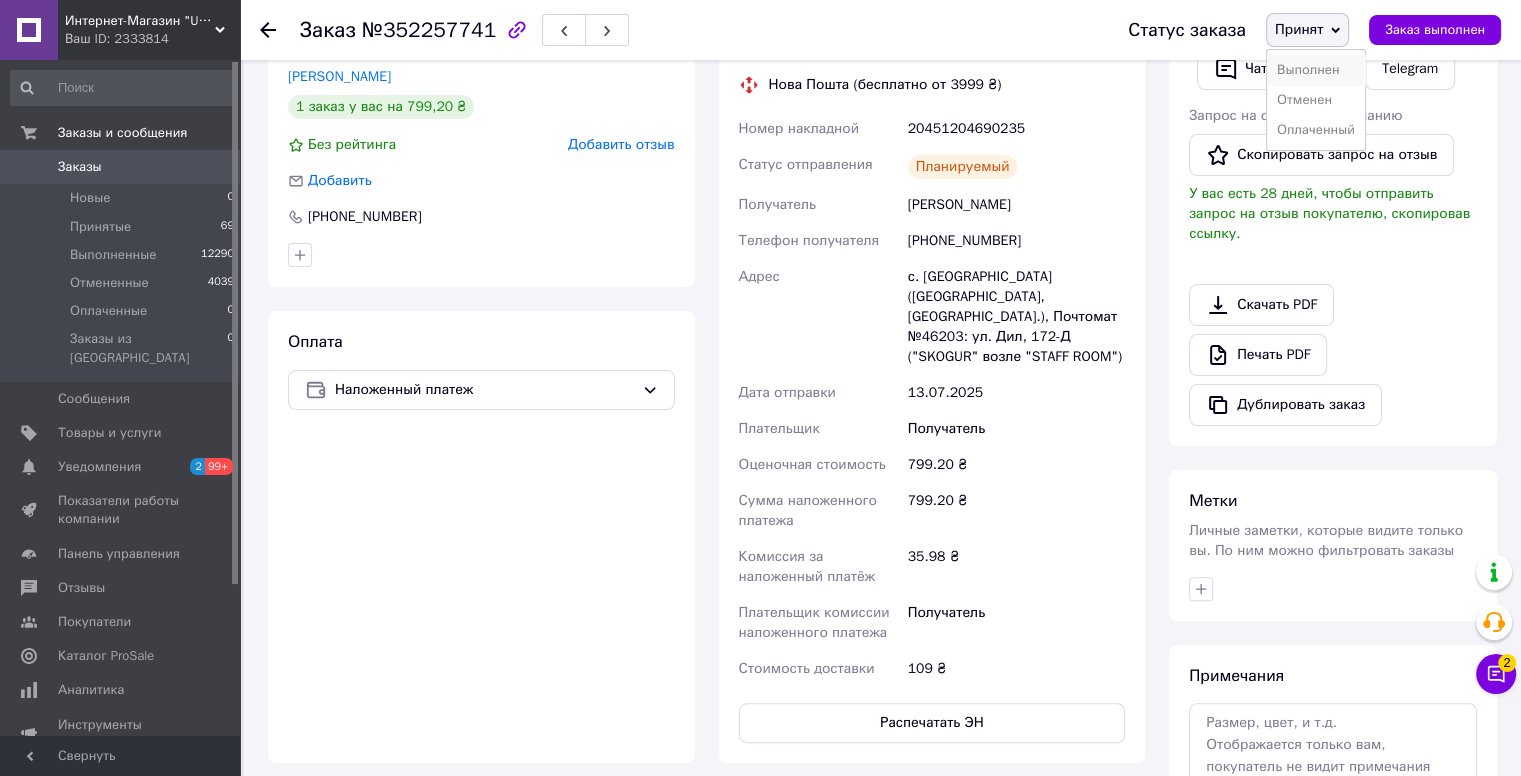 click on "Выполнен" at bounding box center [1316, 70] 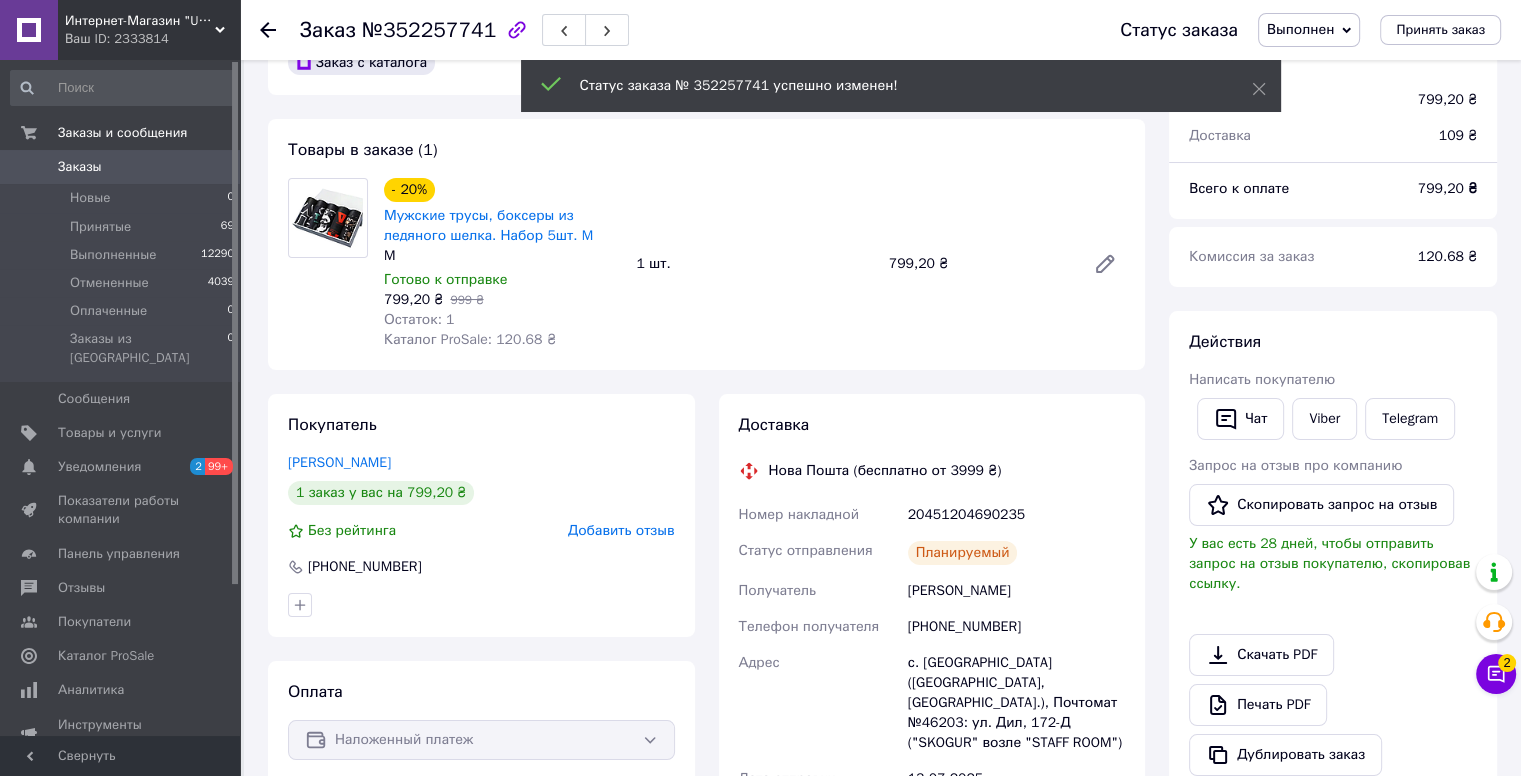 scroll, scrollTop: 39, scrollLeft: 0, axis: vertical 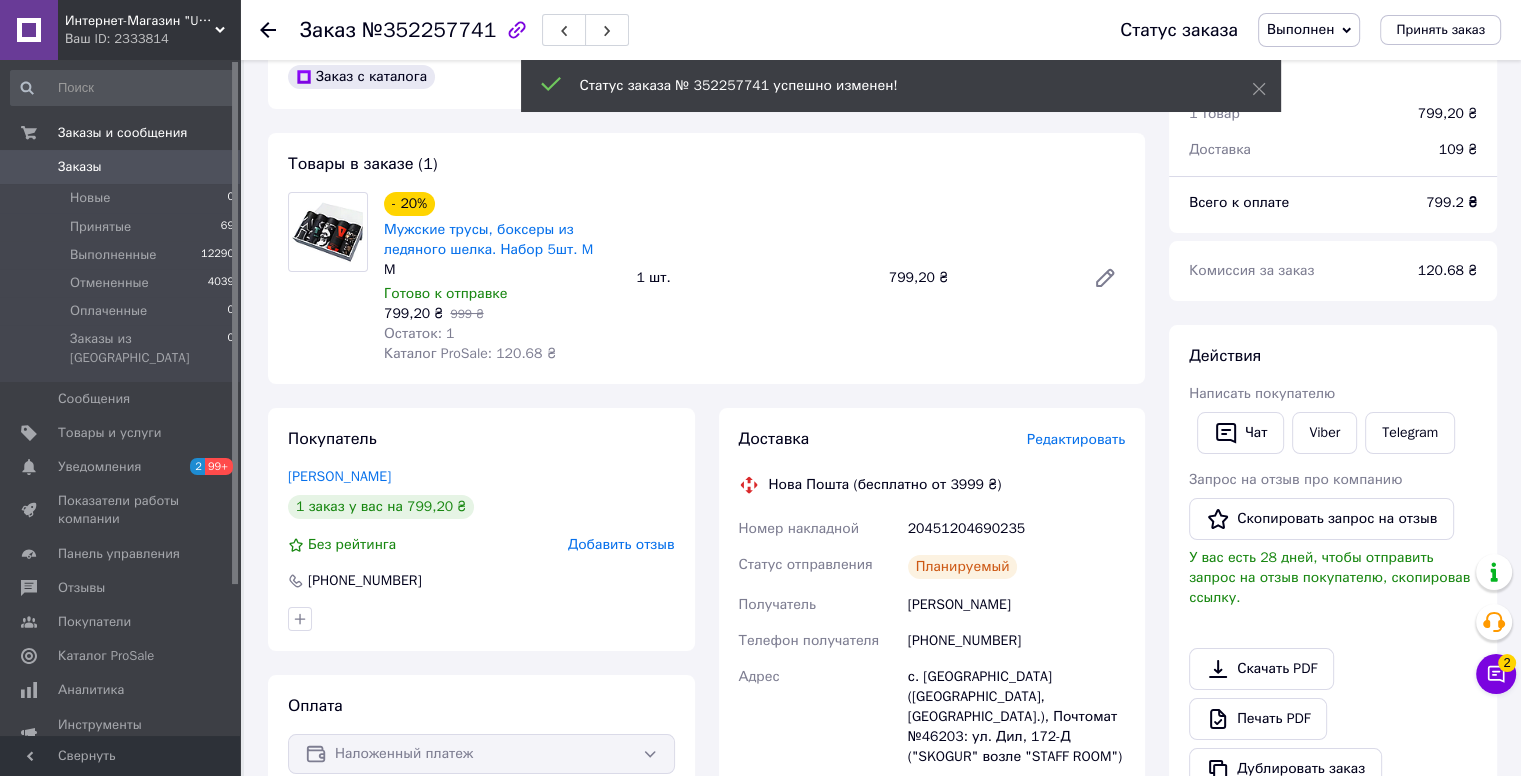 click on "Заказы" at bounding box center (121, 167) 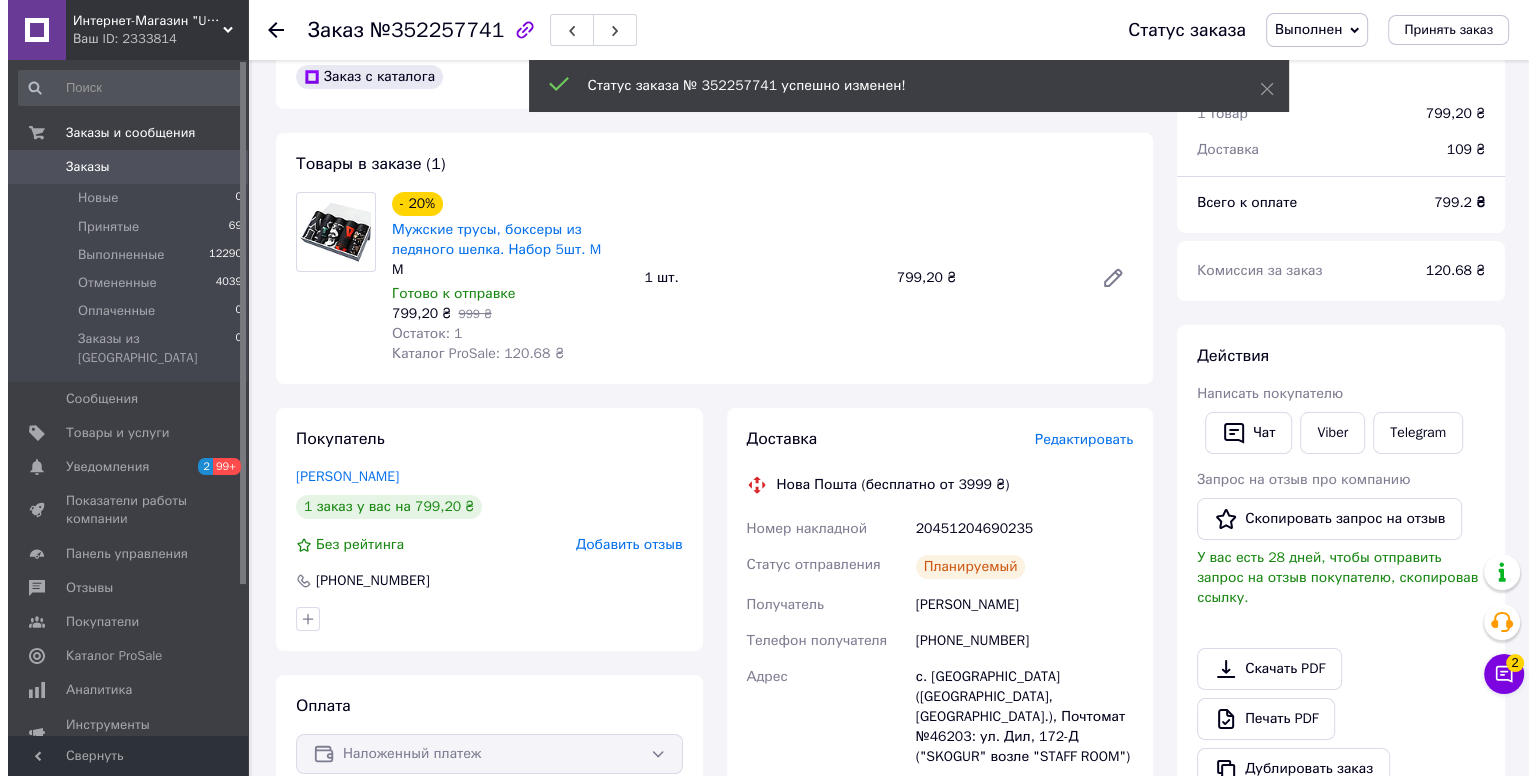 scroll, scrollTop: 0, scrollLeft: 0, axis: both 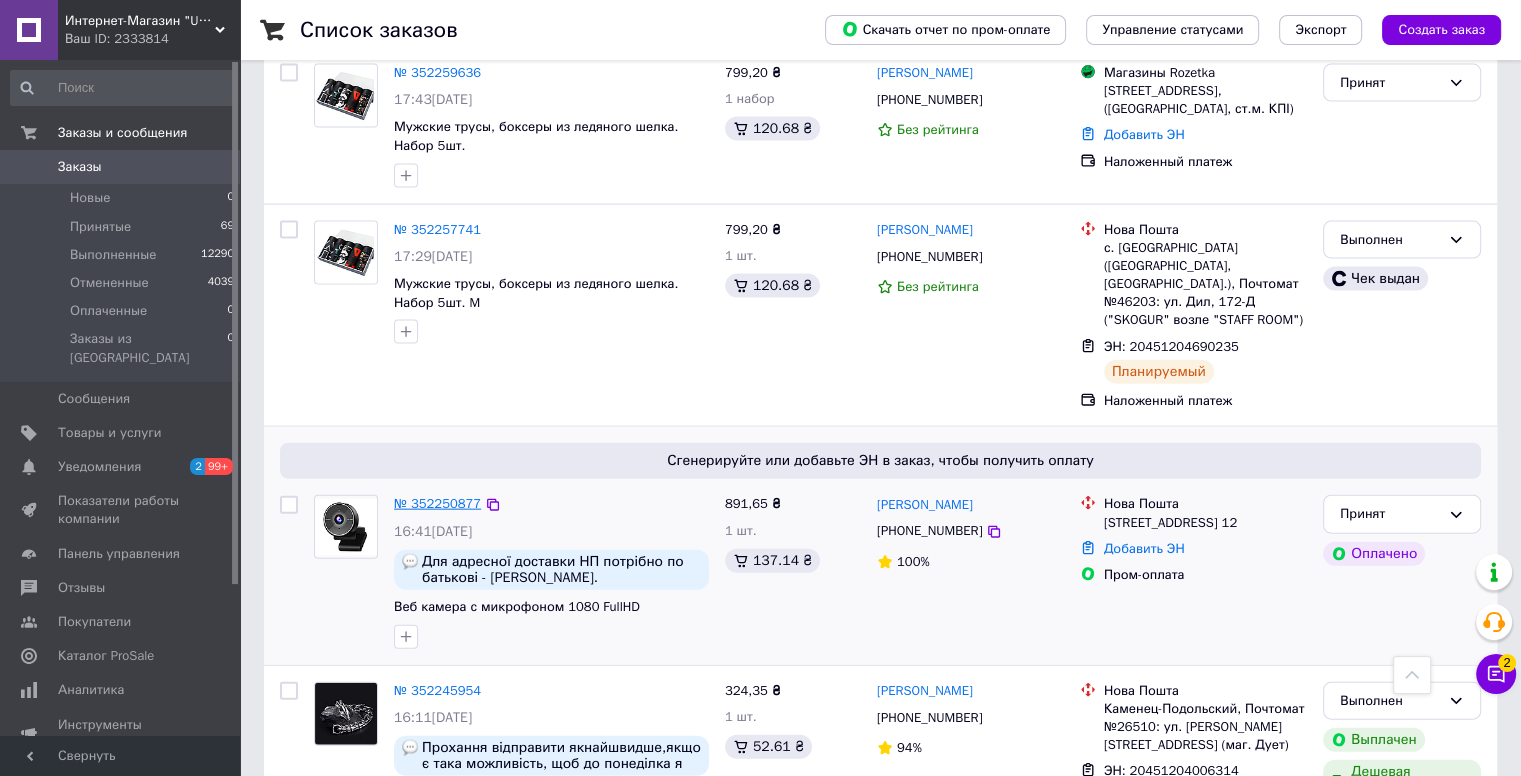 click on "№ 352250877" at bounding box center [437, 503] 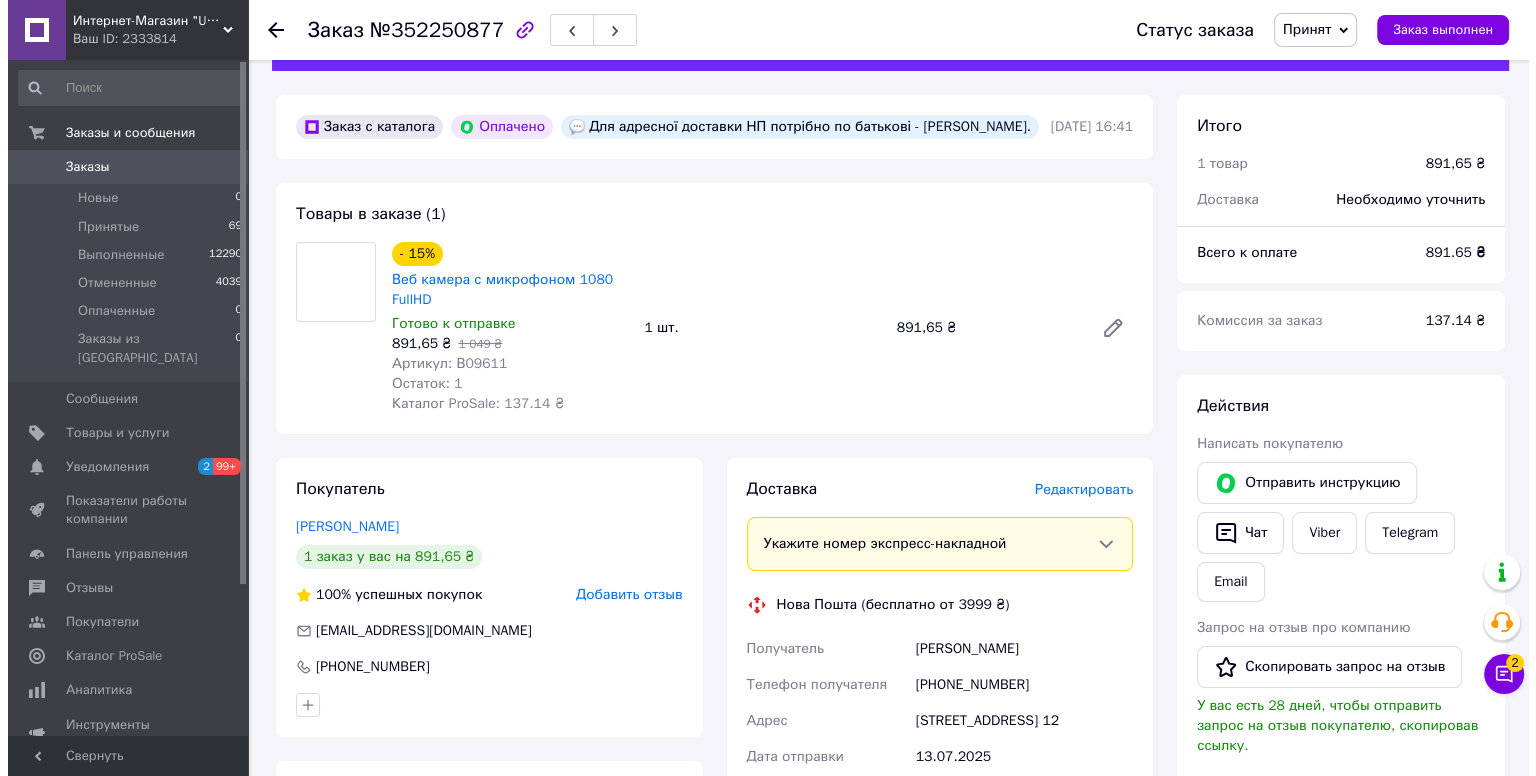 scroll, scrollTop: 0, scrollLeft: 0, axis: both 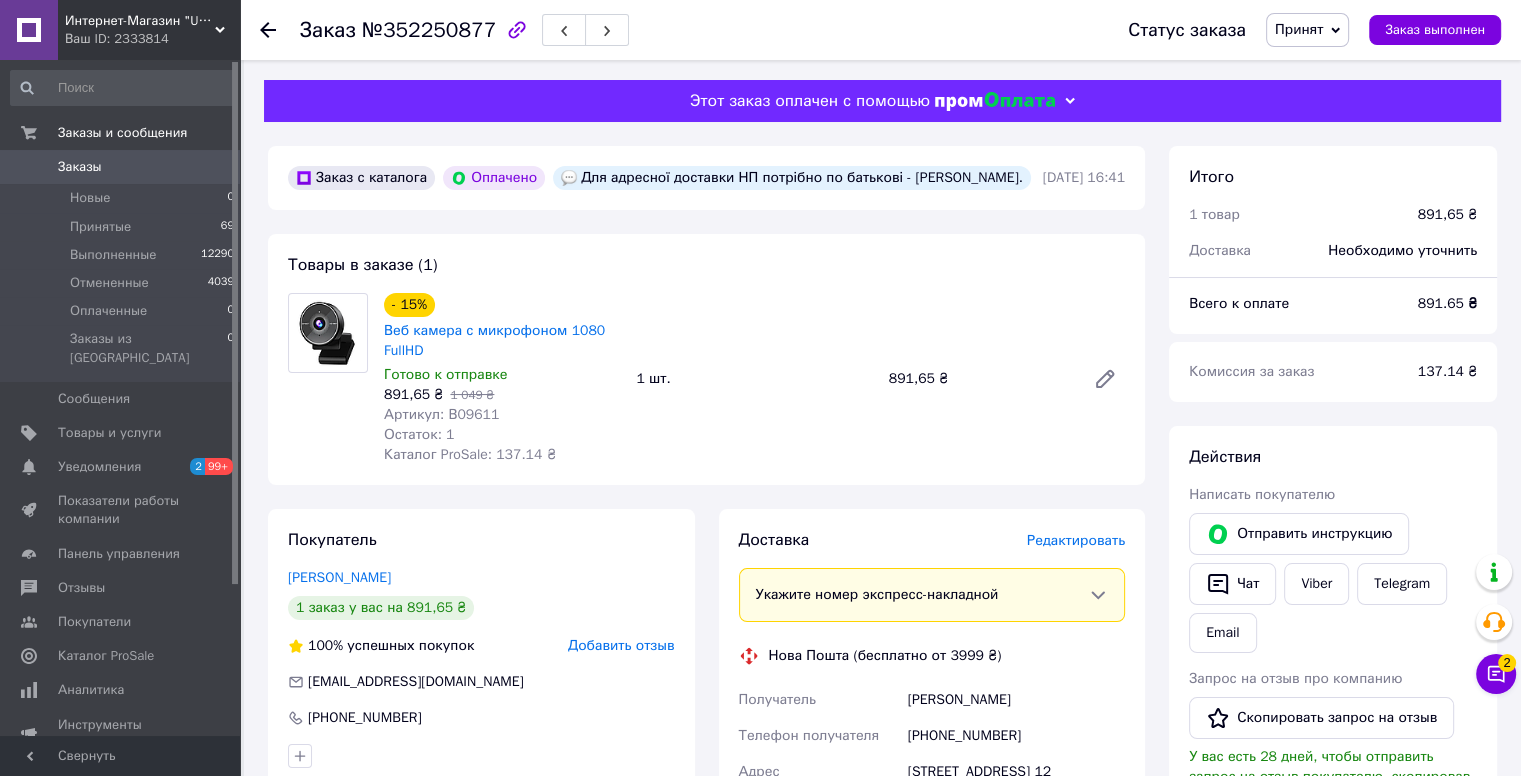 click on "Для адресної доставки НП потрібно по батькові - [PERSON_NAME]." at bounding box center (792, 178) 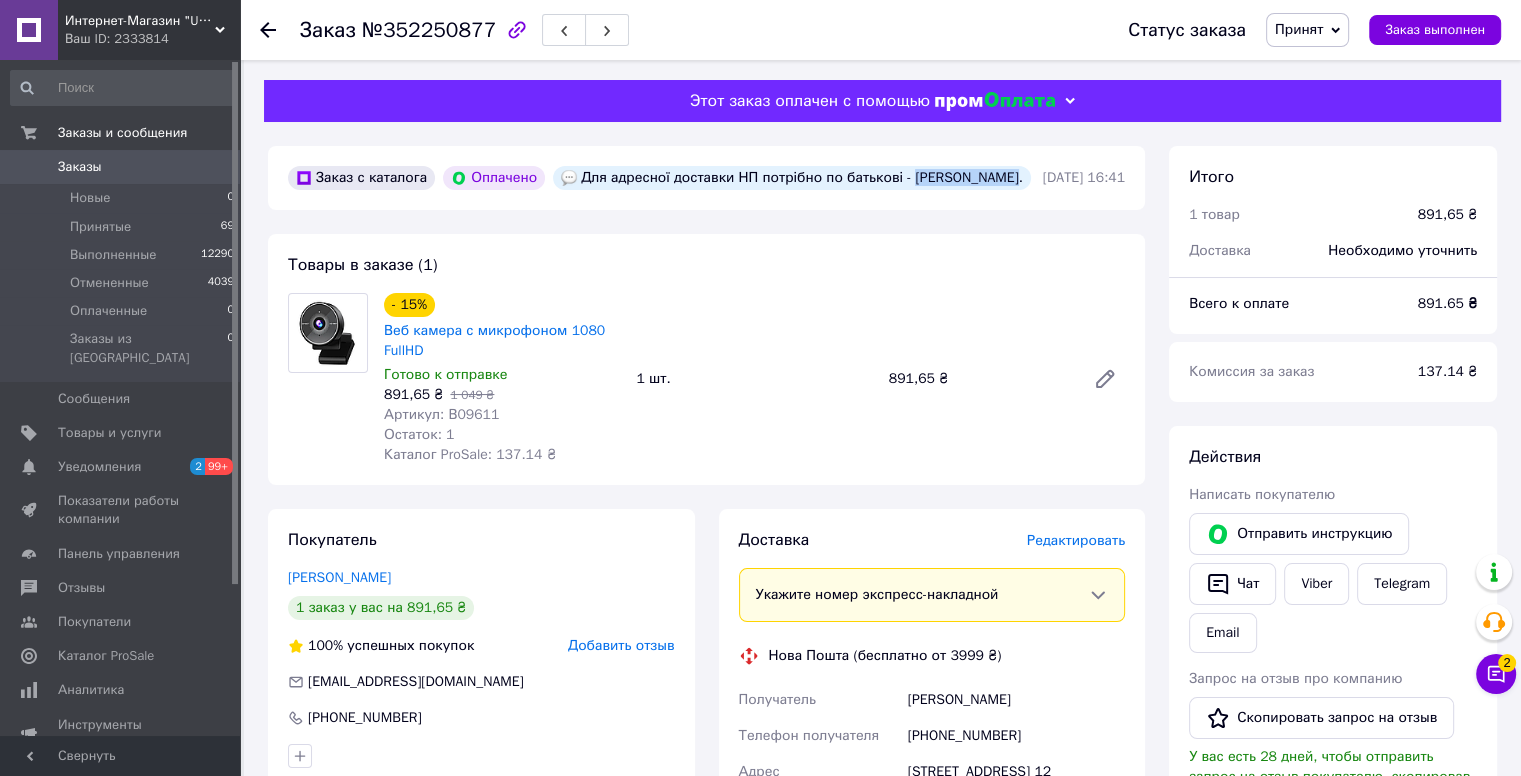 click on "Для адресної доставки НП потрібно по батькові - [PERSON_NAME]." at bounding box center (792, 178) 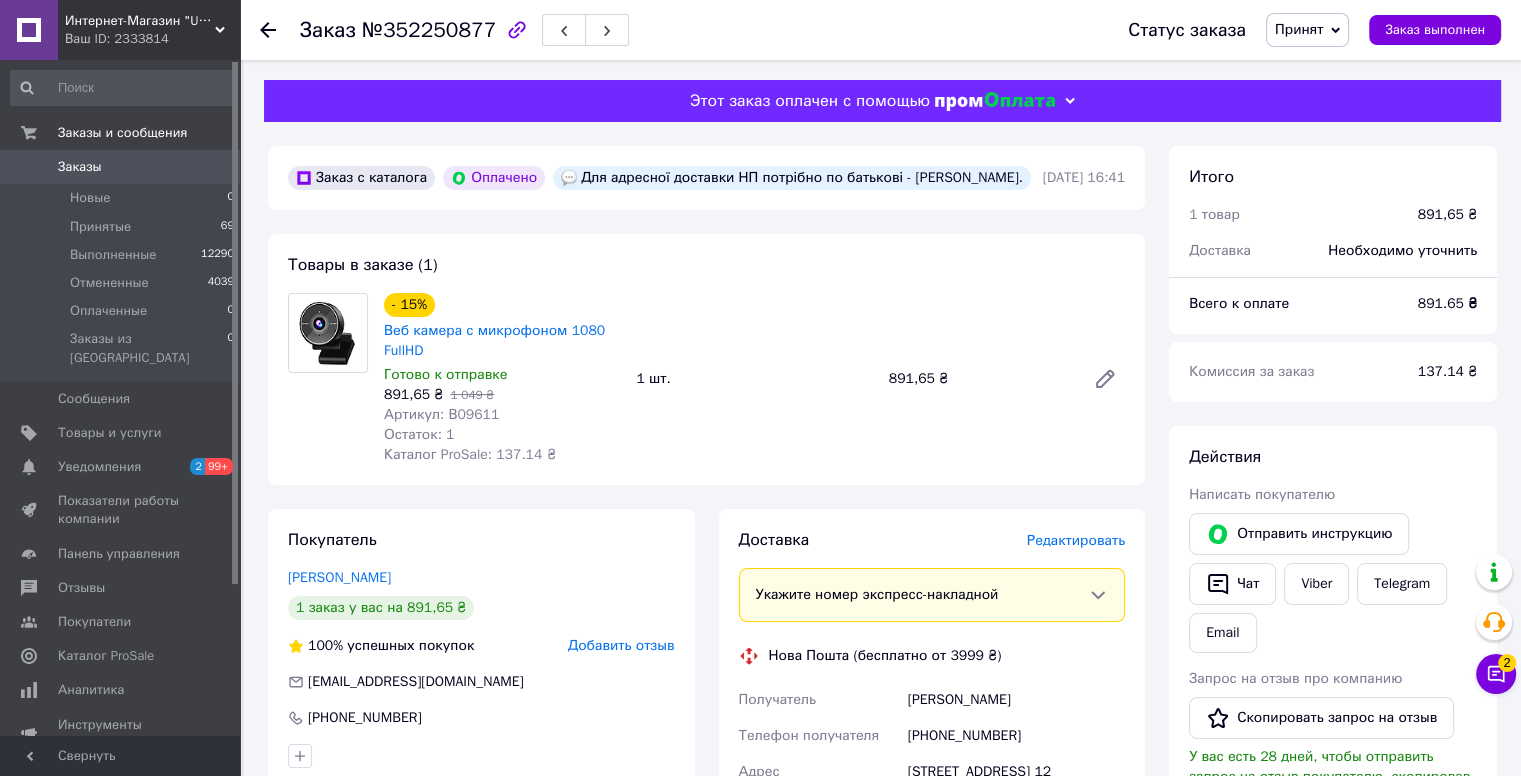 click on "Редактировать" at bounding box center [1076, 540] 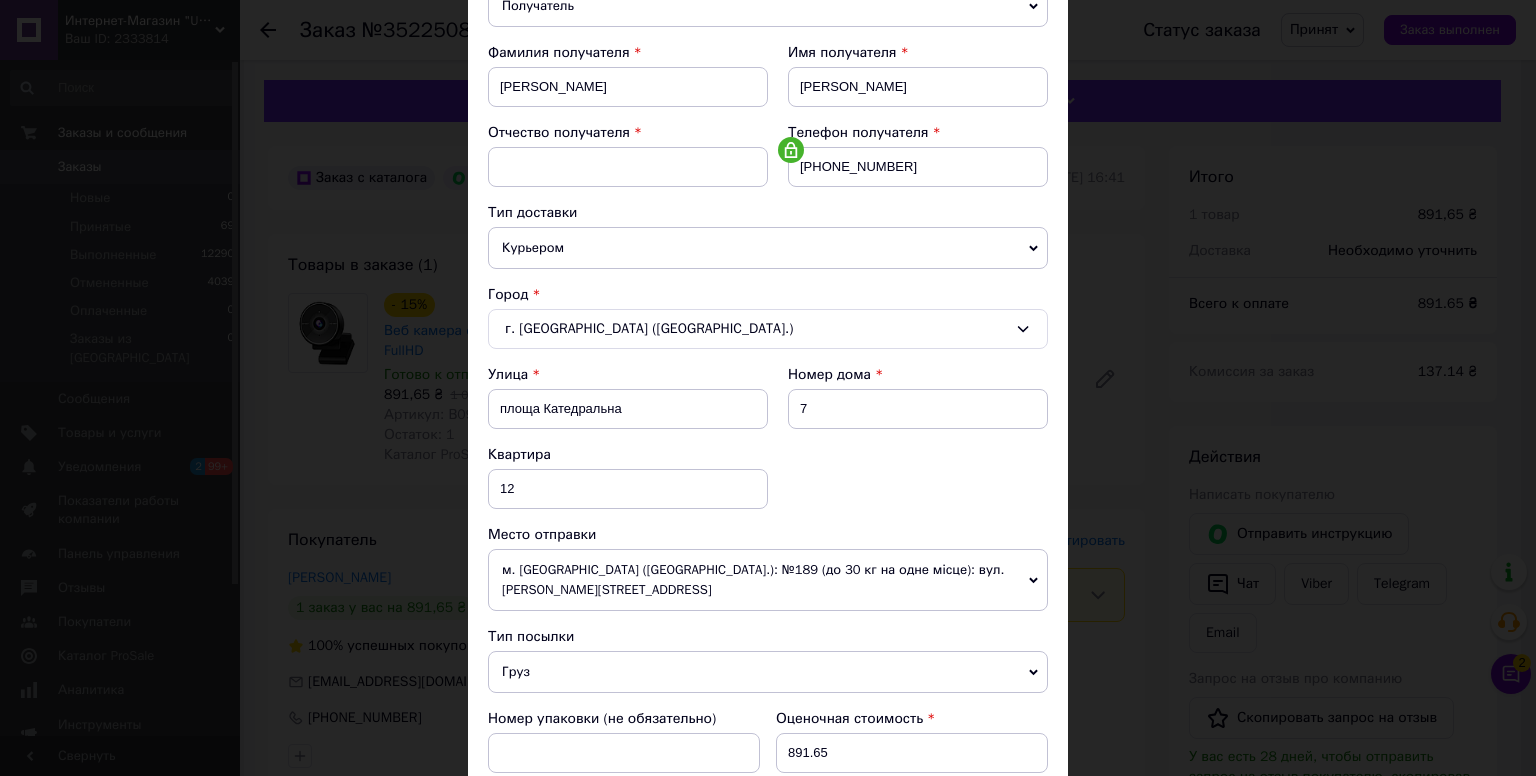 scroll, scrollTop: 100, scrollLeft: 0, axis: vertical 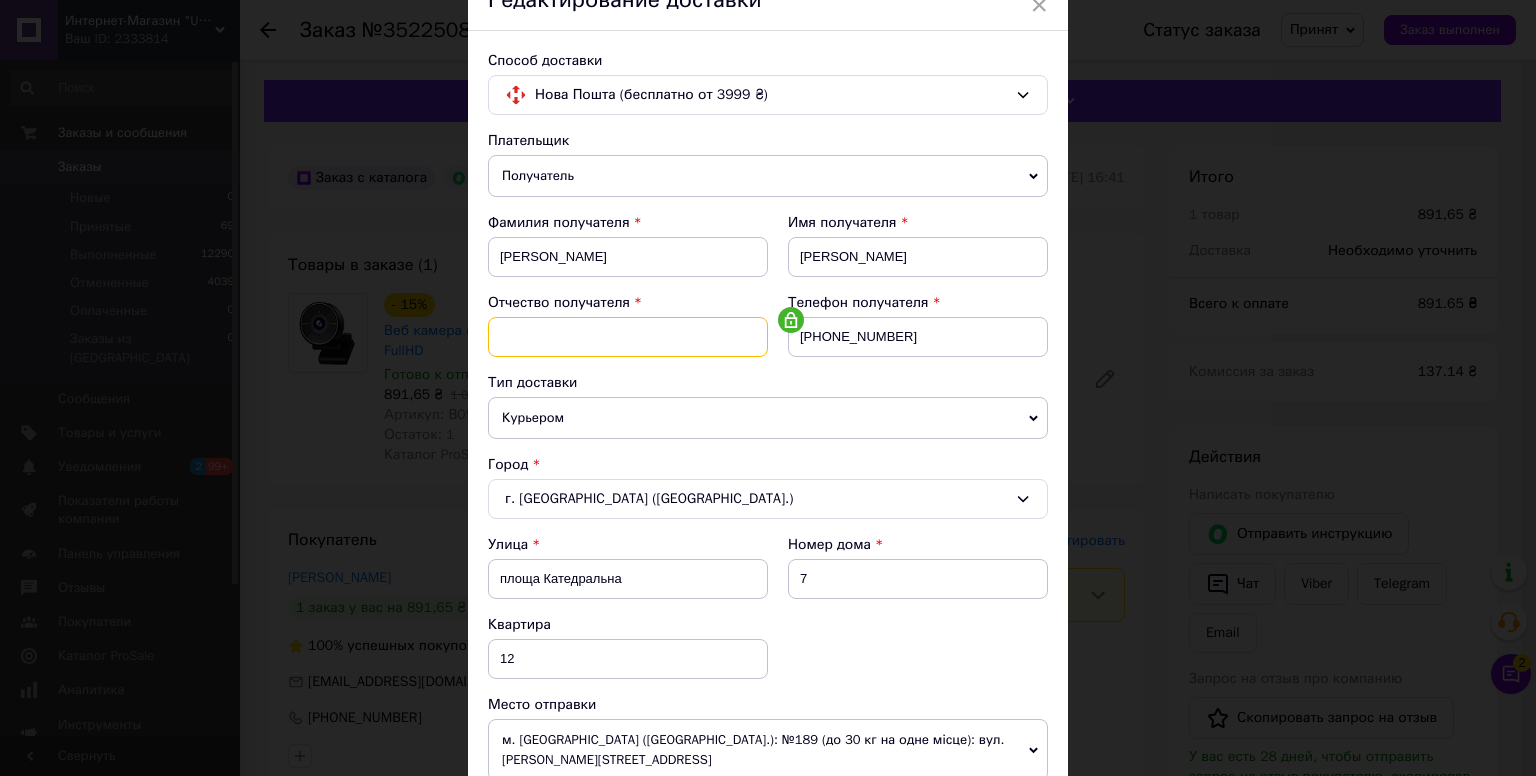 click at bounding box center (628, 337) 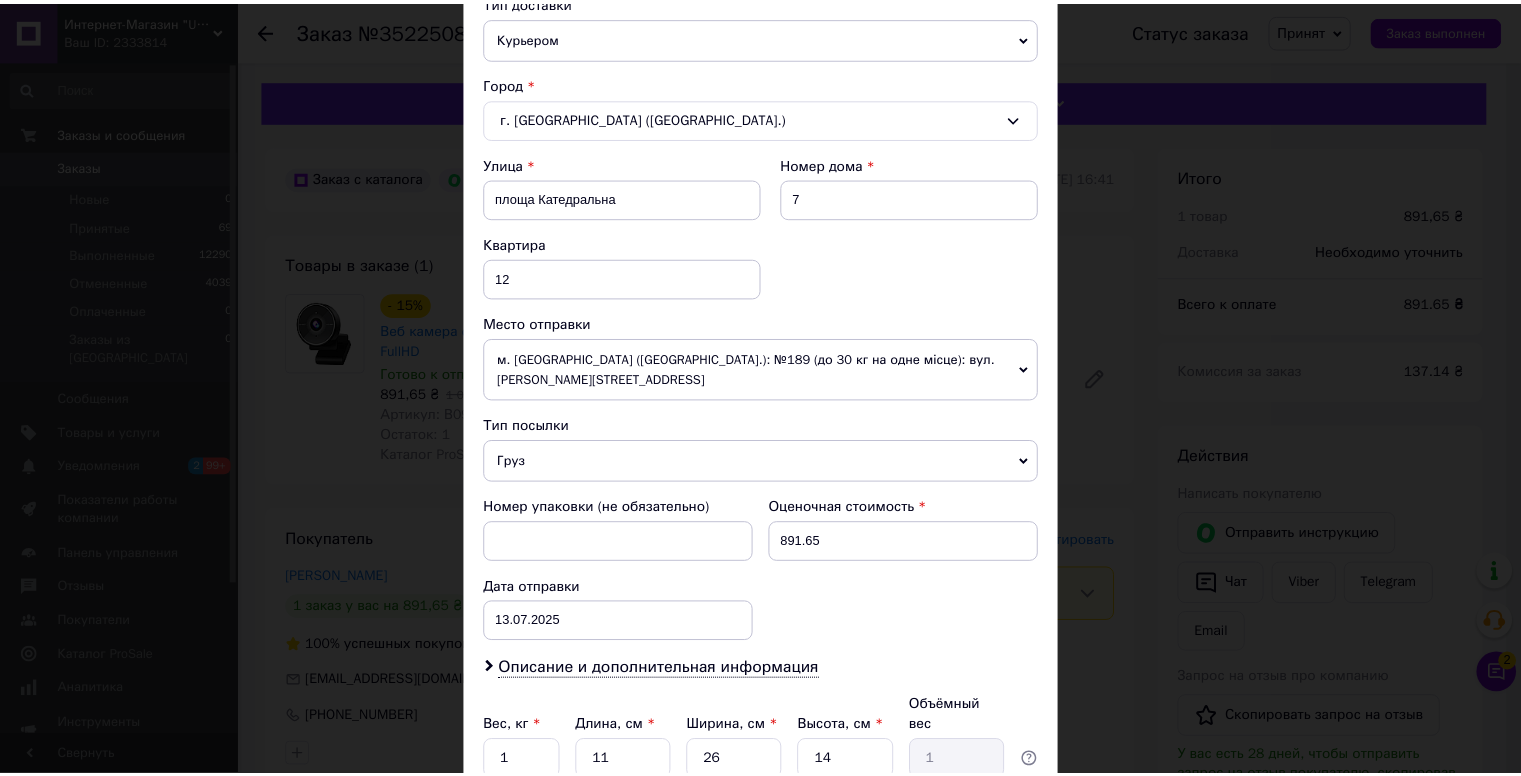 scroll, scrollTop: 600, scrollLeft: 0, axis: vertical 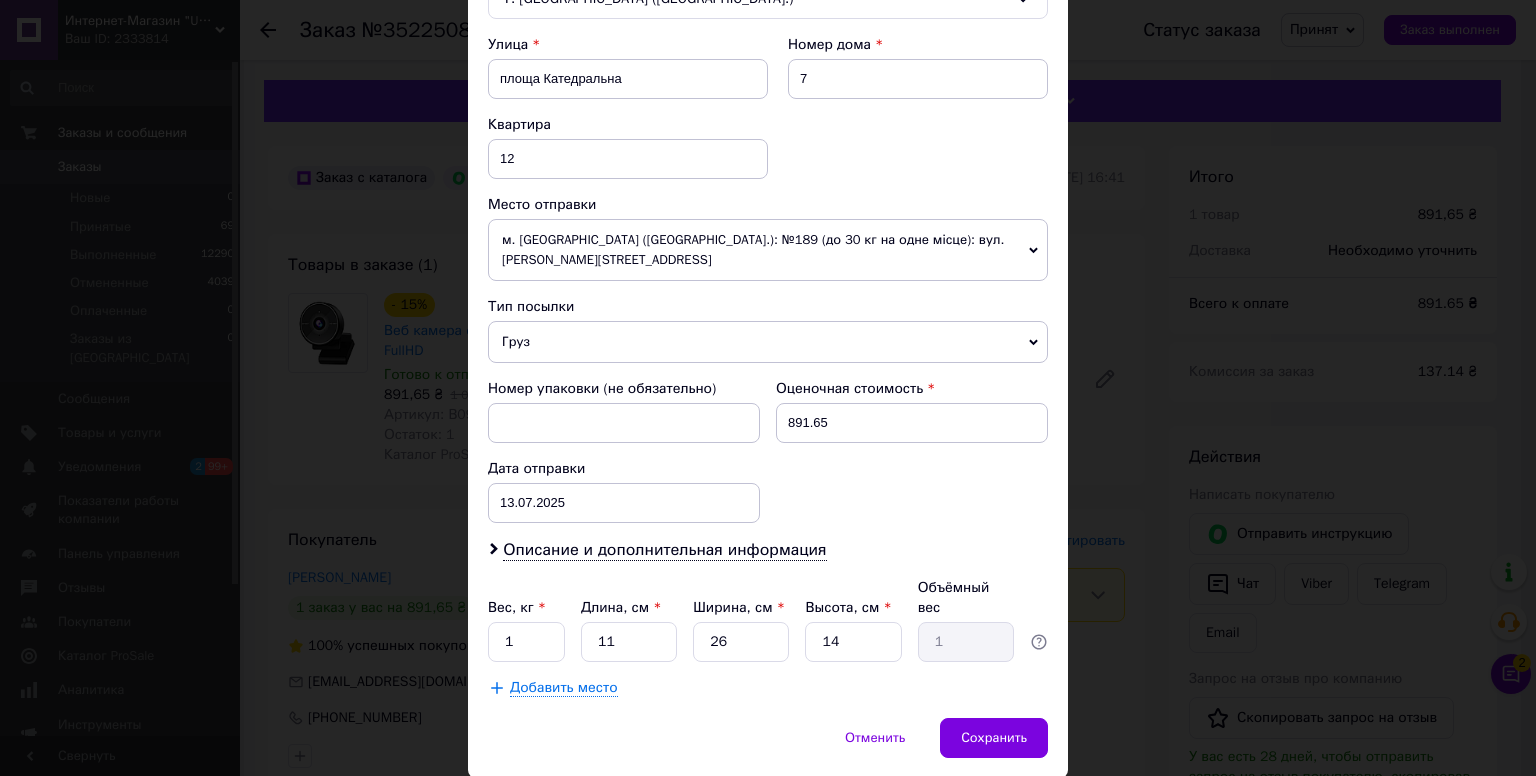 type on "[PERSON_NAME]" 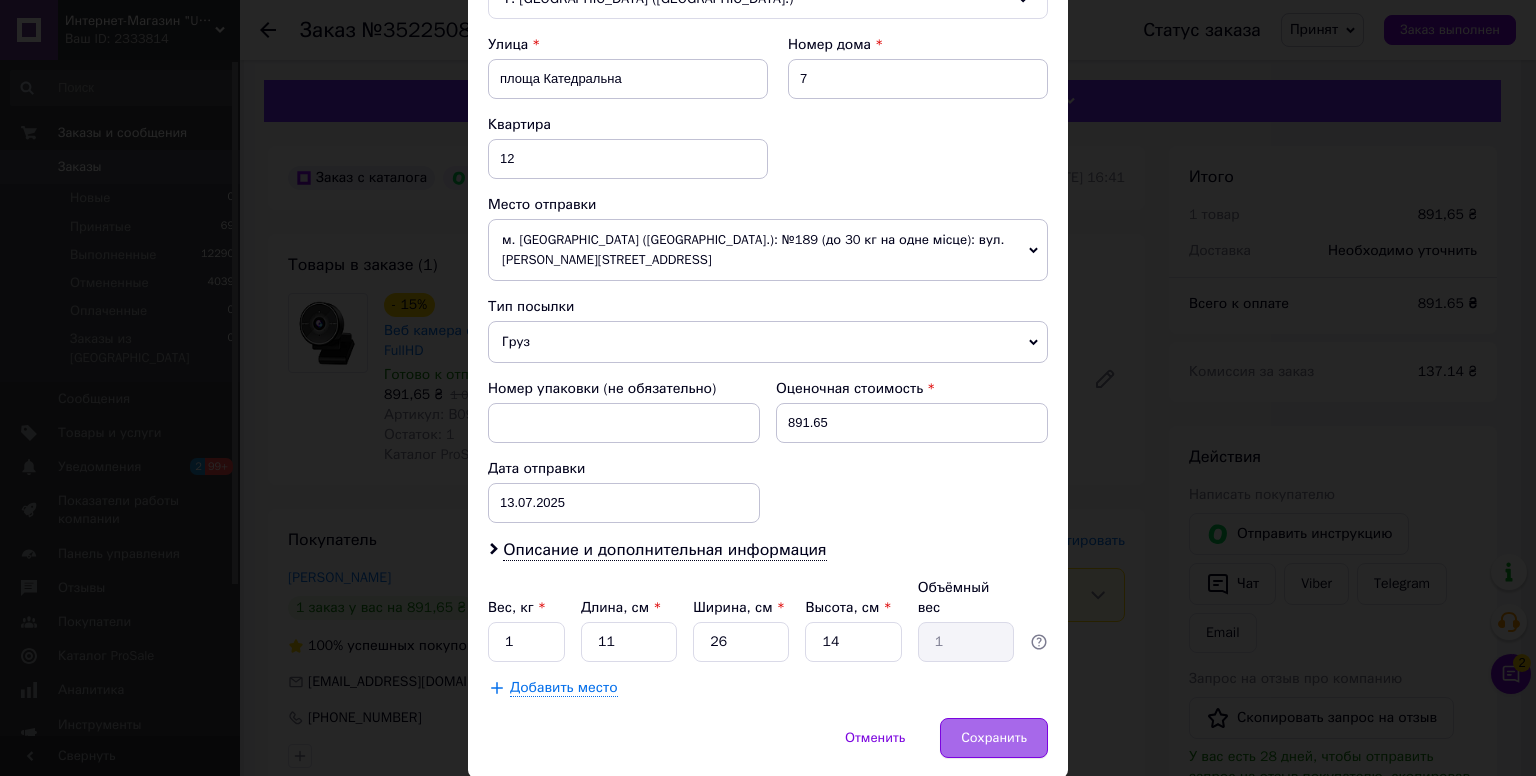 click on "Сохранить" at bounding box center [994, 738] 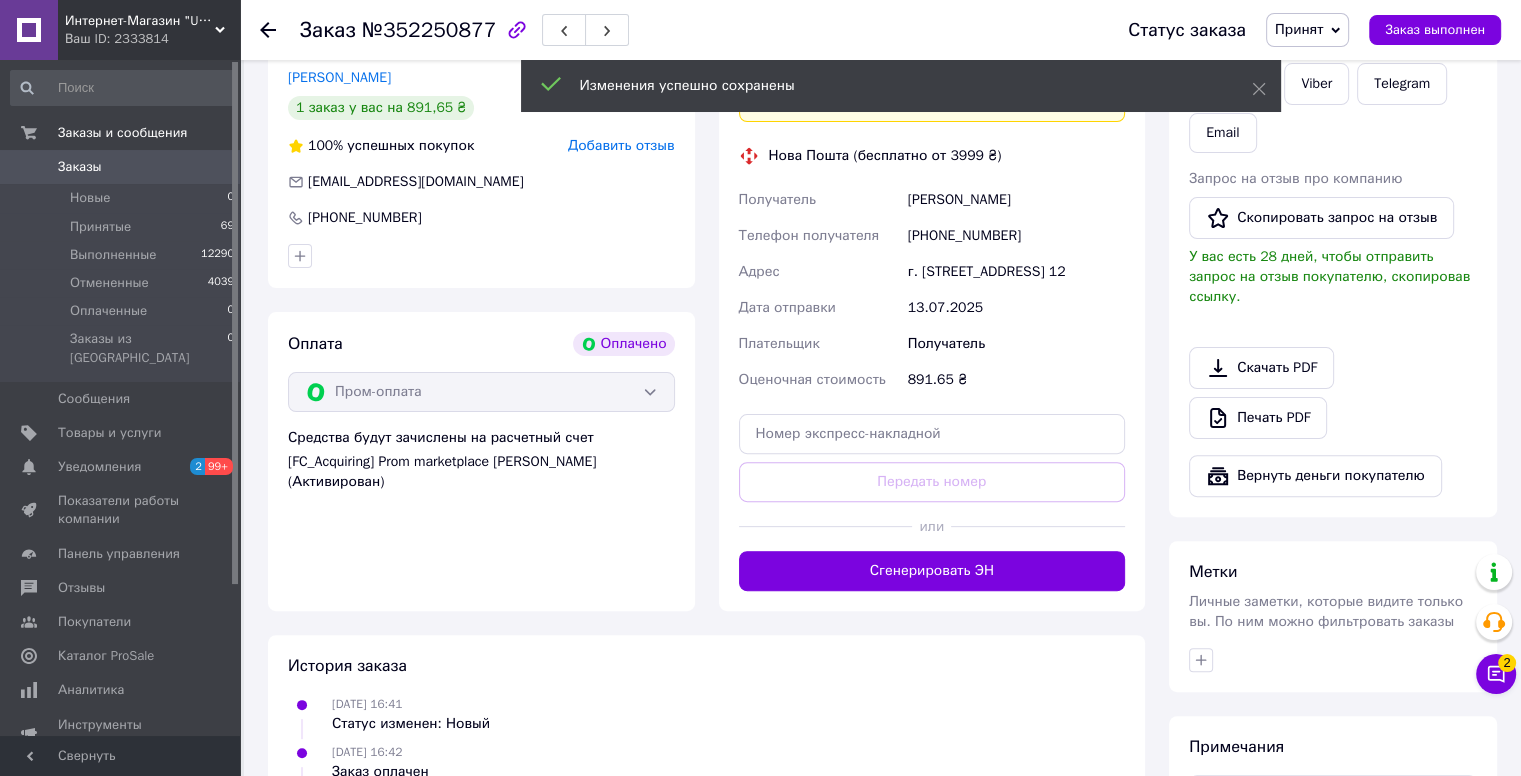 drag, startPoint x: 912, startPoint y: 601, endPoint x: 1000, endPoint y: 563, distance: 95.85406 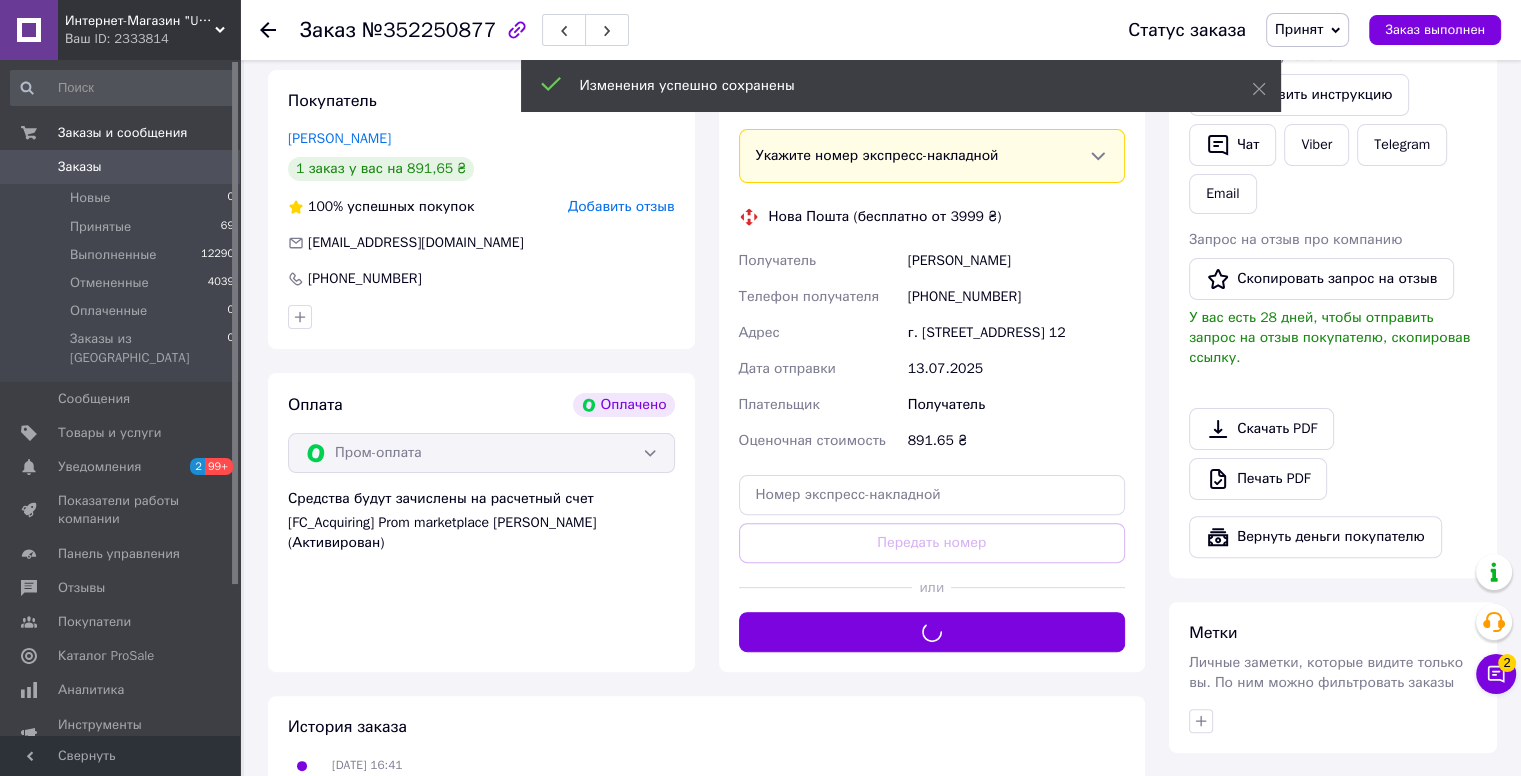 scroll, scrollTop: 300, scrollLeft: 0, axis: vertical 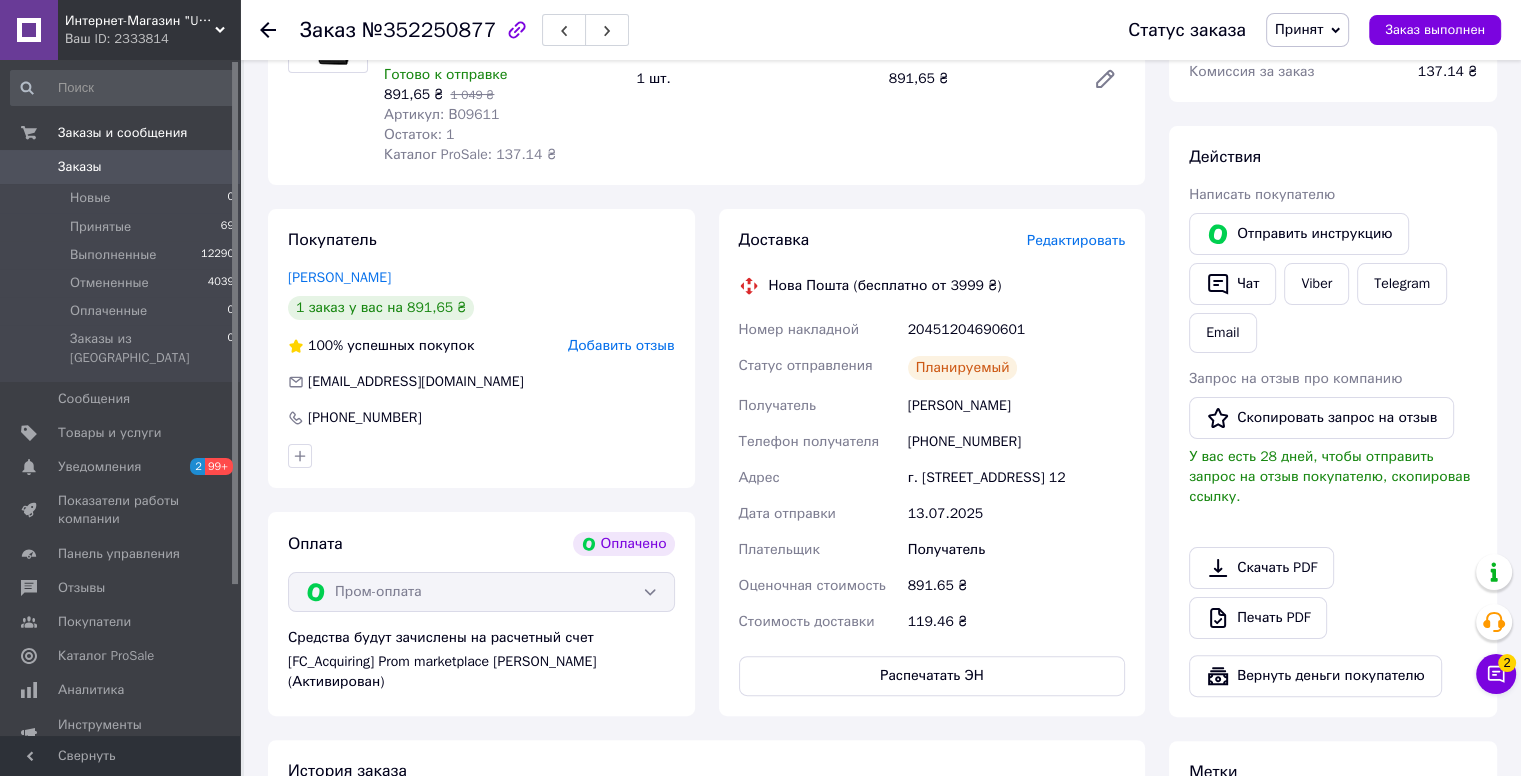 click on "Принят" at bounding box center [1307, 30] 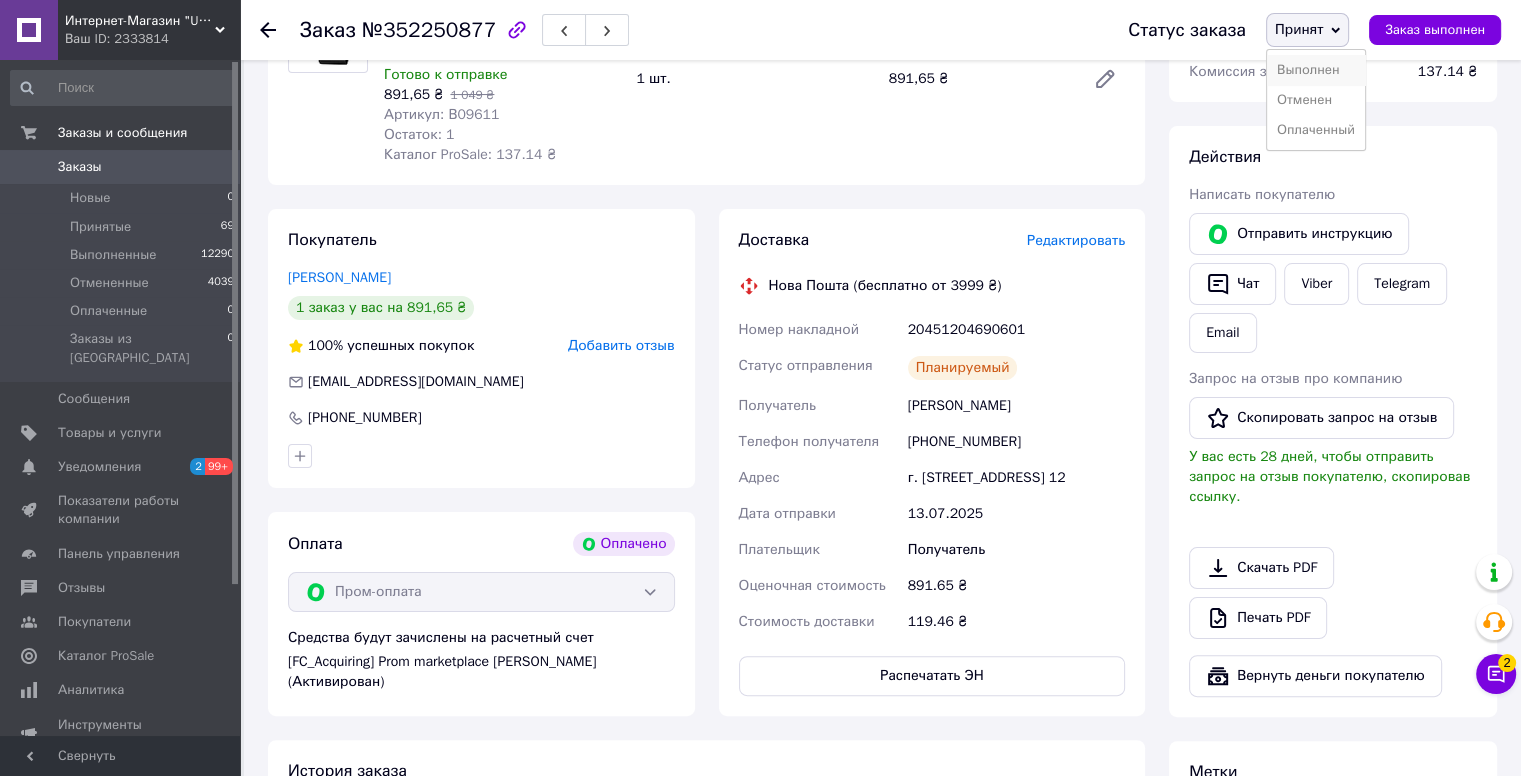 click on "Выполнен" at bounding box center (1316, 70) 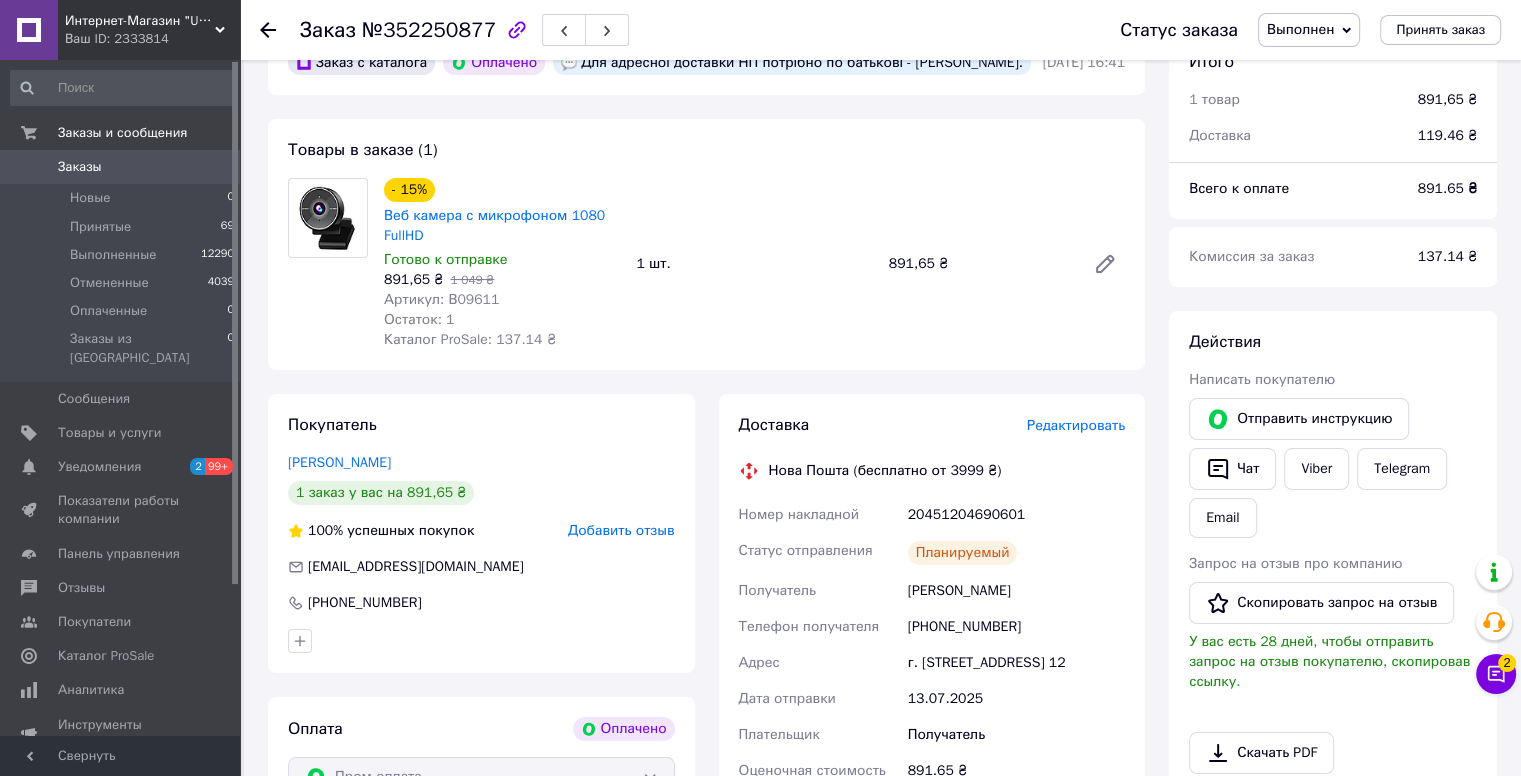 scroll, scrollTop: 0, scrollLeft: 0, axis: both 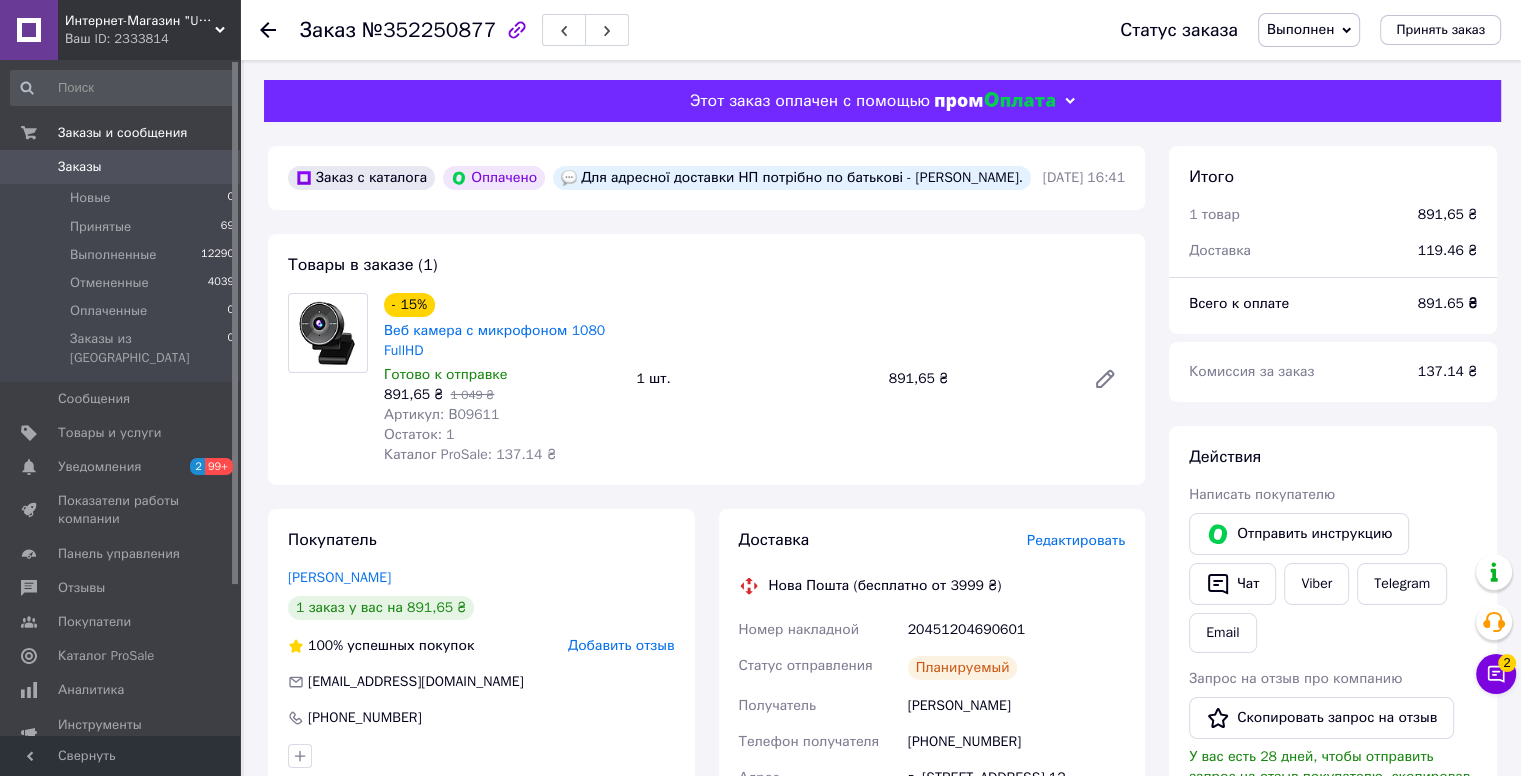 click on "Заказы" at bounding box center [121, 167] 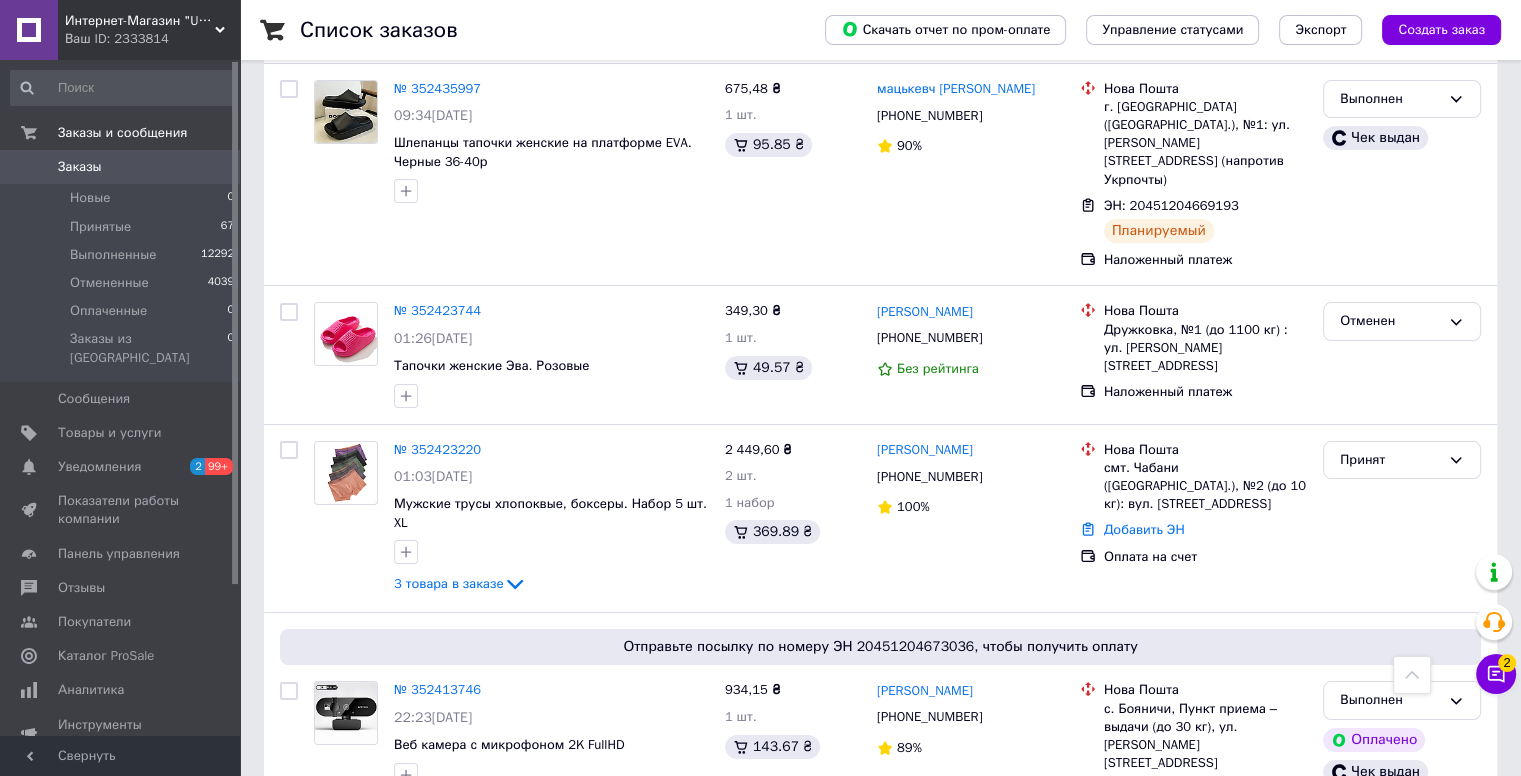 scroll, scrollTop: 0, scrollLeft: 0, axis: both 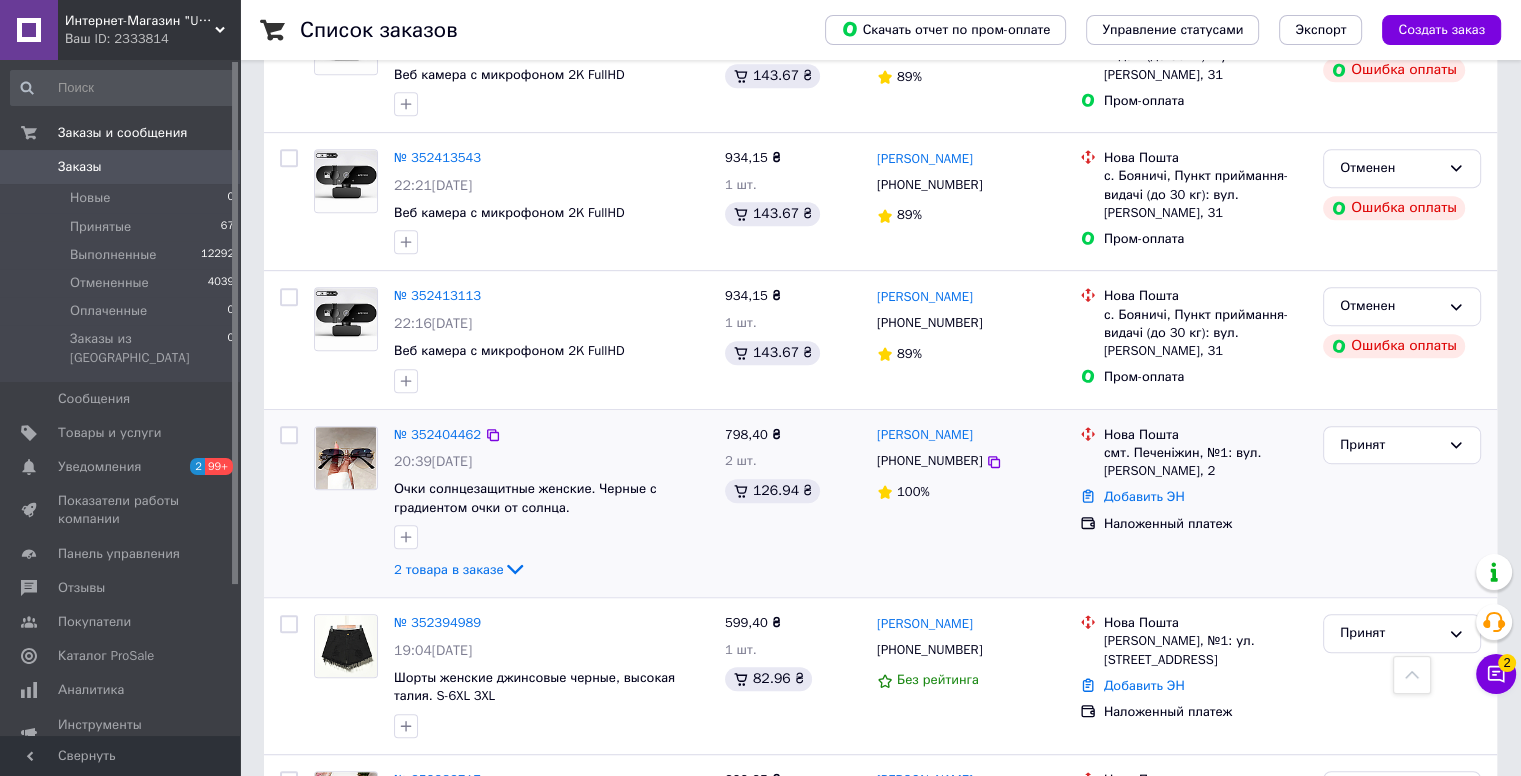 drag, startPoint x: 448, startPoint y: 494, endPoint x: 694, endPoint y: 425, distance: 255.49364 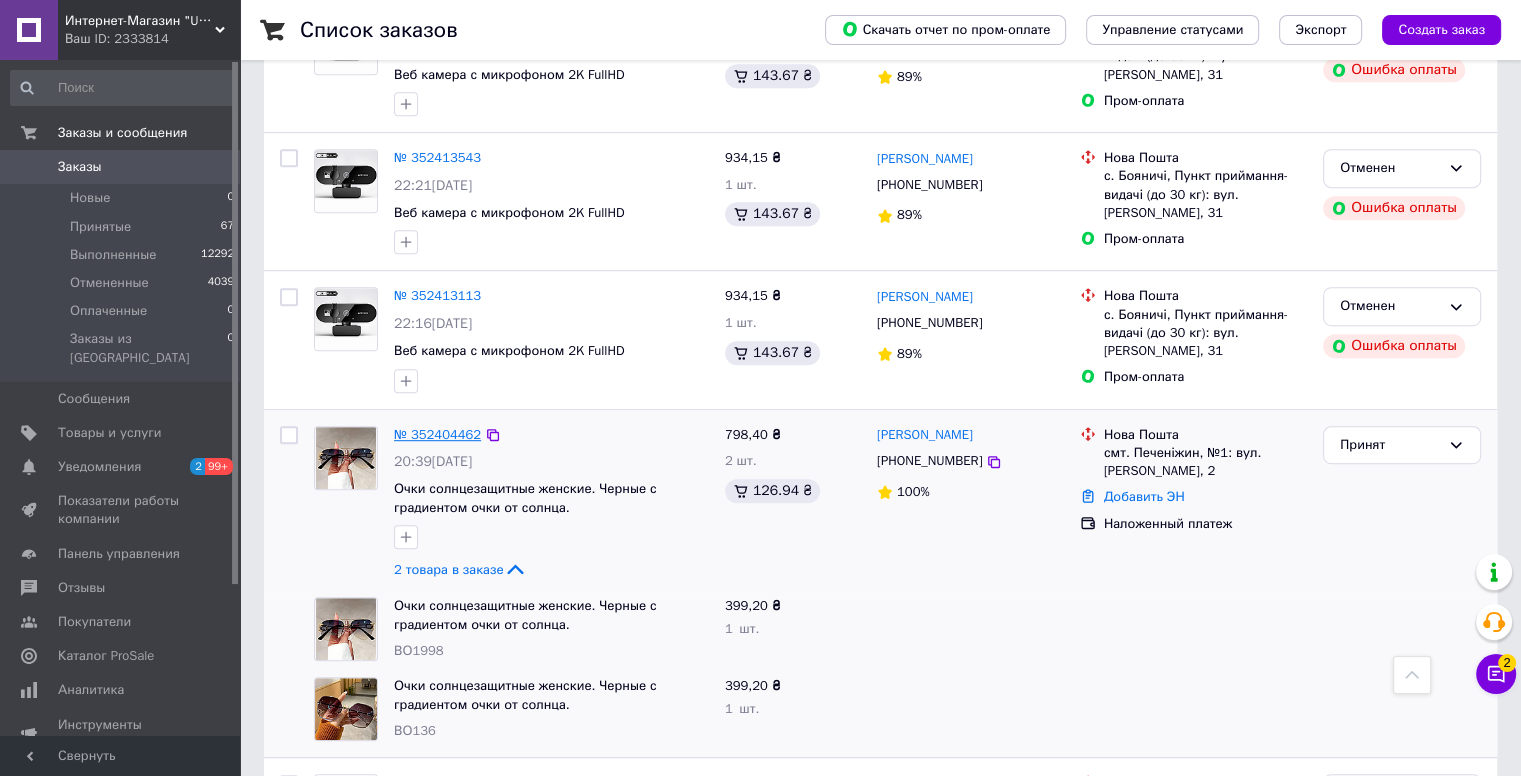 click on "№ 352404462" at bounding box center [437, 434] 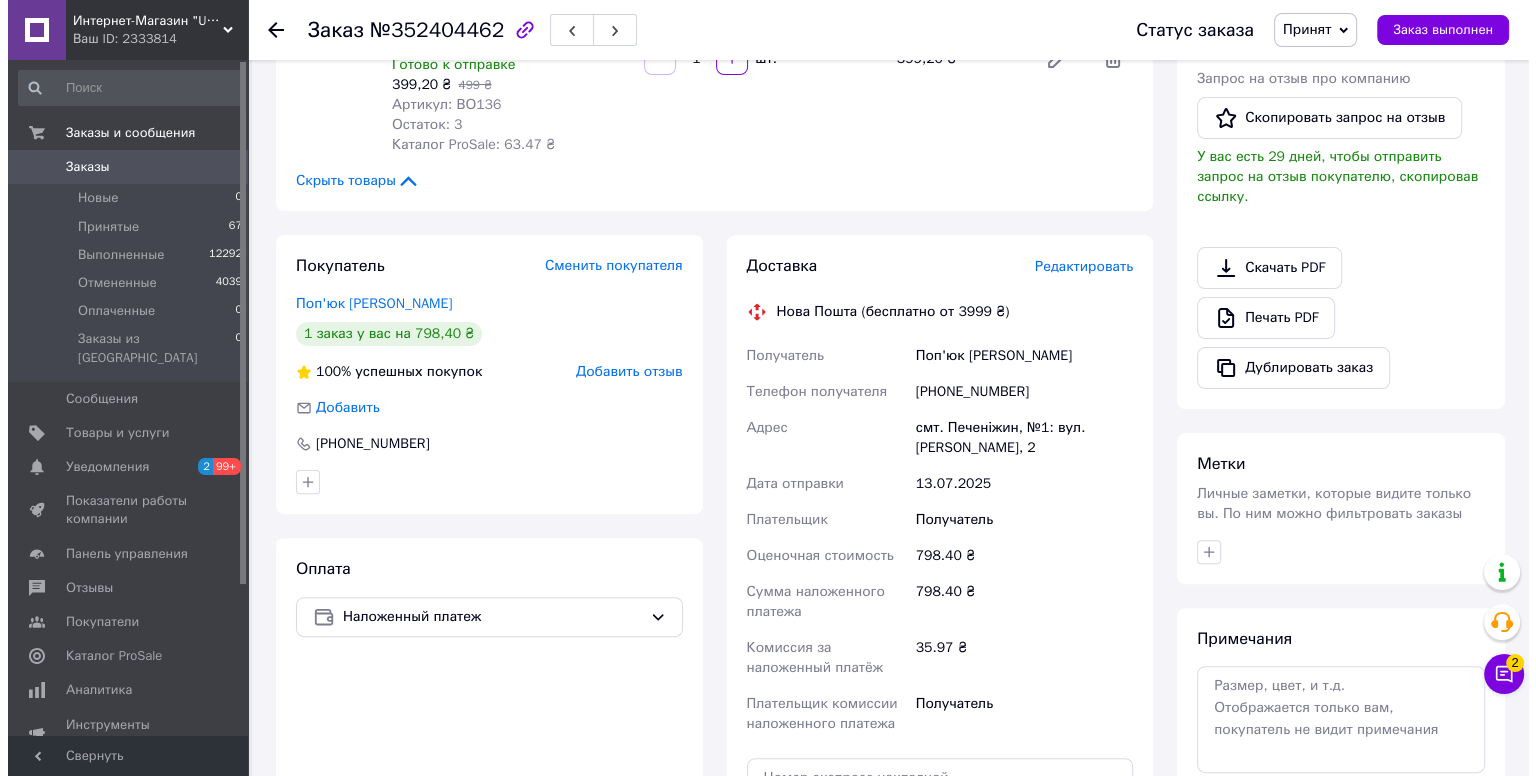 scroll, scrollTop: 475, scrollLeft: 0, axis: vertical 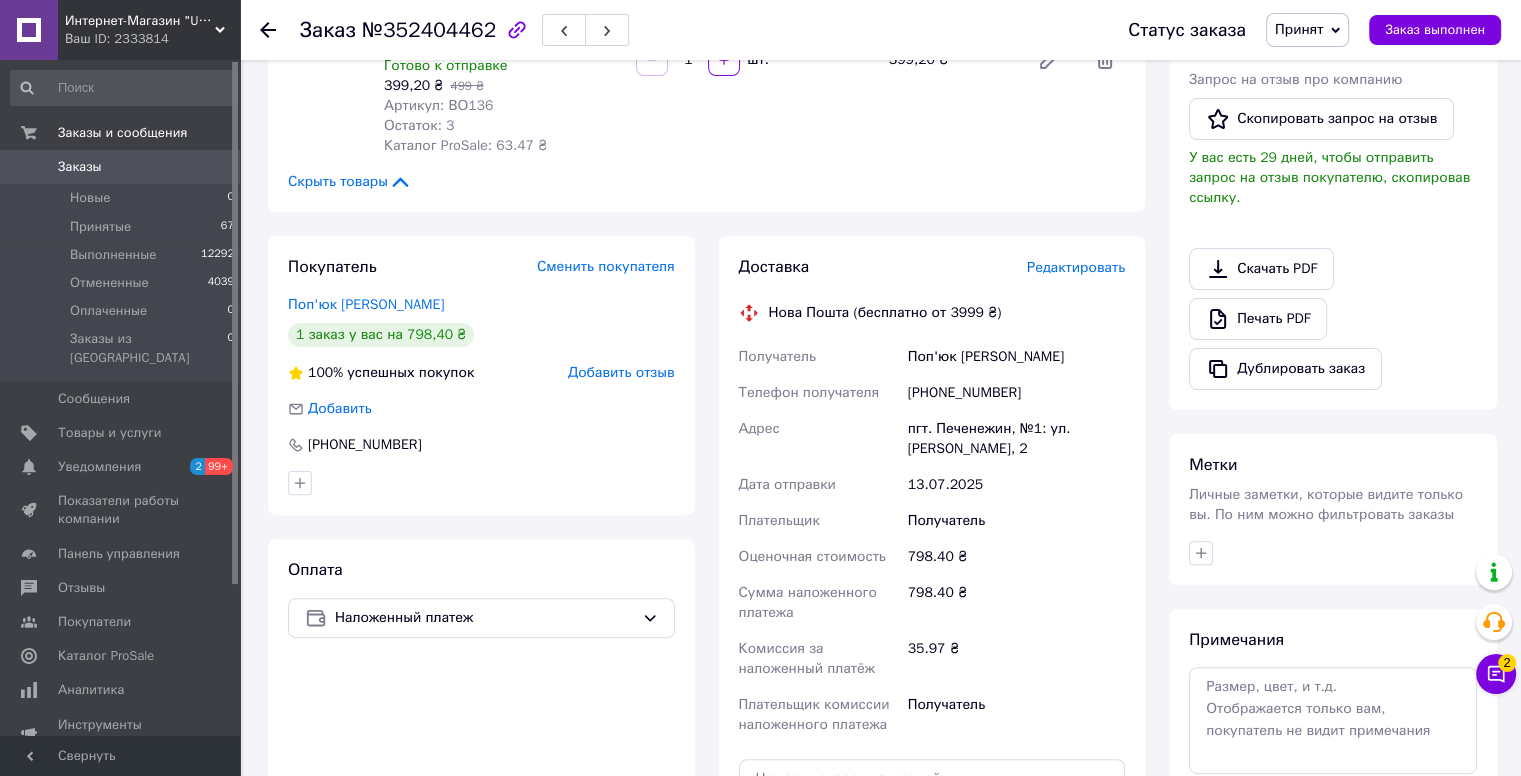 click on "Редактировать" at bounding box center (1076, 267) 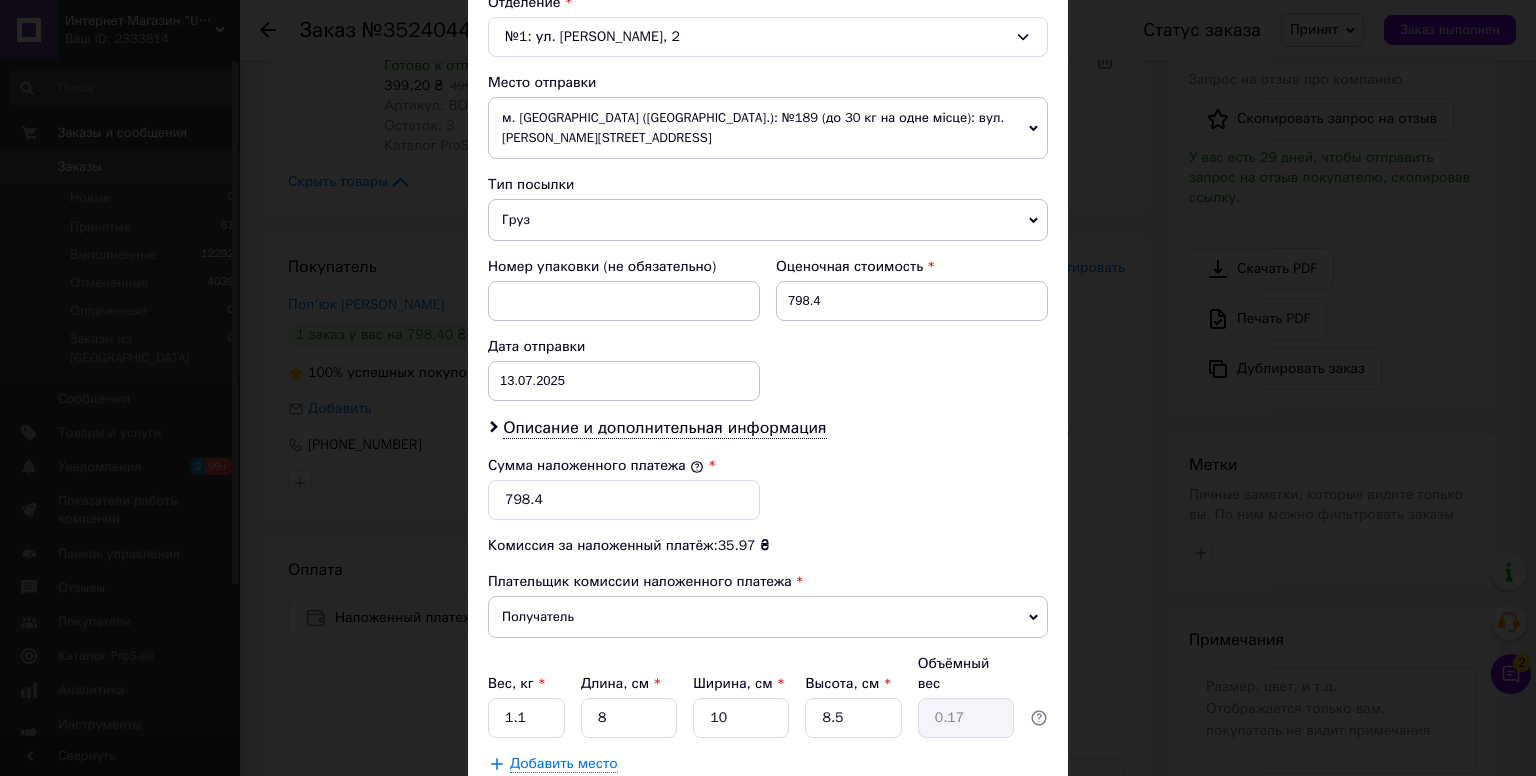 scroll, scrollTop: 744, scrollLeft: 0, axis: vertical 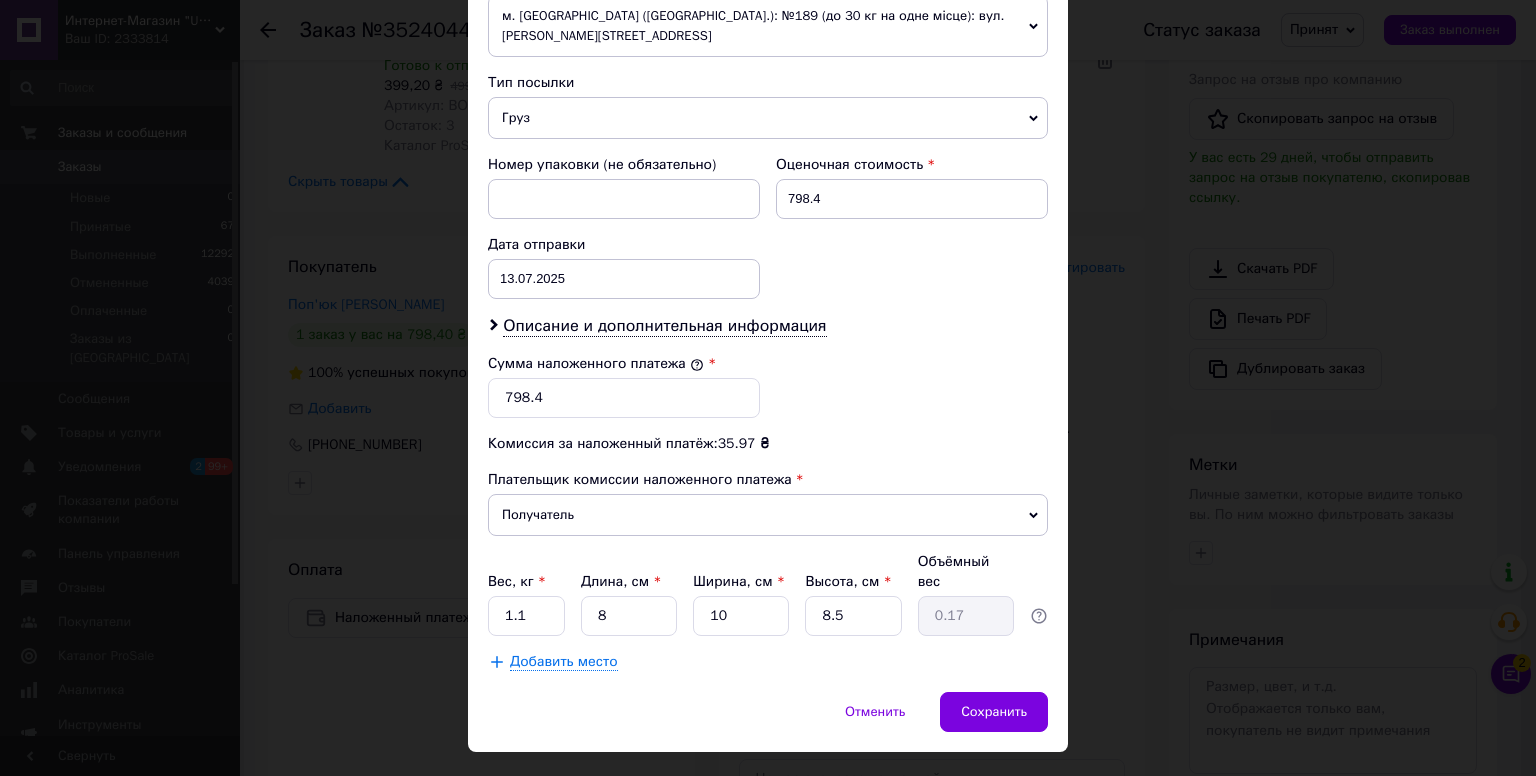 click on "× Редактирование доставки Способ доставки Нова Пошта (бесплатно от 3999 ₴) Плательщик Получатель Отправитель Фамилия получателя Поп'юк Имя получателя [PERSON_NAME] Отчество получателя Телефон получателя [PHONE_NUMBER] Тип доставки В отделении Курьером В почтомате Город пгт. Печенежин Отделение №1: ул. [PERSON_NAME], 2 Место отправки м. [GEOGRAPHIC_DATA] ([GEOGRAPHIC_DATA].): №189 (до 30 кг на одне місце): вул. [STREET_ADDRESS] Нет совпадений. Попробуйте изменить условия поиска Добавить еще место отправки Тип посылки Груз Документы Номер упаковки (не обязательно) Оценочная стоимость 798.4 [DATE] < >" at bounding box center (768, 388) 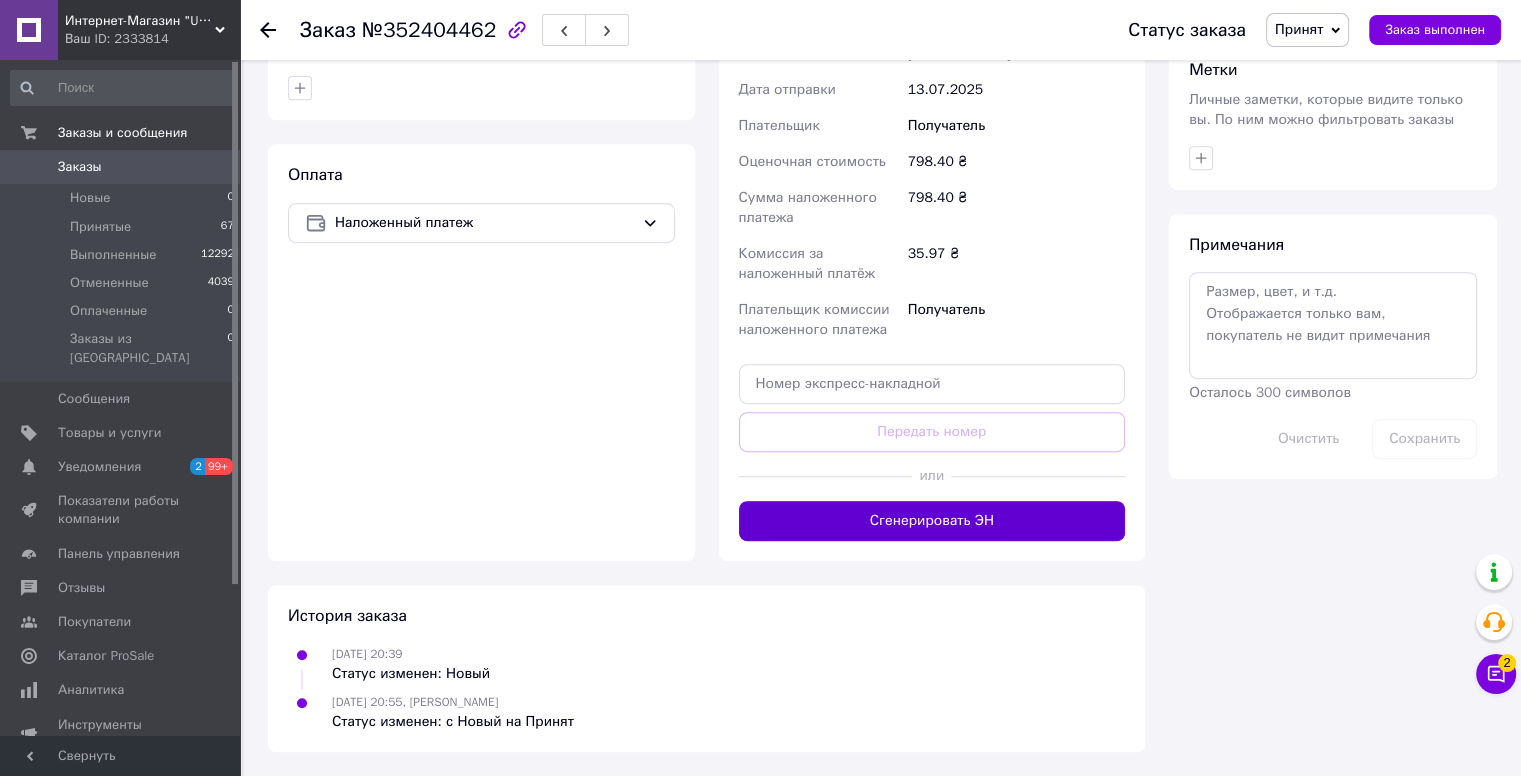 click on "Сгенерировать ЭН" at bounding box center (932, 521) 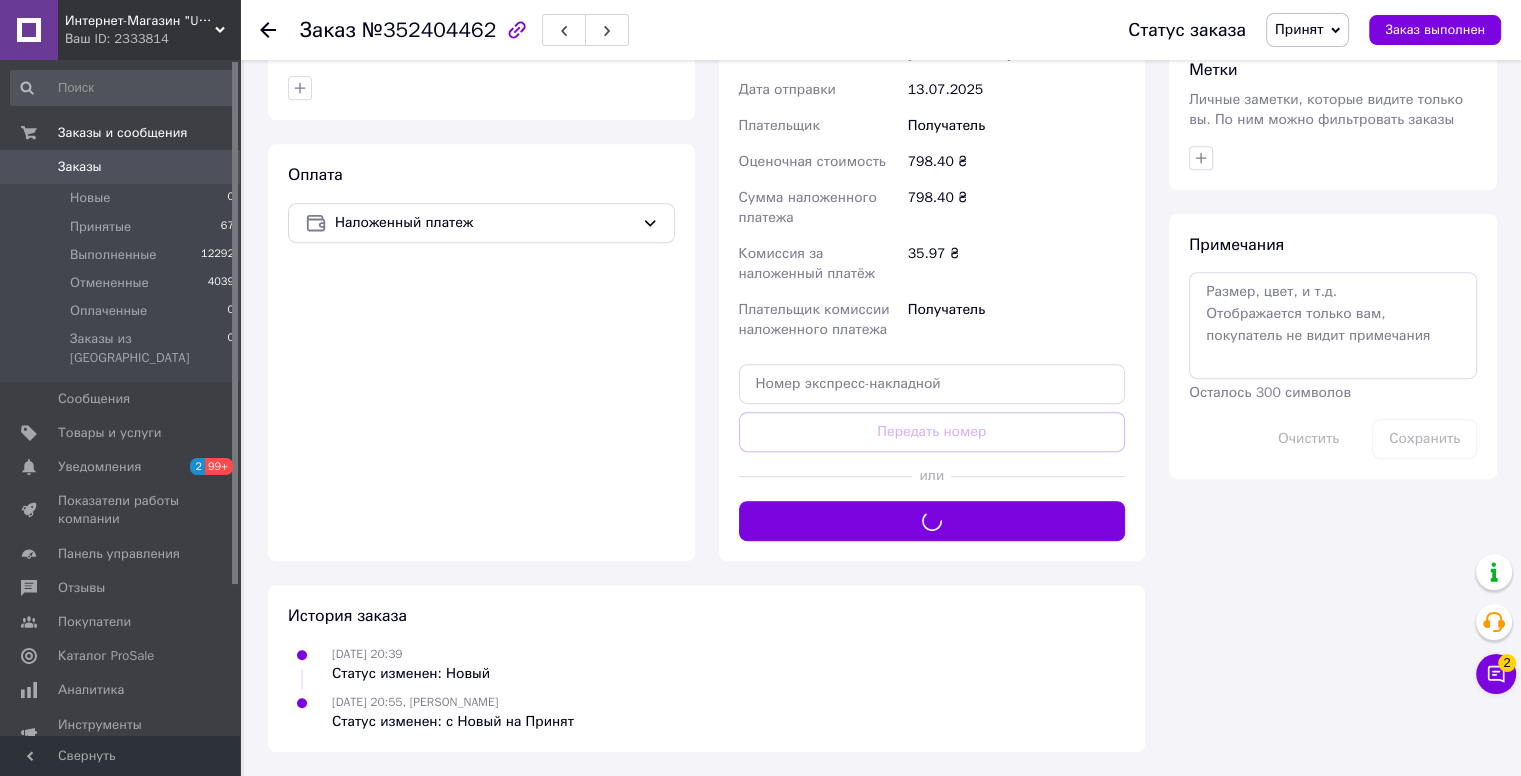 scroll, scrollTop: 571, scrollLeft: 0, axis: vertical 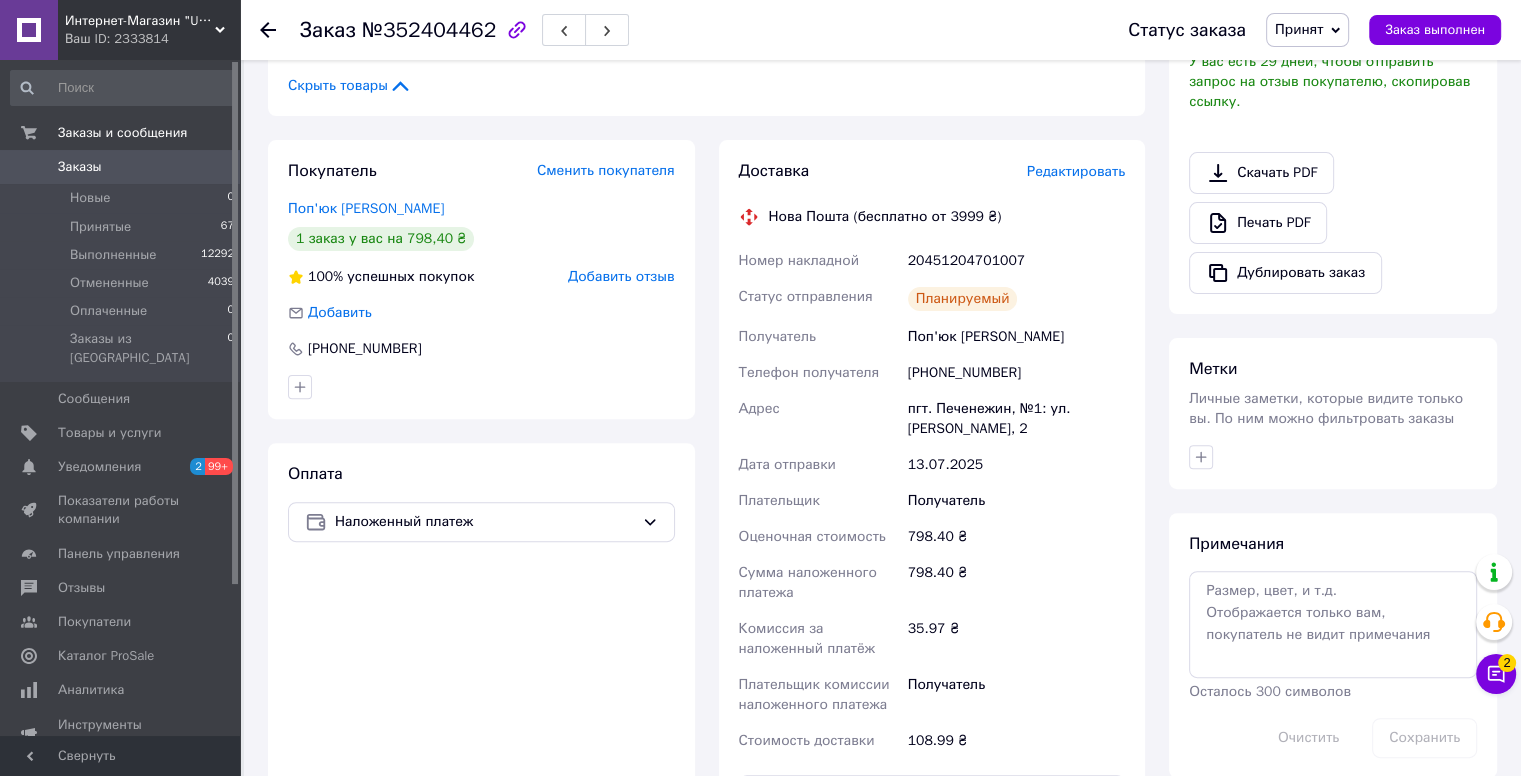 click 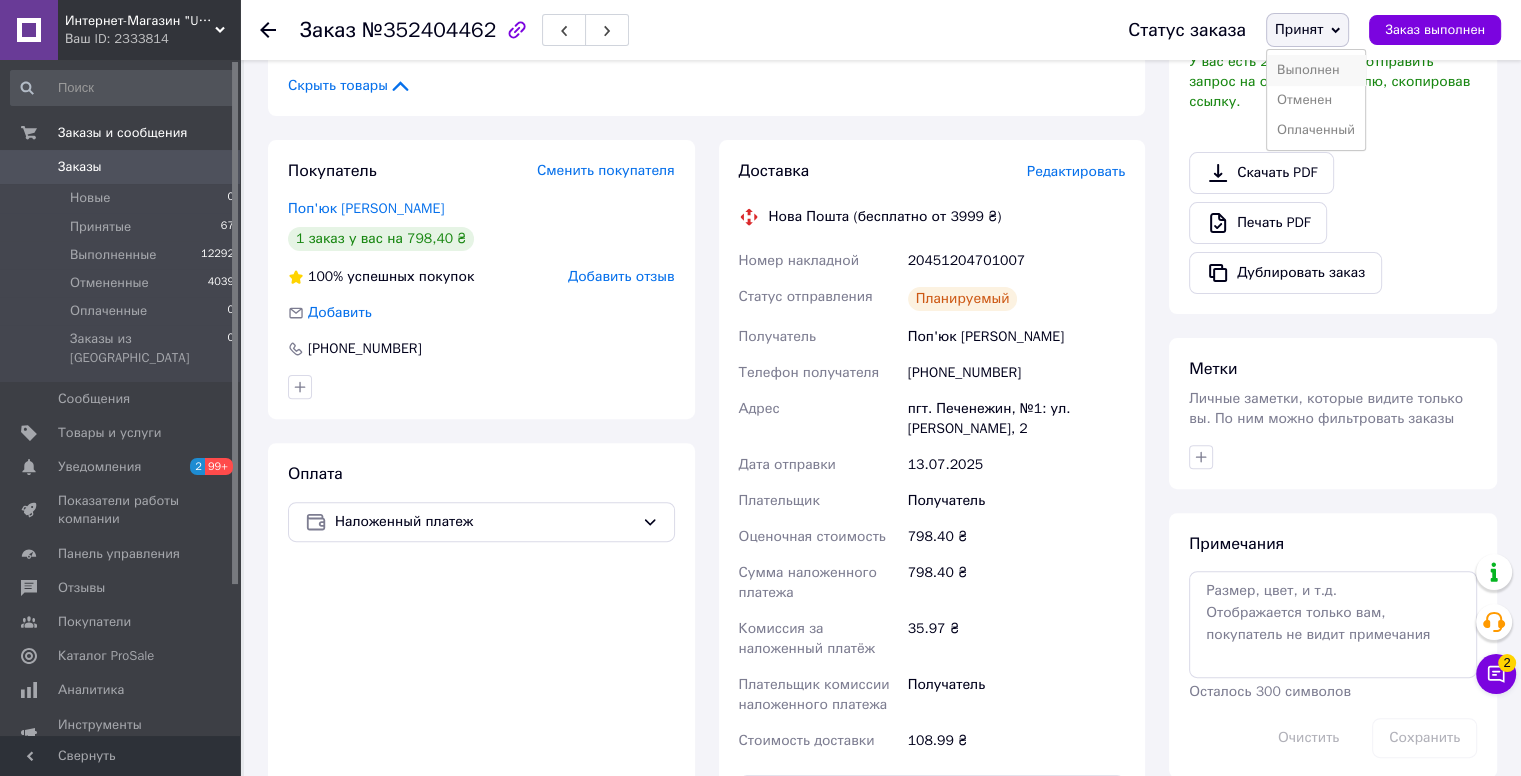 click on "Выполнен" at bounding box center (1316, 70) 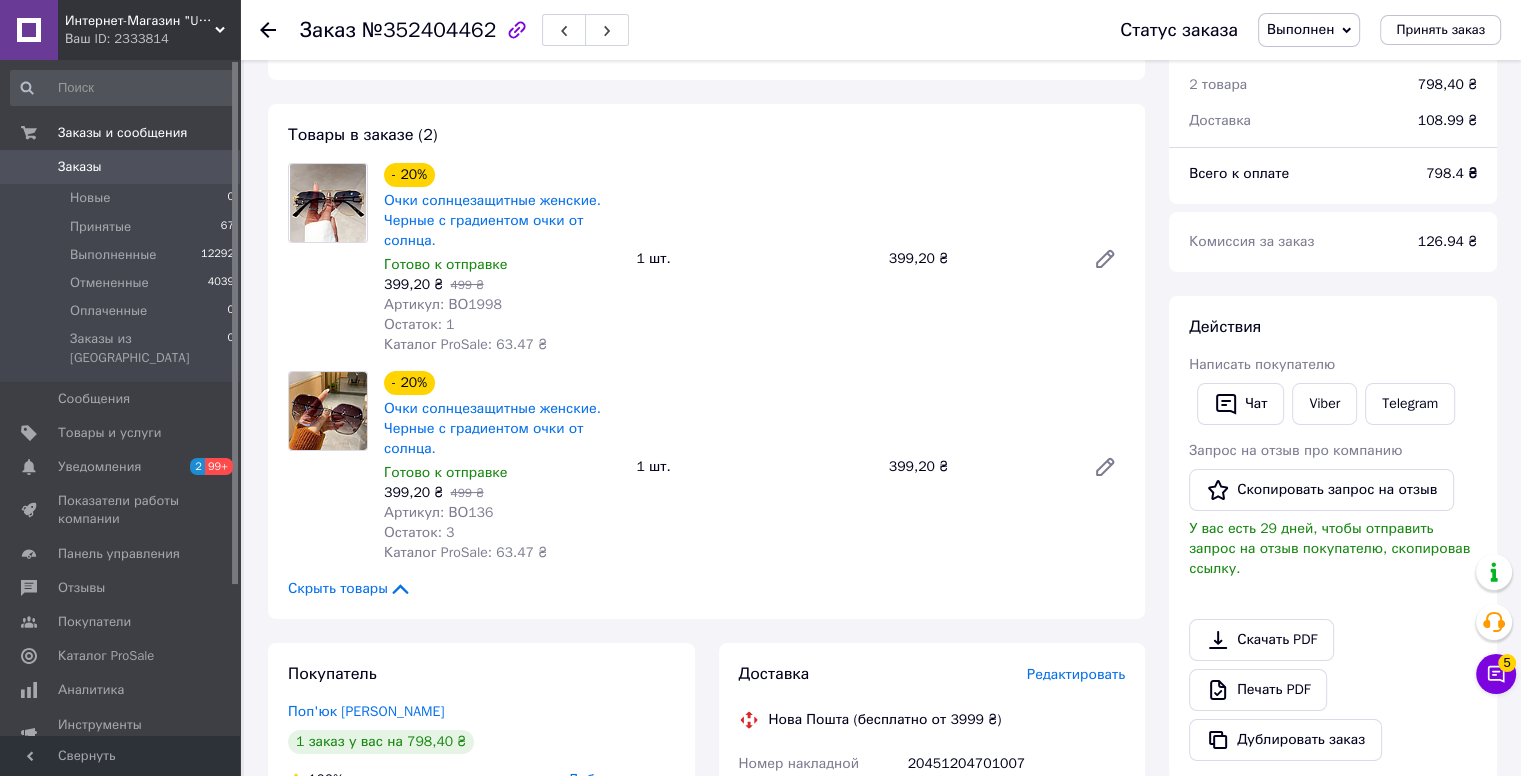 scroll, scrollTop: 0, scrollLeft: 0, axis: both 